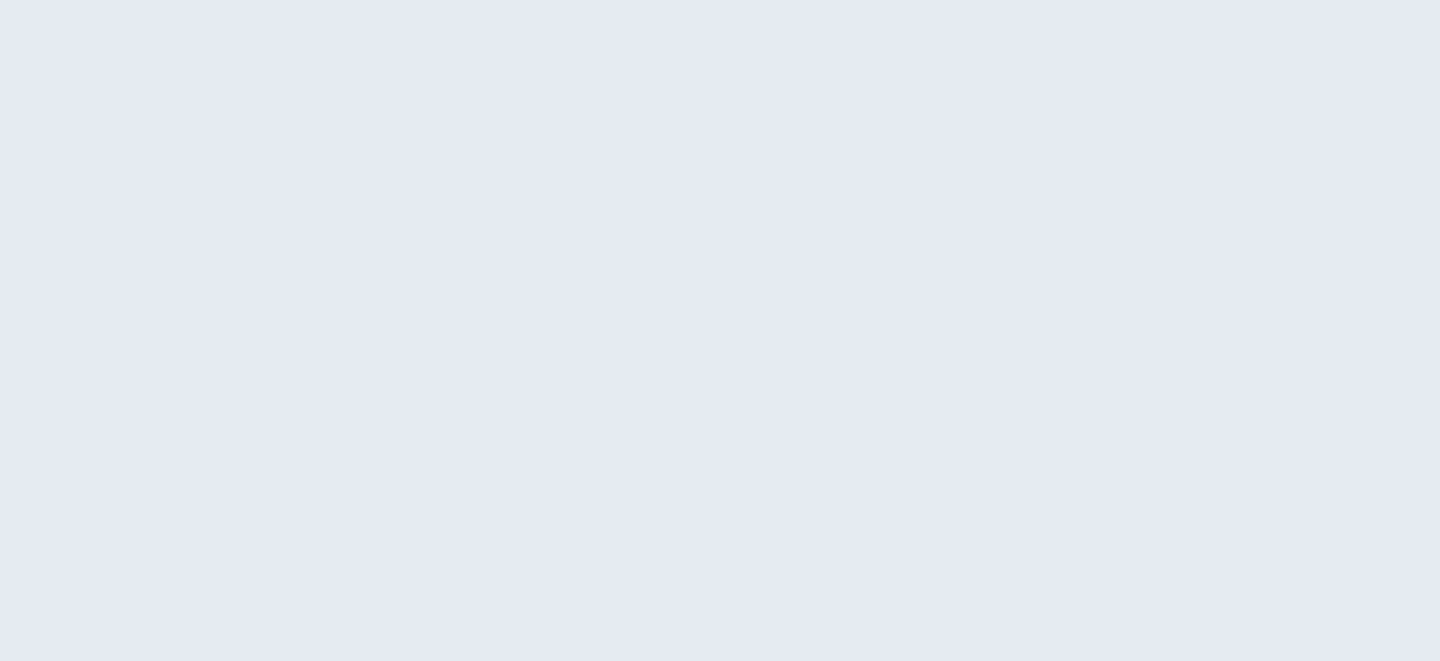 scroll, scrollTop: 0, scrollLeft: 0, axis: both 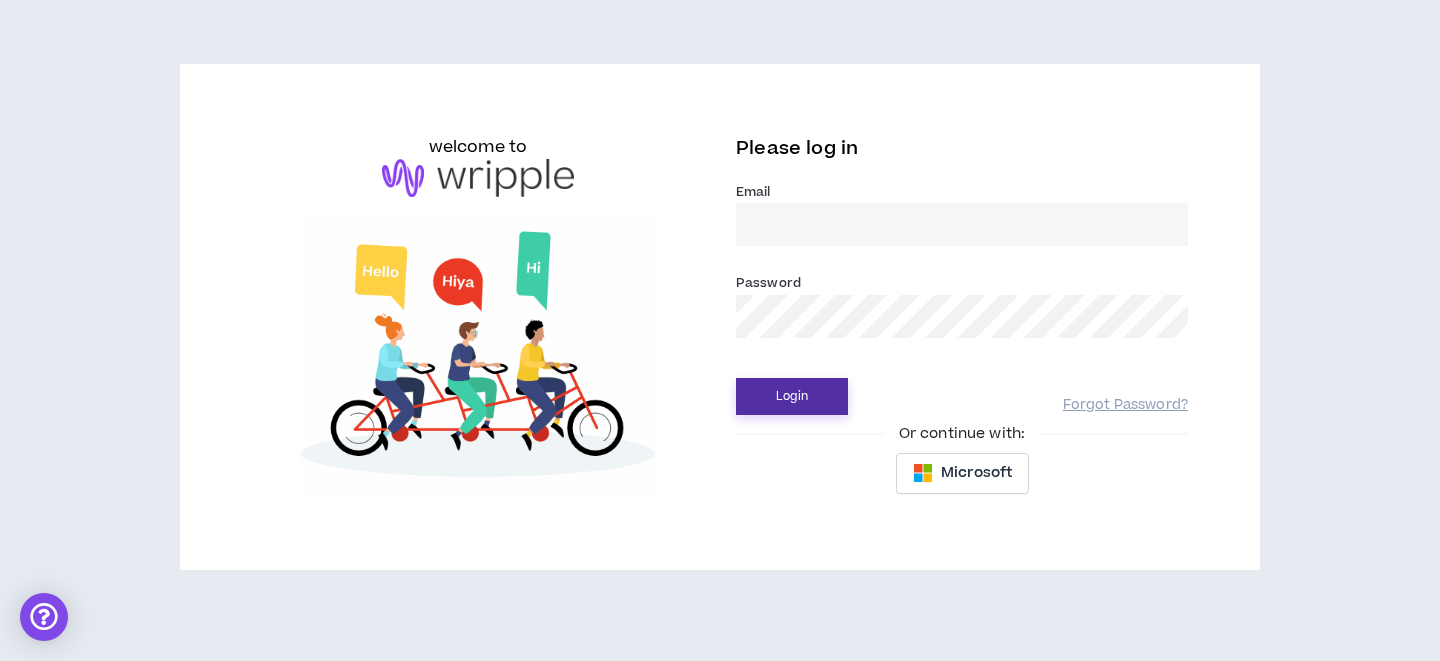 type on "chelsiebolender@gmail.com" 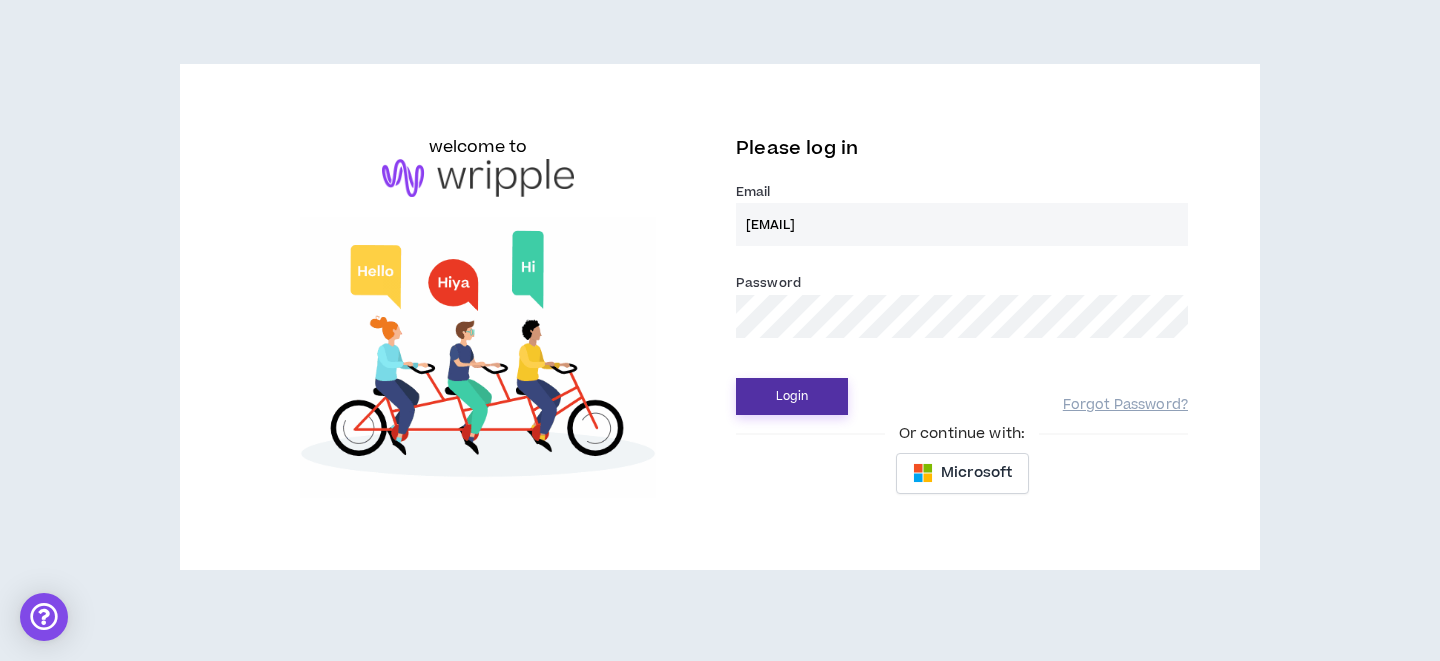 click on "Login" at bounding box center [792, 396] 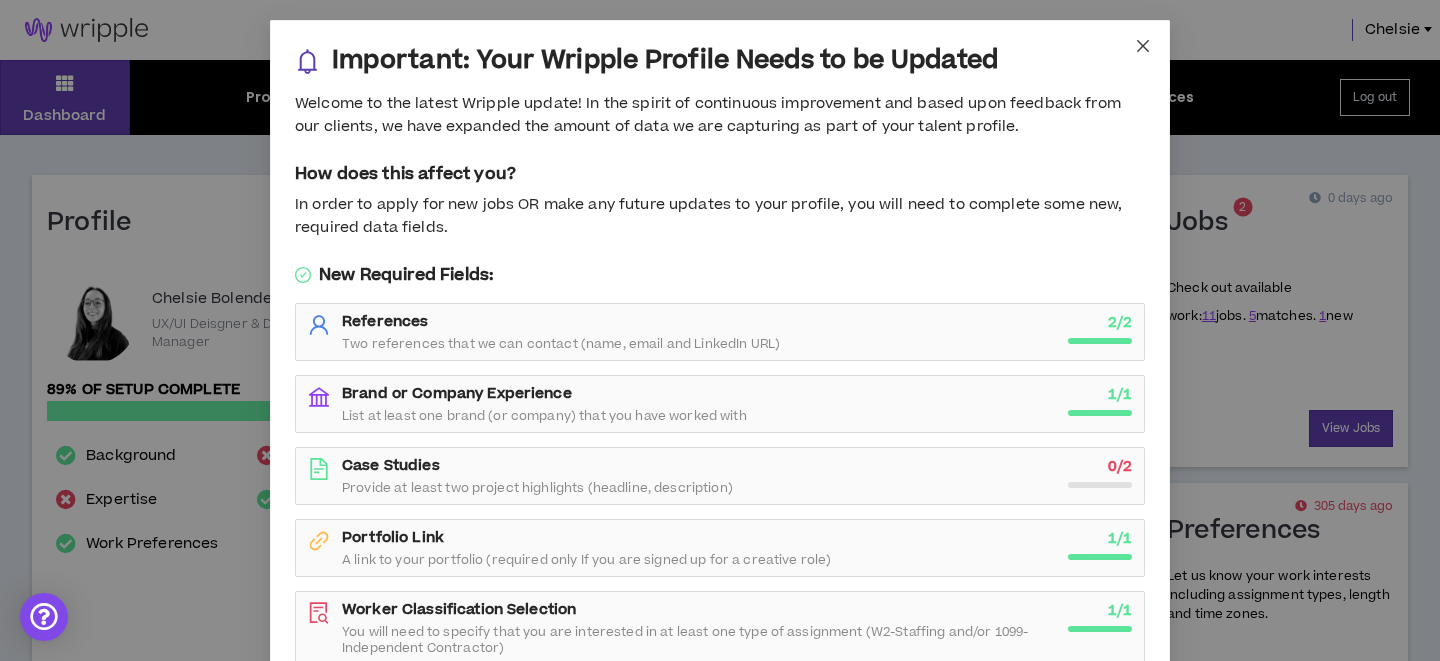 click 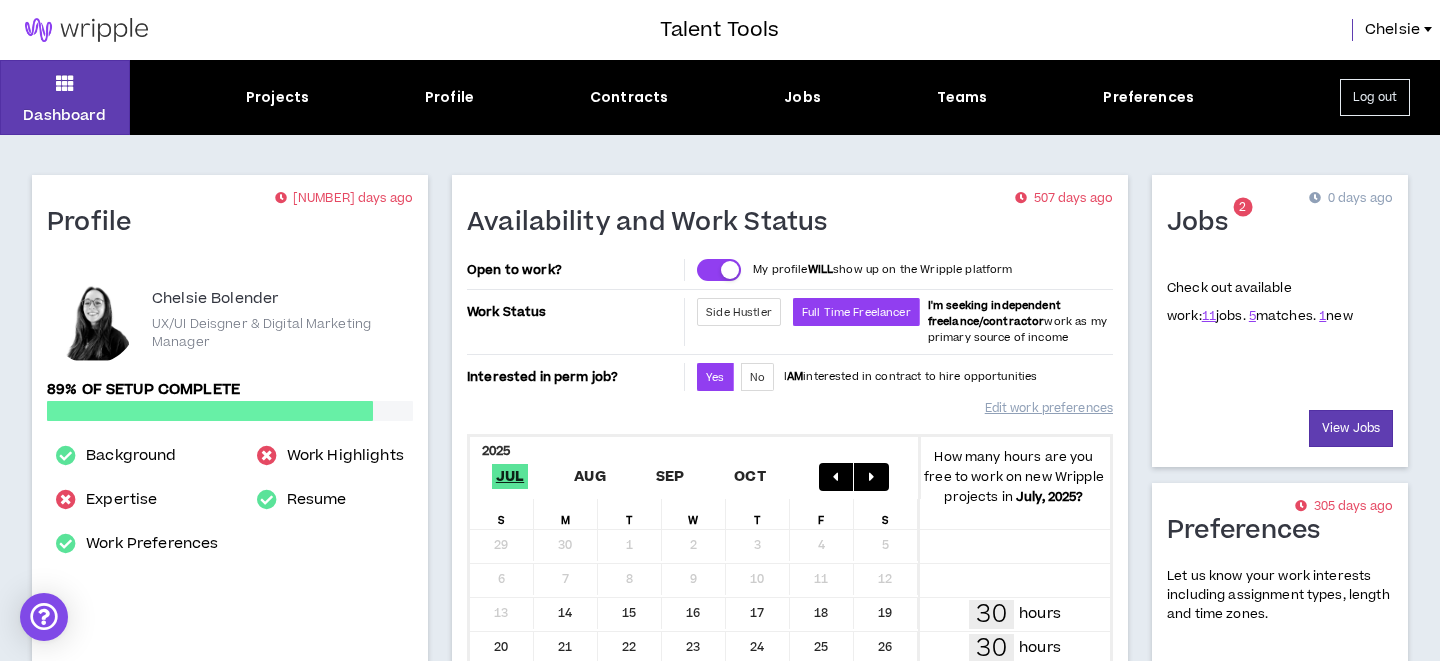 click on "Projects Profile Contracts Jobs Teams Preferences" at bounding box center [720, 97] 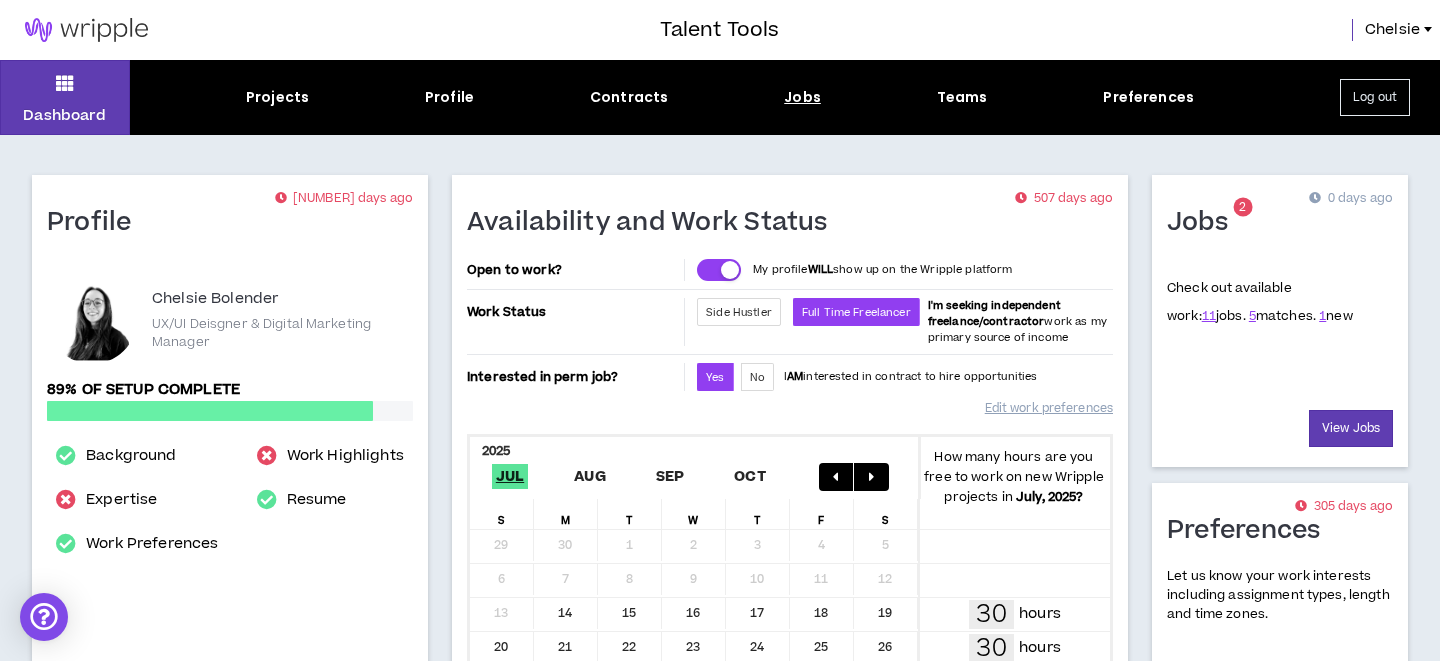 click on "Jobs" at bounding box center [802, 97] 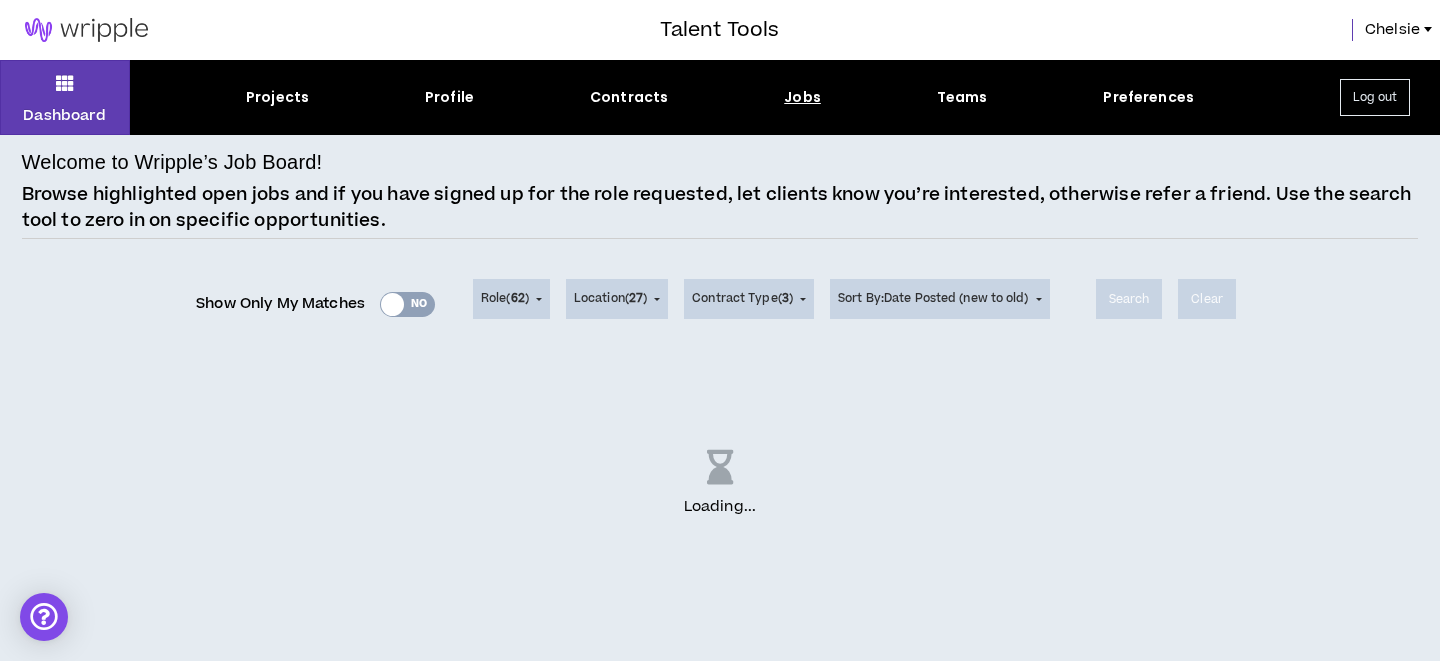 click on "Show Only My Matches Yes No" at bounding box center (315, 304) 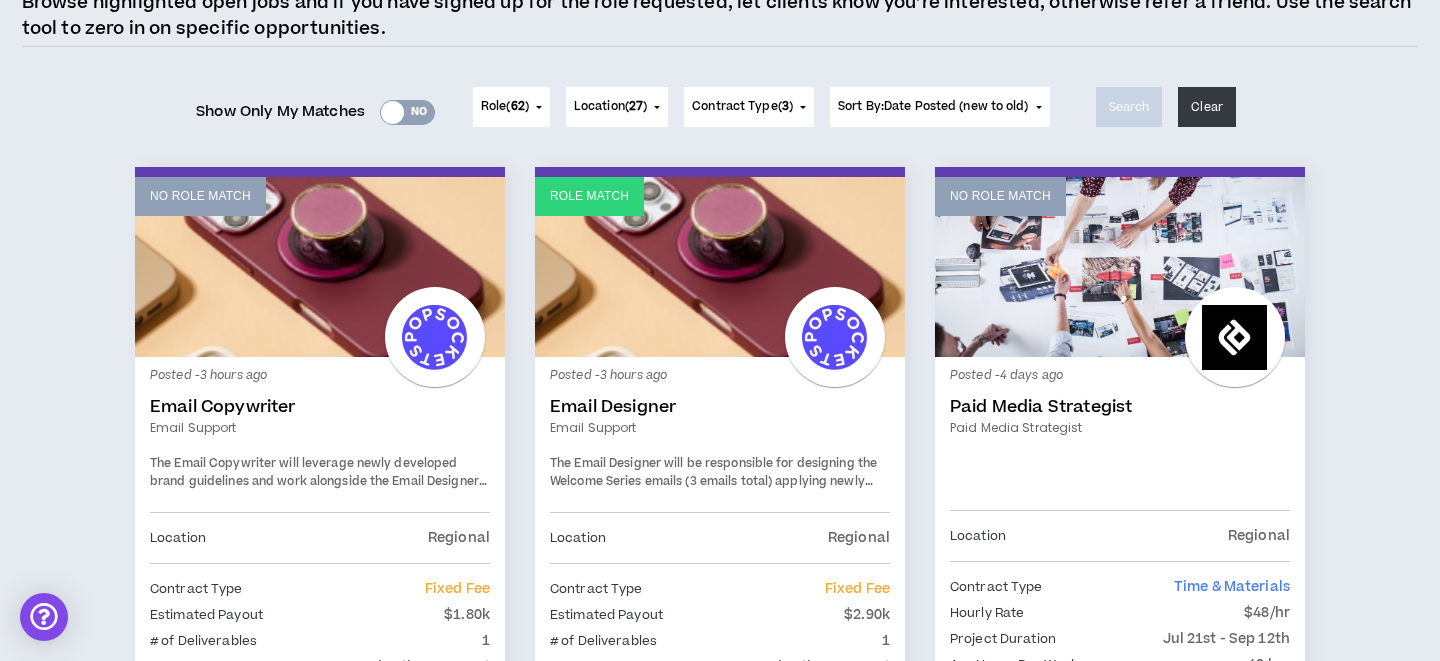 scroll, scrollTop: 194, scrollLeft: 0, axis: vertical 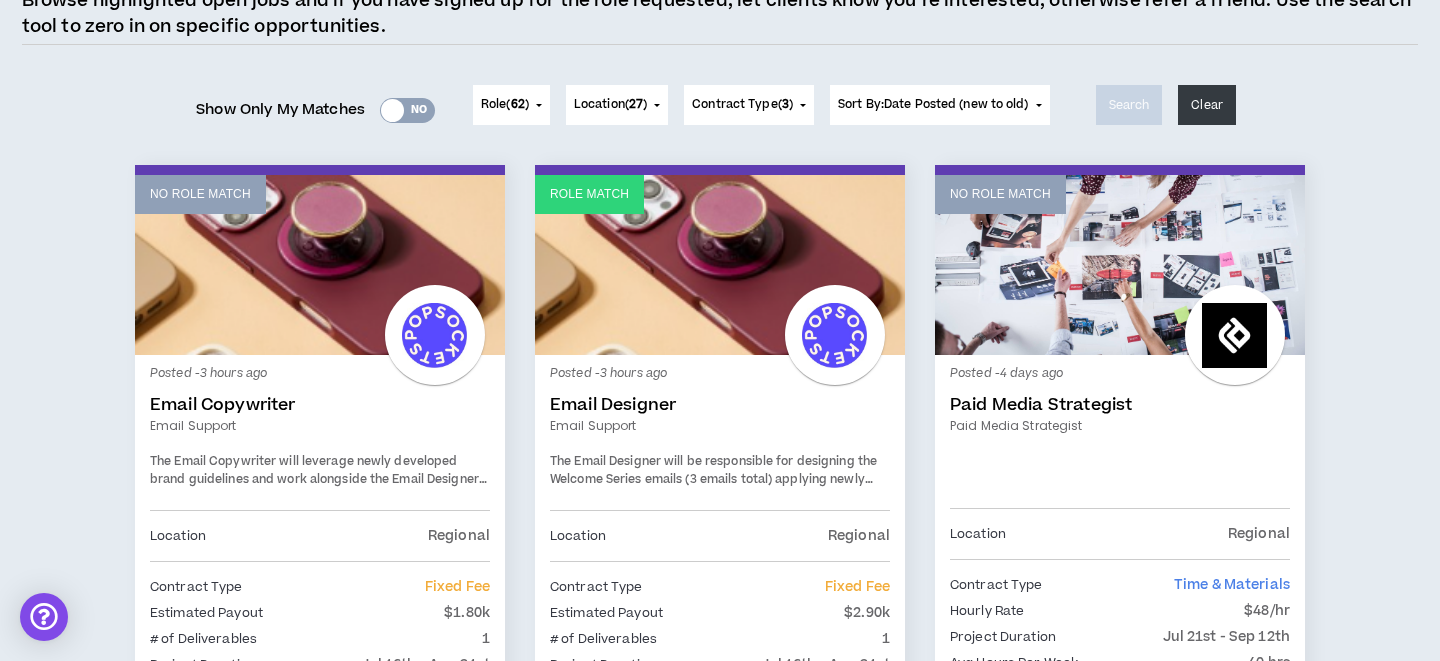 click on "Email Designer" at bounding box center [720, 405] 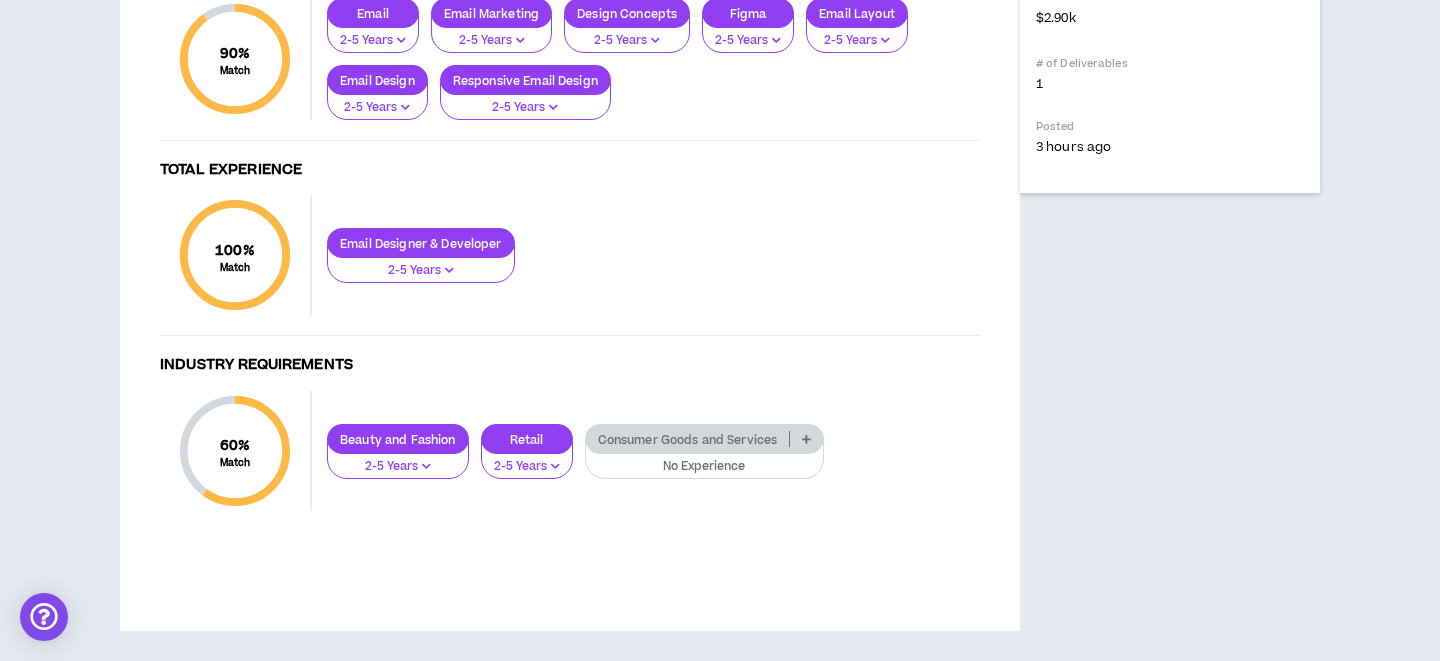 scroll, scrollTop: 1274, scrollLeft: 0, axis: vertical 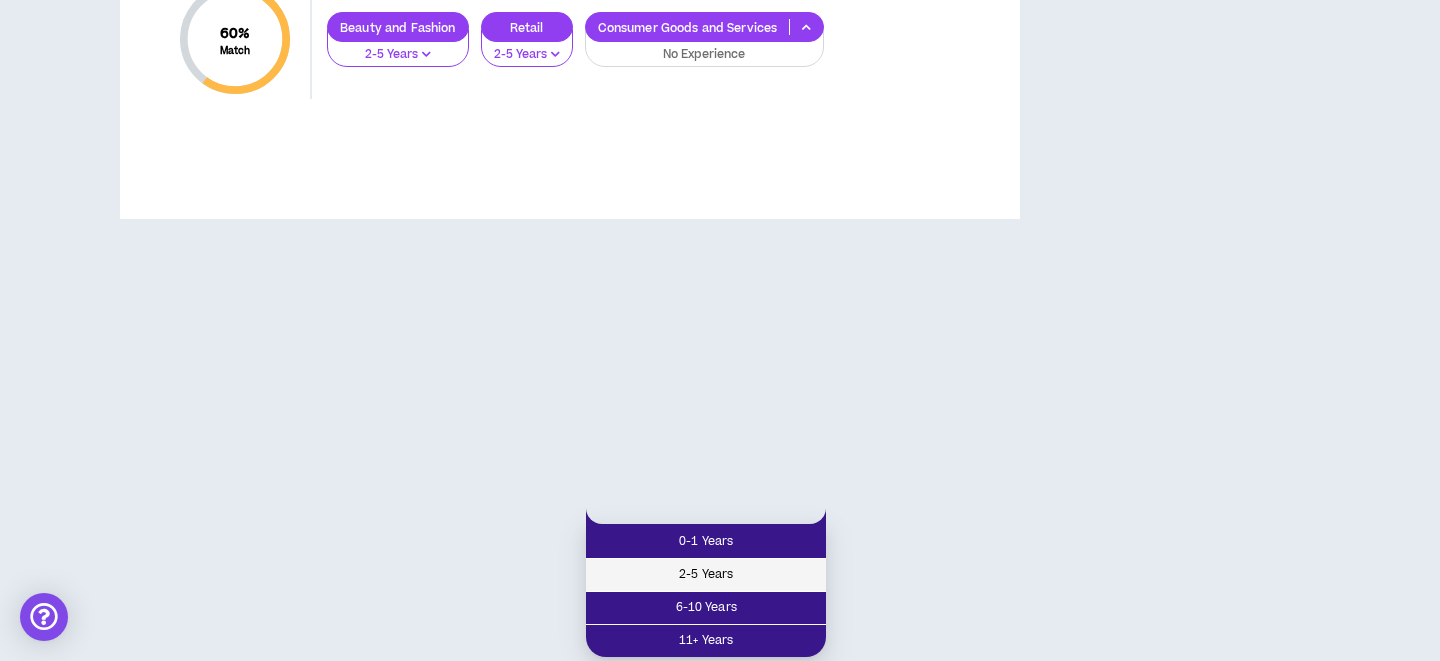 click on "2-5 Years" at bounding box center (706, 575) 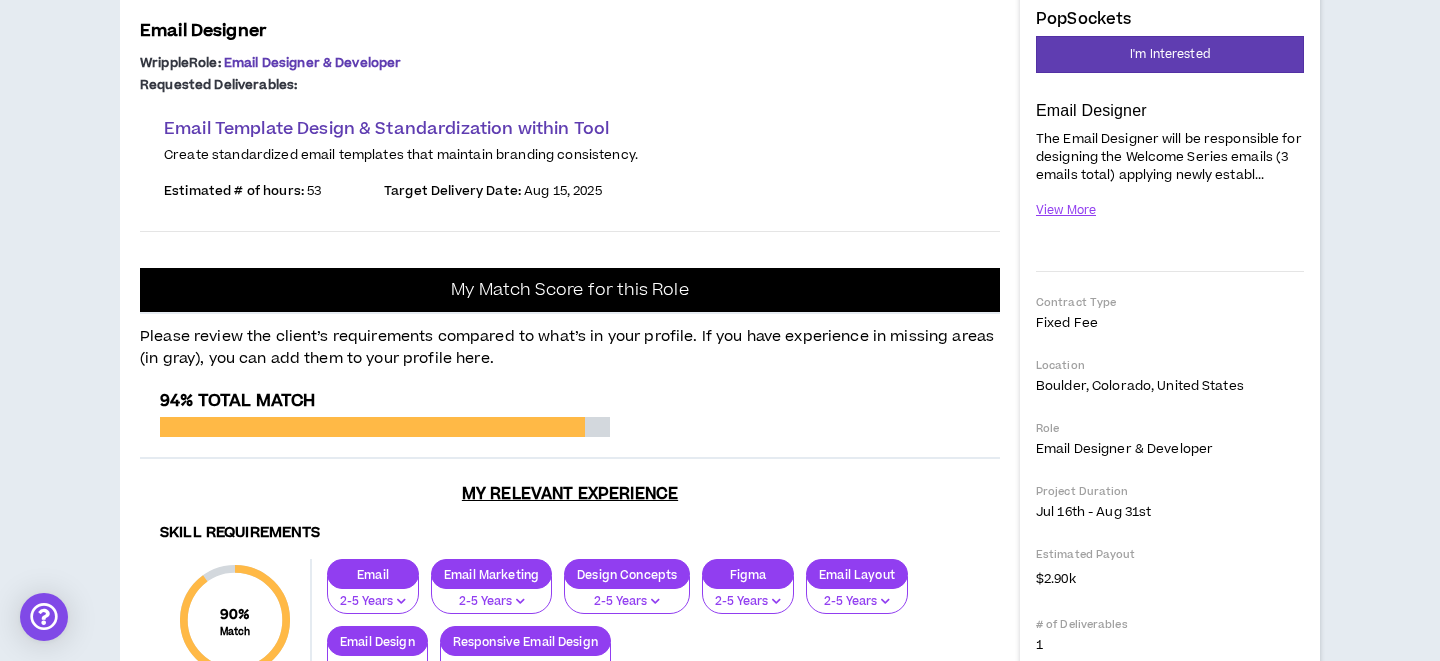 scroll, scrollTop: 292, scrollLeft: 0, axis: vertical 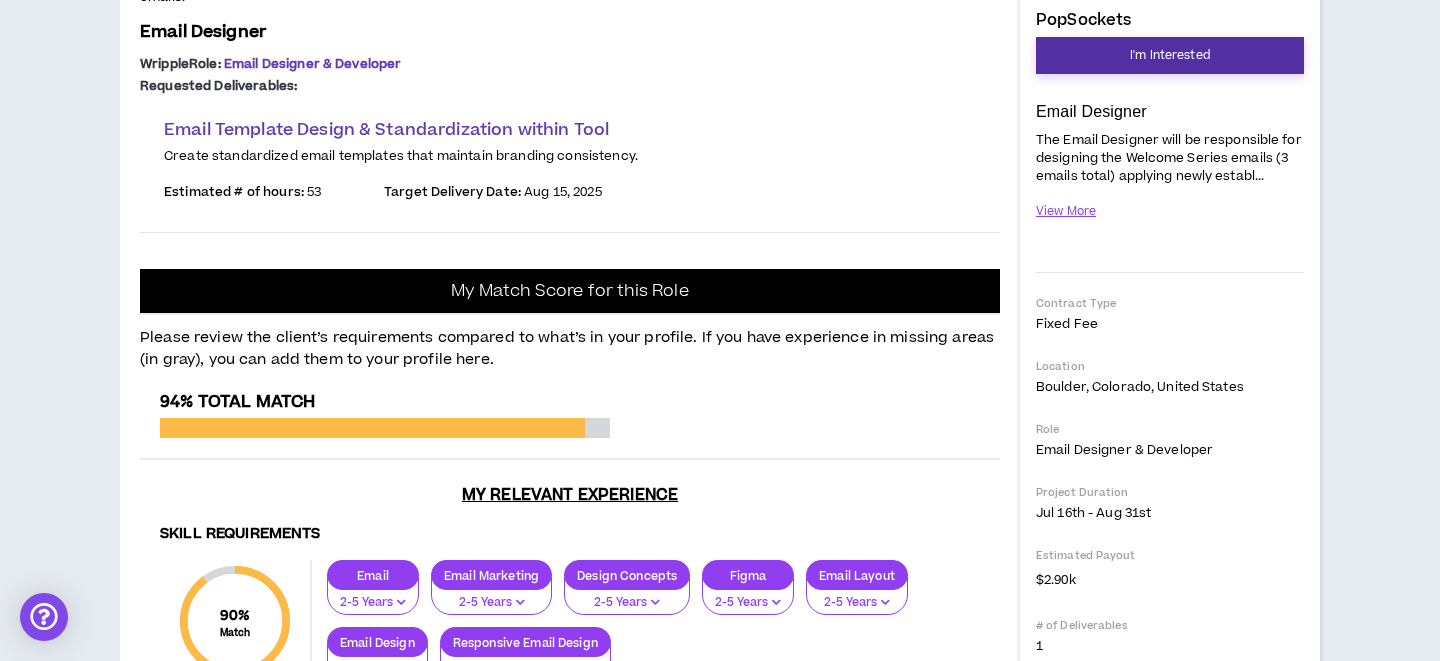 click on "I'm Interested" at bounding box center (1170, 55) 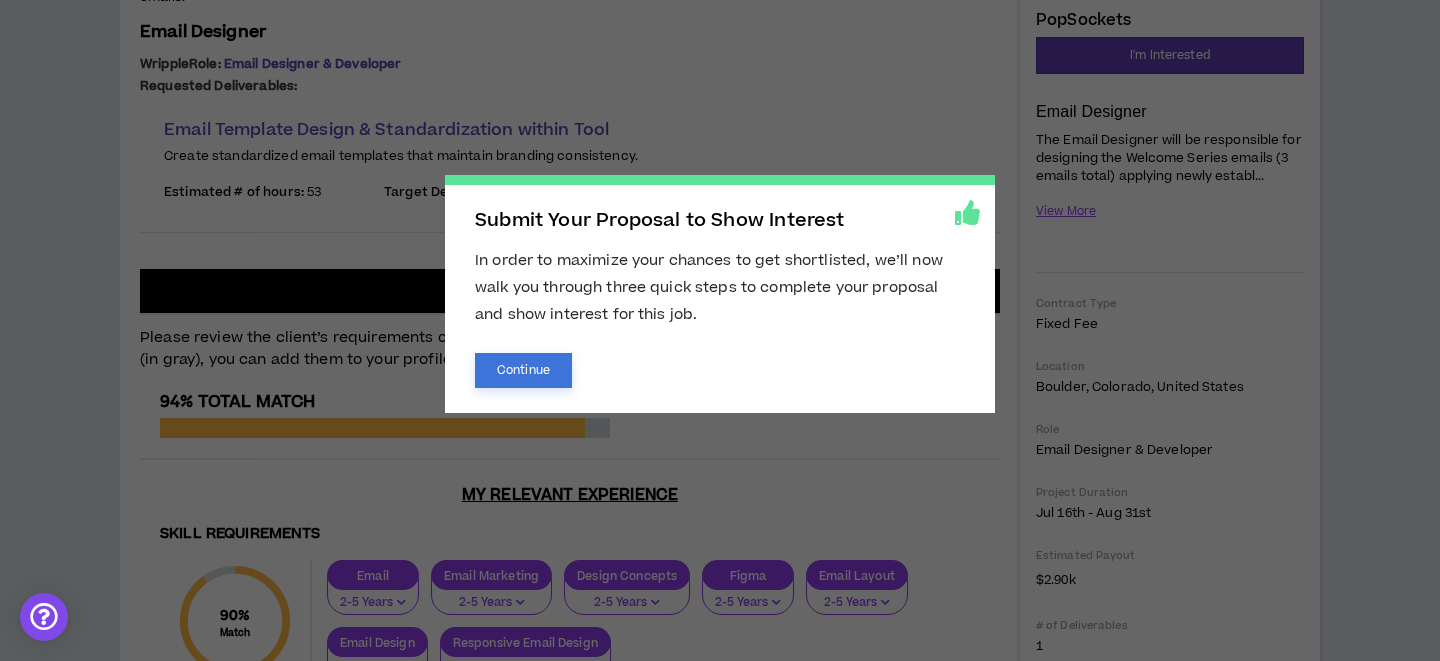 click on "Continue" at bounding box center (523, 370) 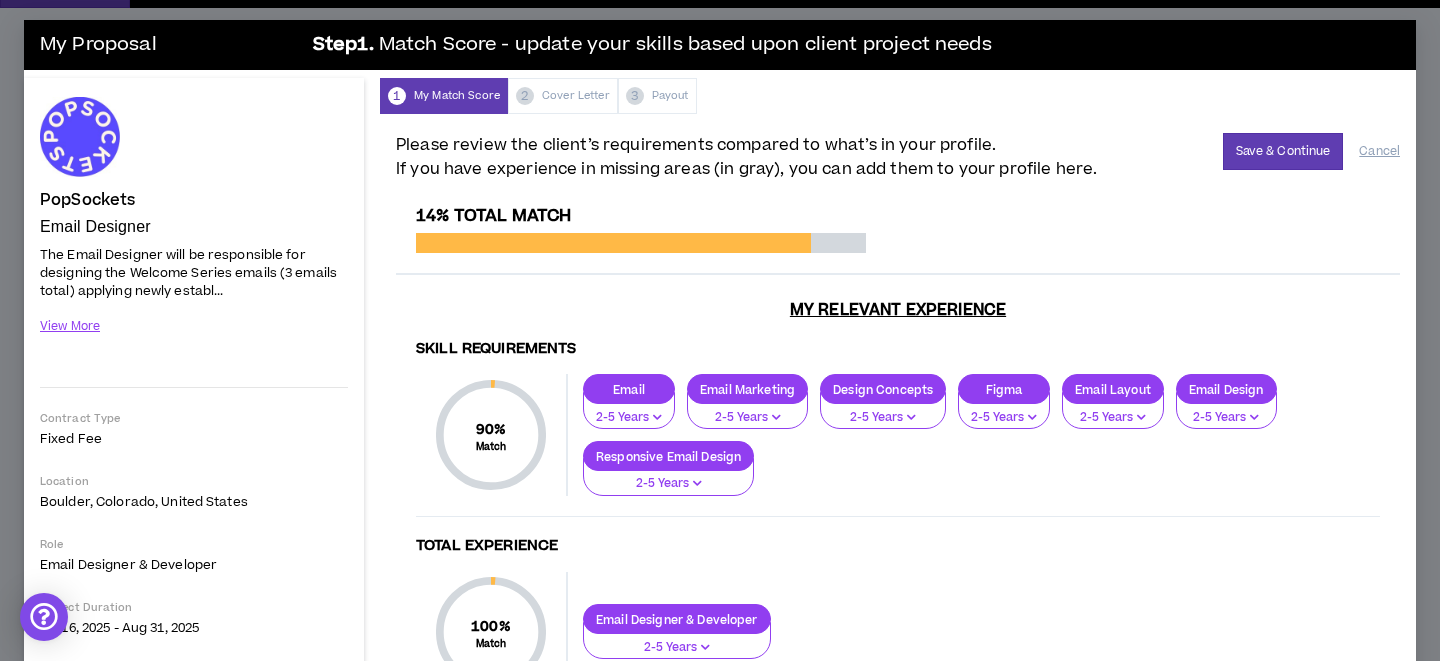 scroll, scrollTop: 17, scrollLeft: 0, axis: vertical 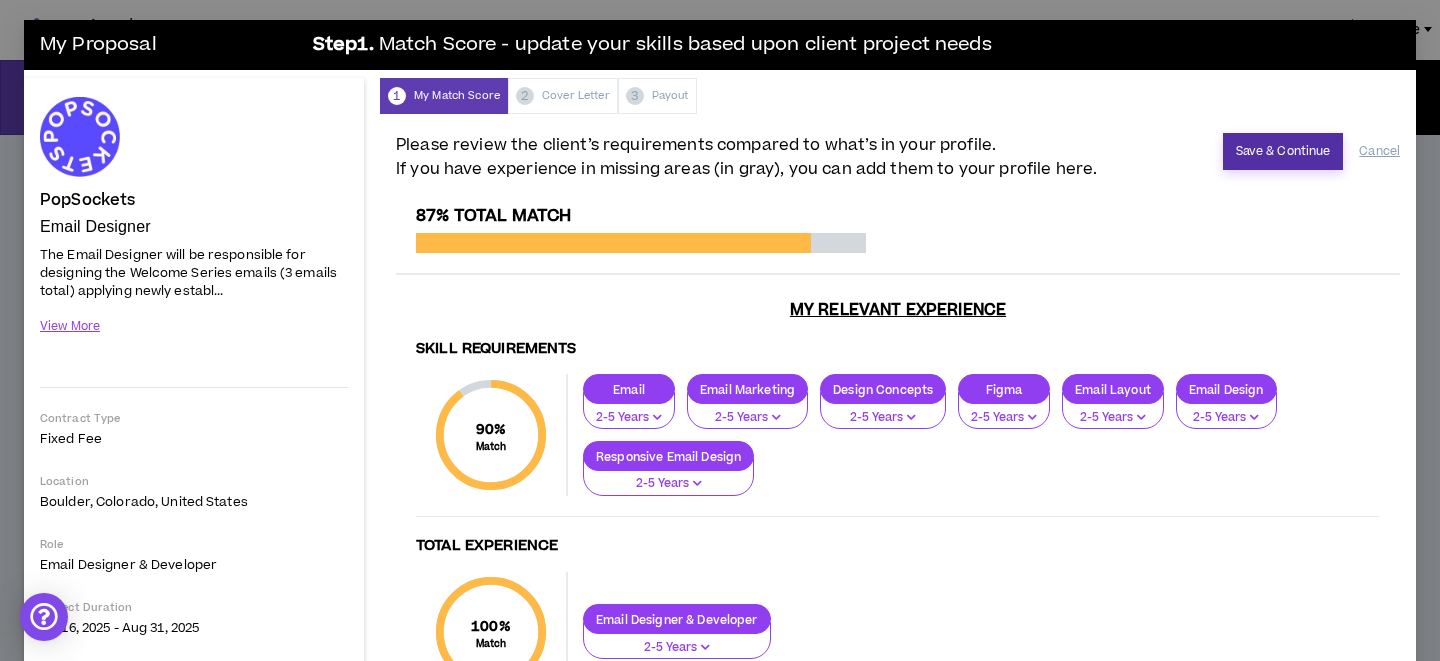 click on "Save & Continue" at bounding box center [1283, 151] 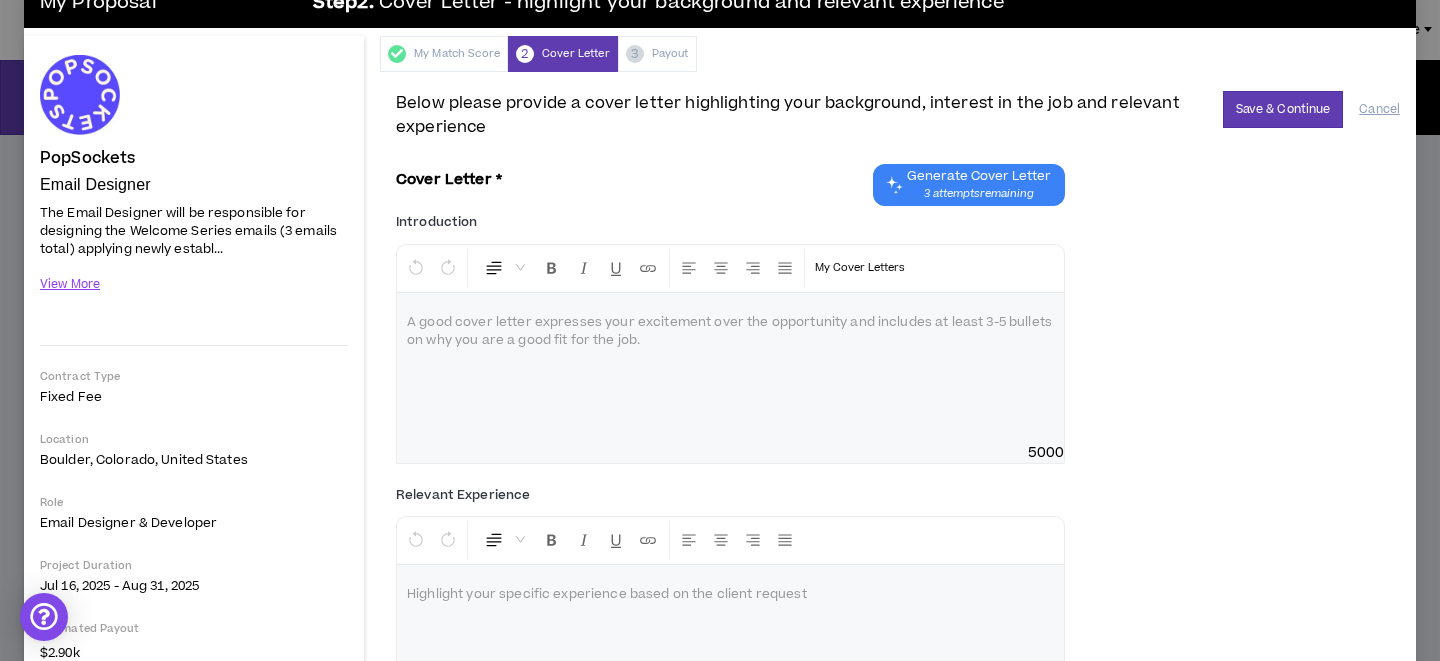 scroll, scrollTop: 0, scrollLeft: 0, axis: both 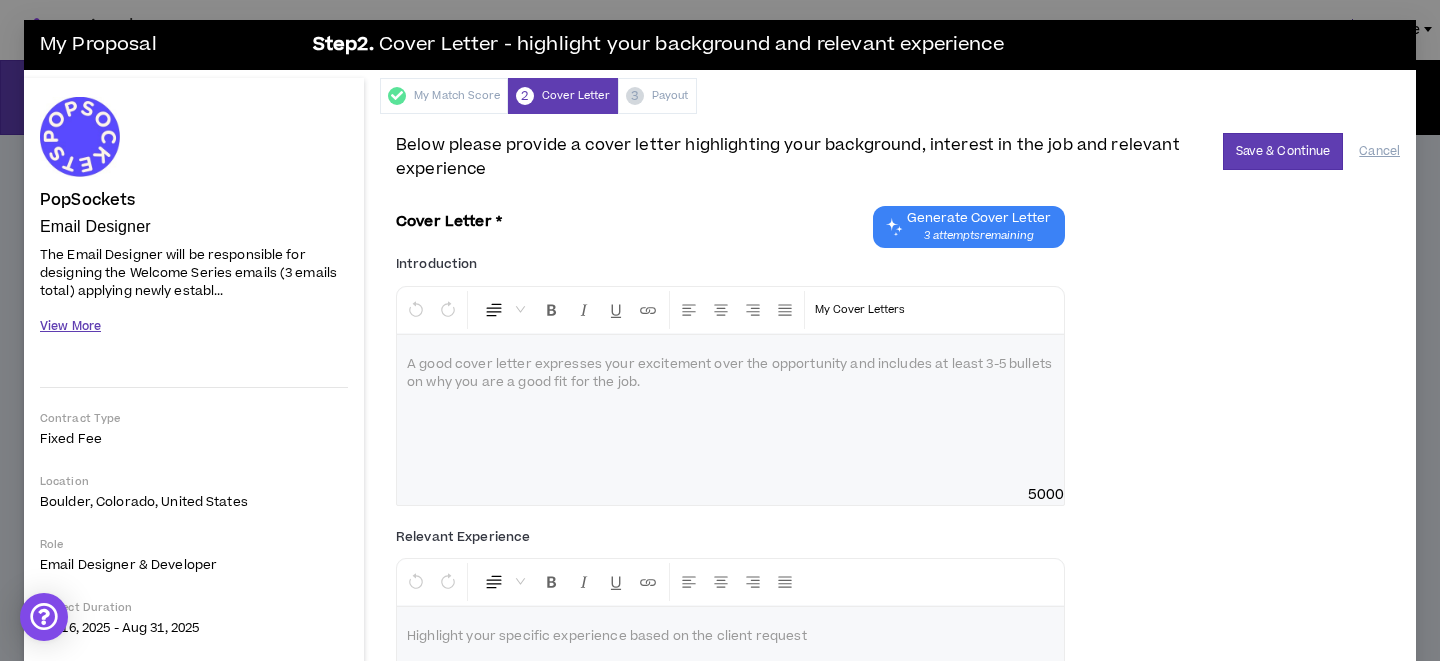 click on "View More" at bounding box center (70, 326) 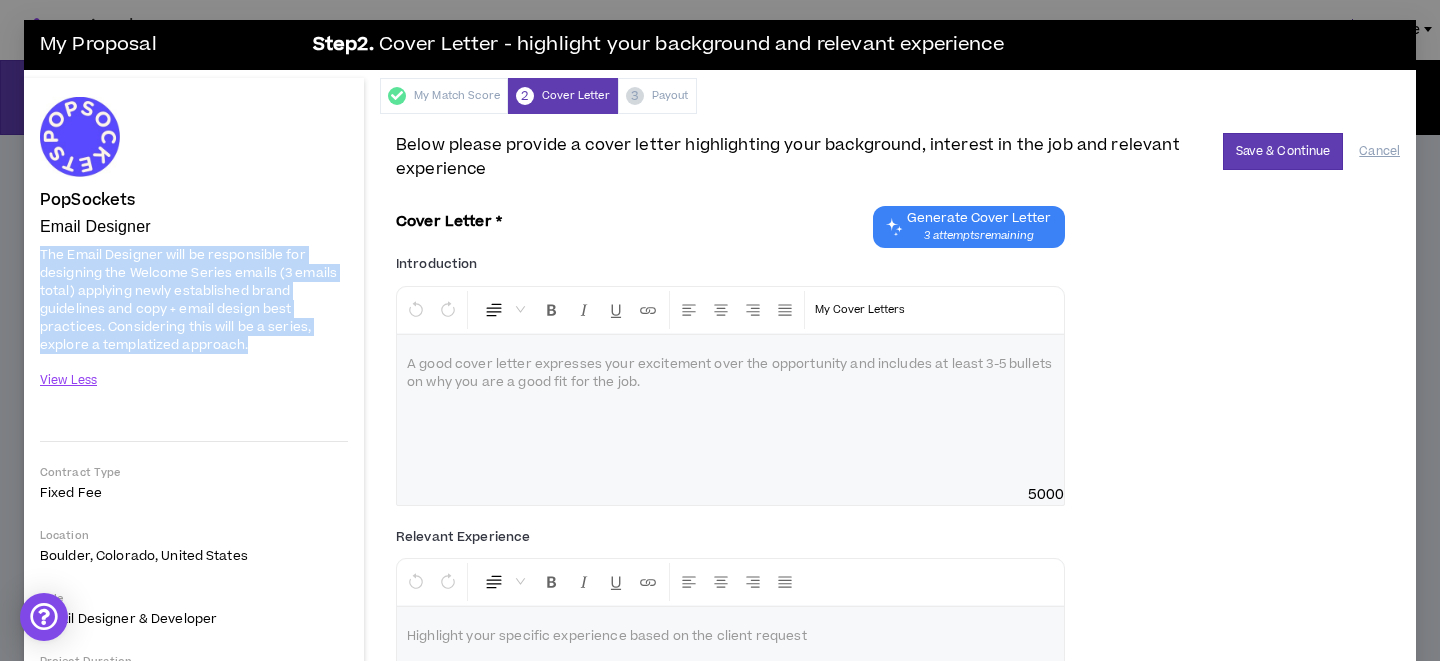 drag, startPoint x: 261, startPoint y: 343, endPoint x: 25, endPoint y: 247, distance: 254.77834 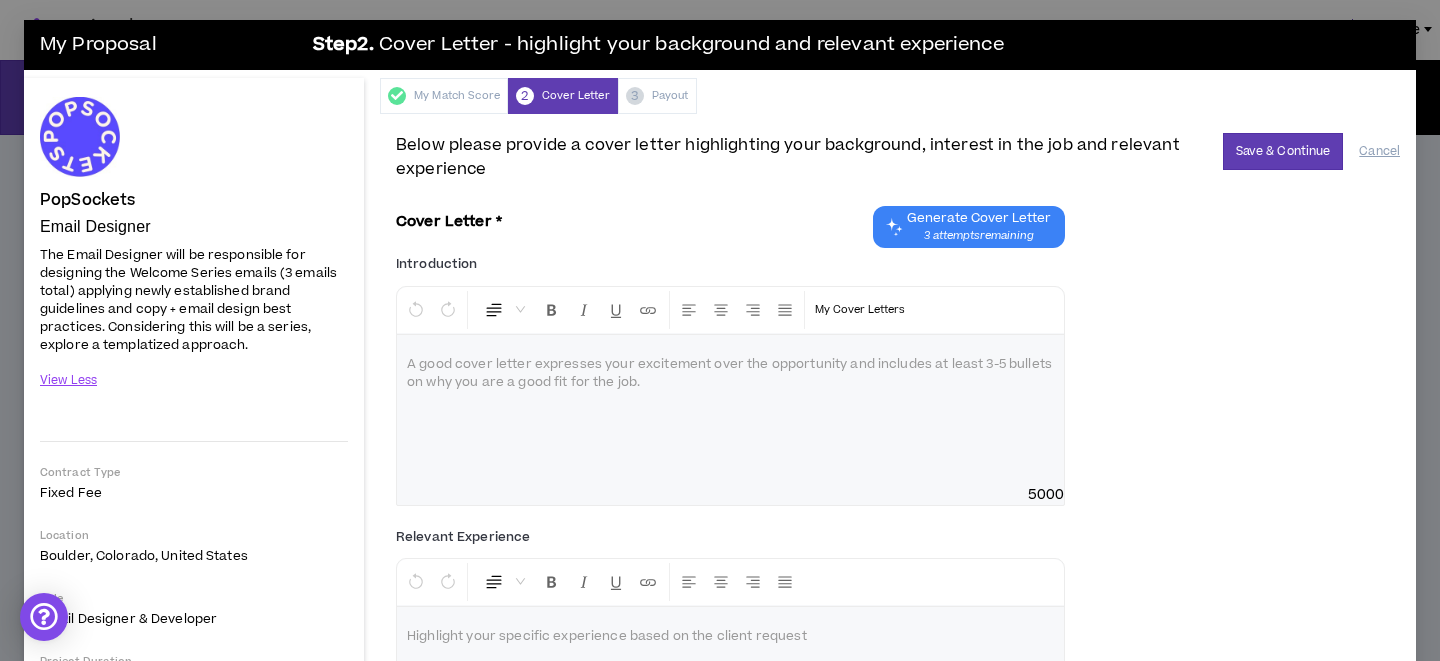 click at bounding box center (730, 410) 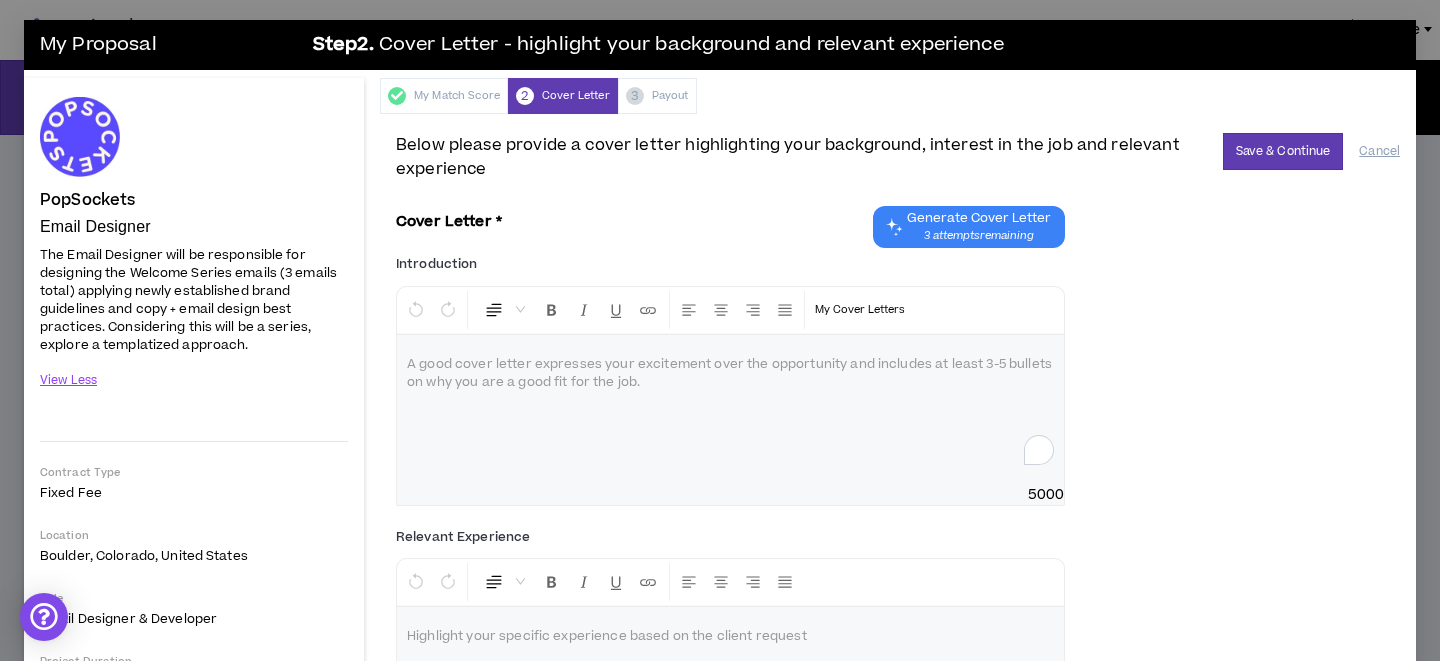 paste 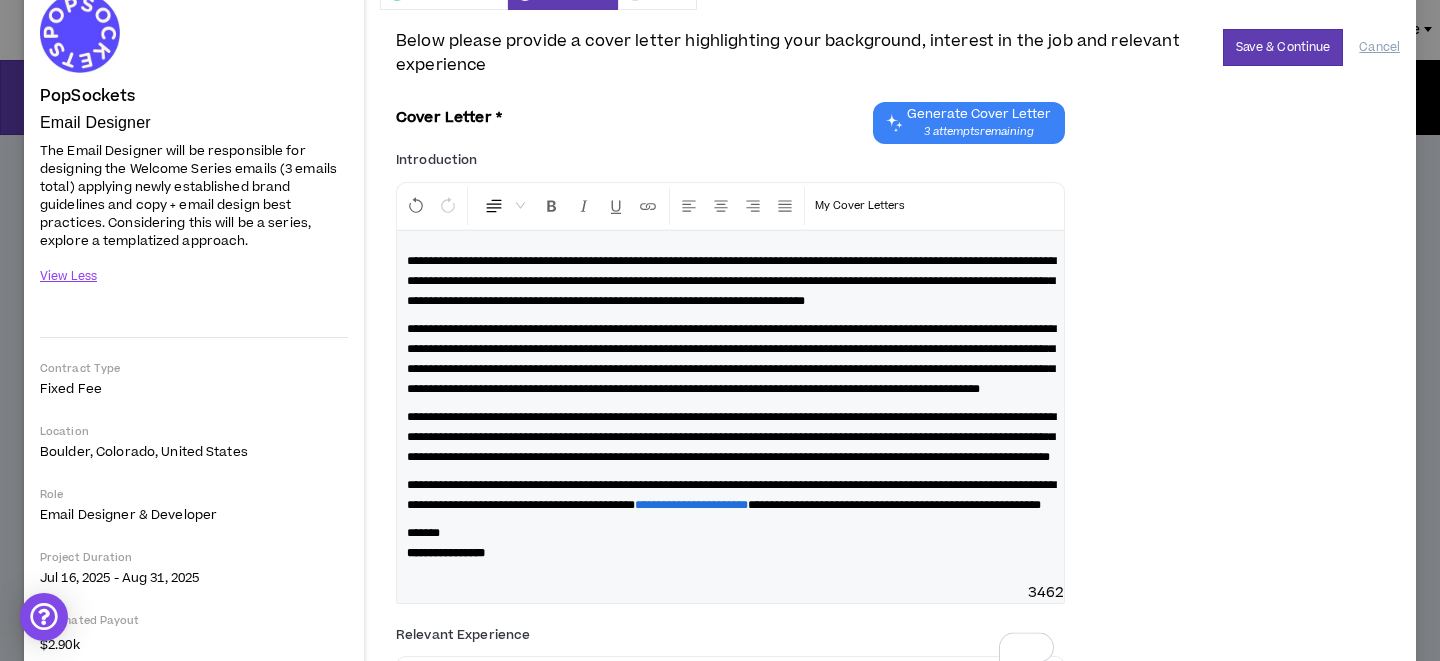 scroll, scrollTop: 0, scrollLeft: 0, axis: both 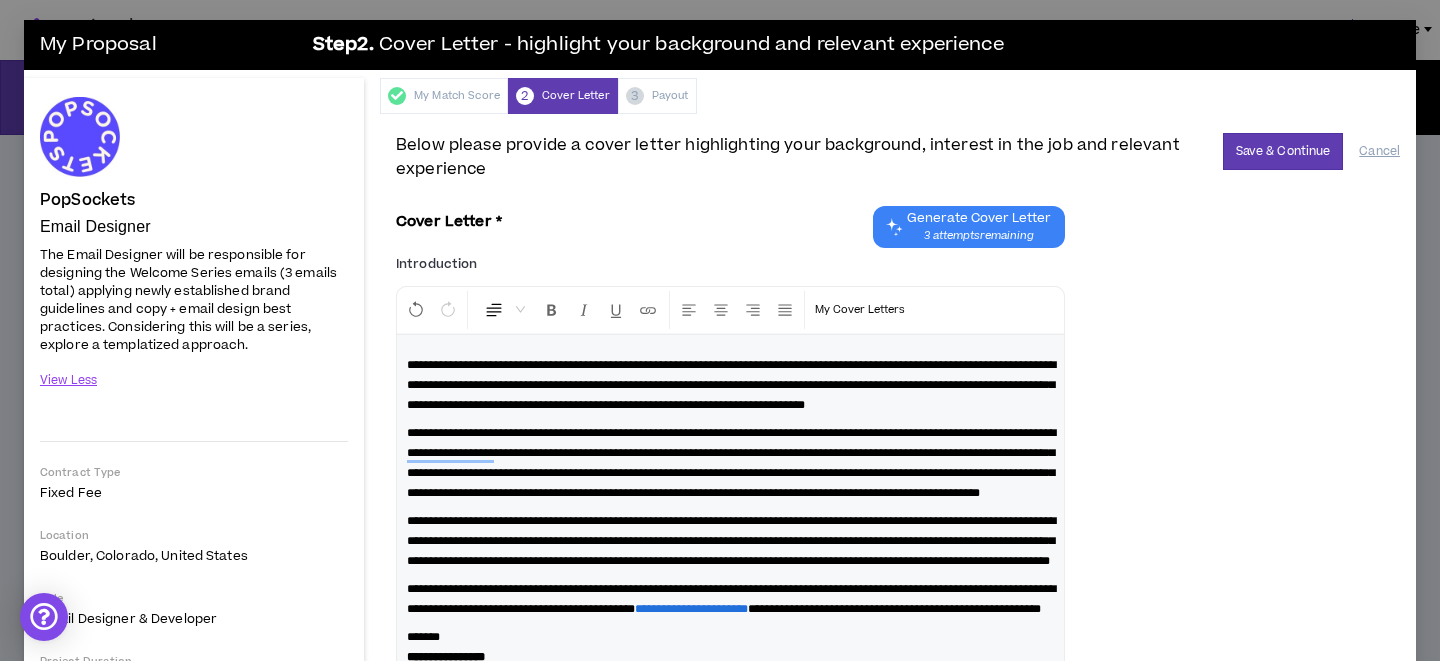 click on "**********" at bounding box center [731, 385] 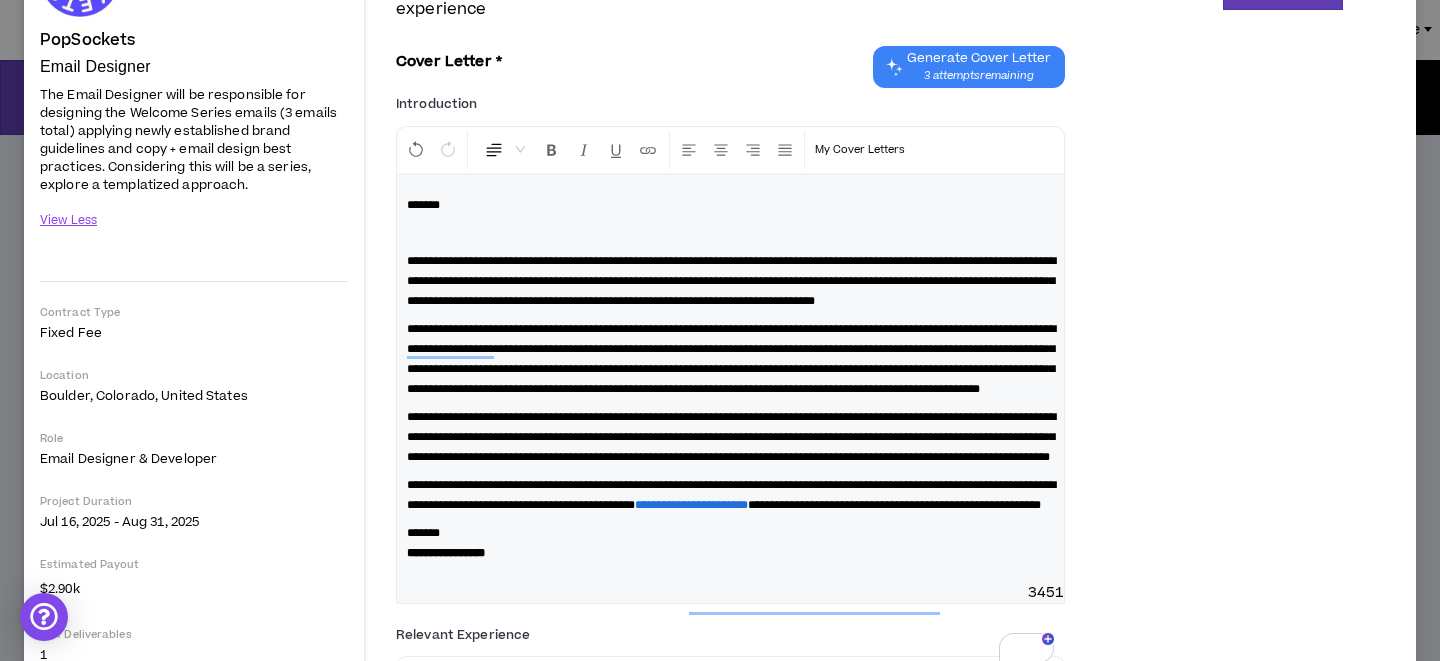scroll, scrollTop: 172, scrollLeft: 0, axis: vertical 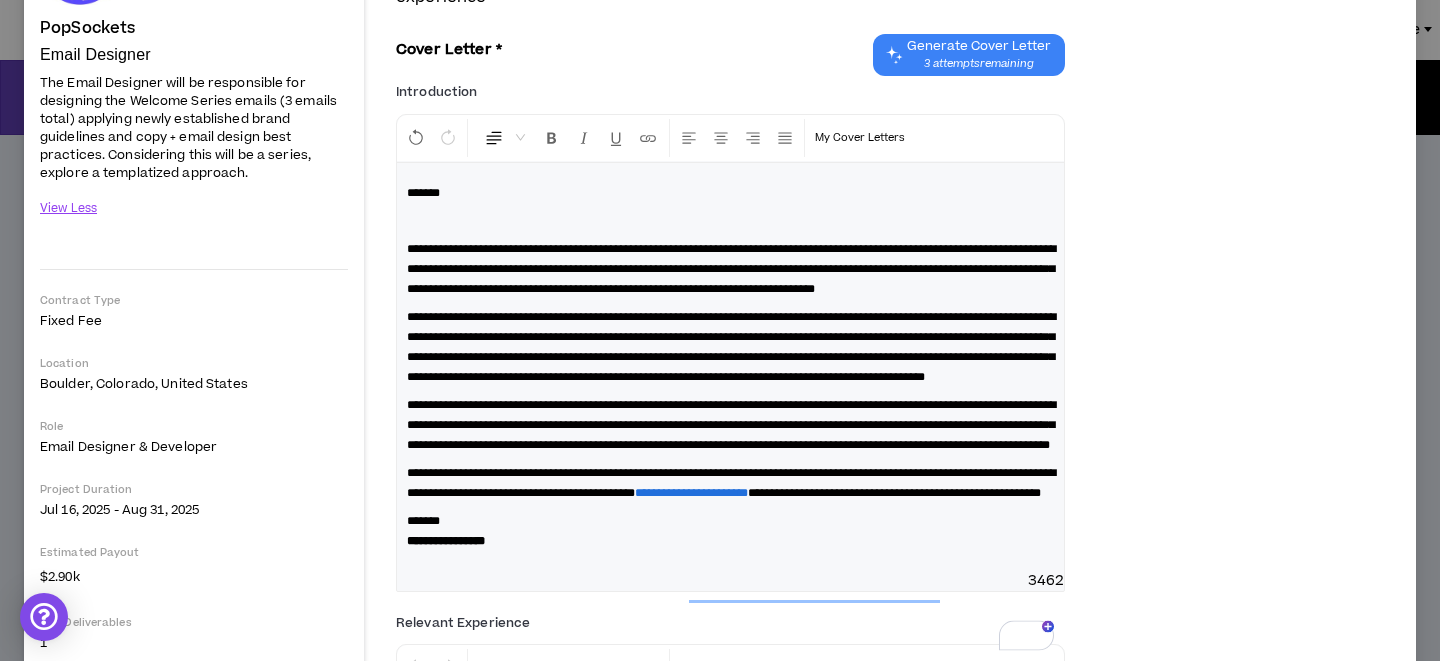 click on "**********" at bounding box center [731, 347] 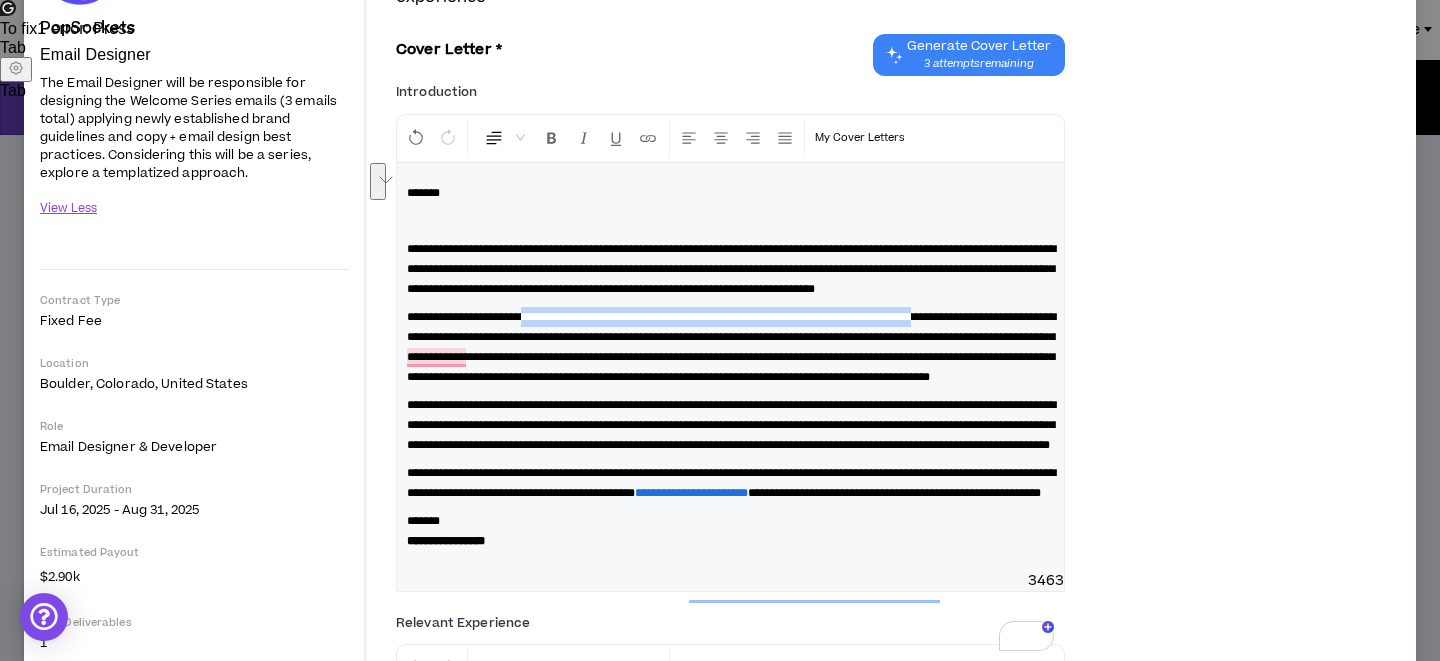 drag, startPoint x: 466, startPoint y: 356, endPoint x: 545, endPoint y: 333, distance: 82.28001 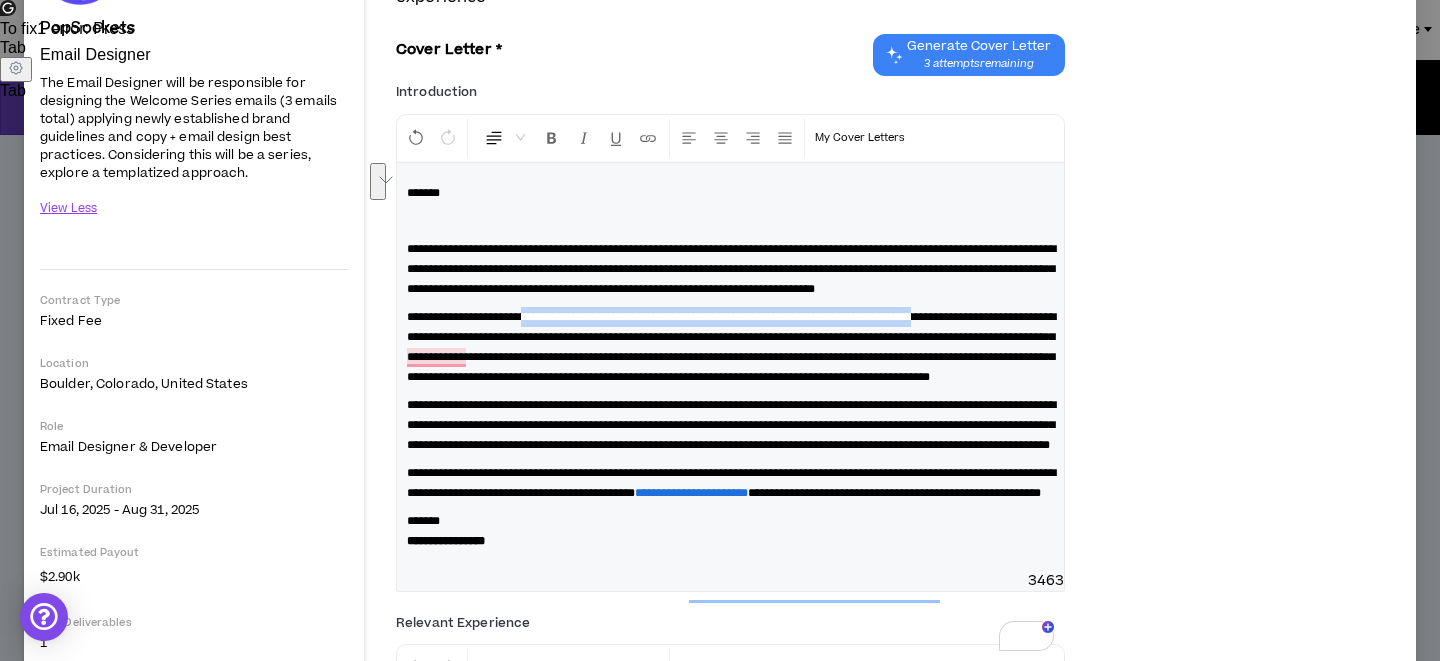 click on "**********" at bounding box center (731, 347) 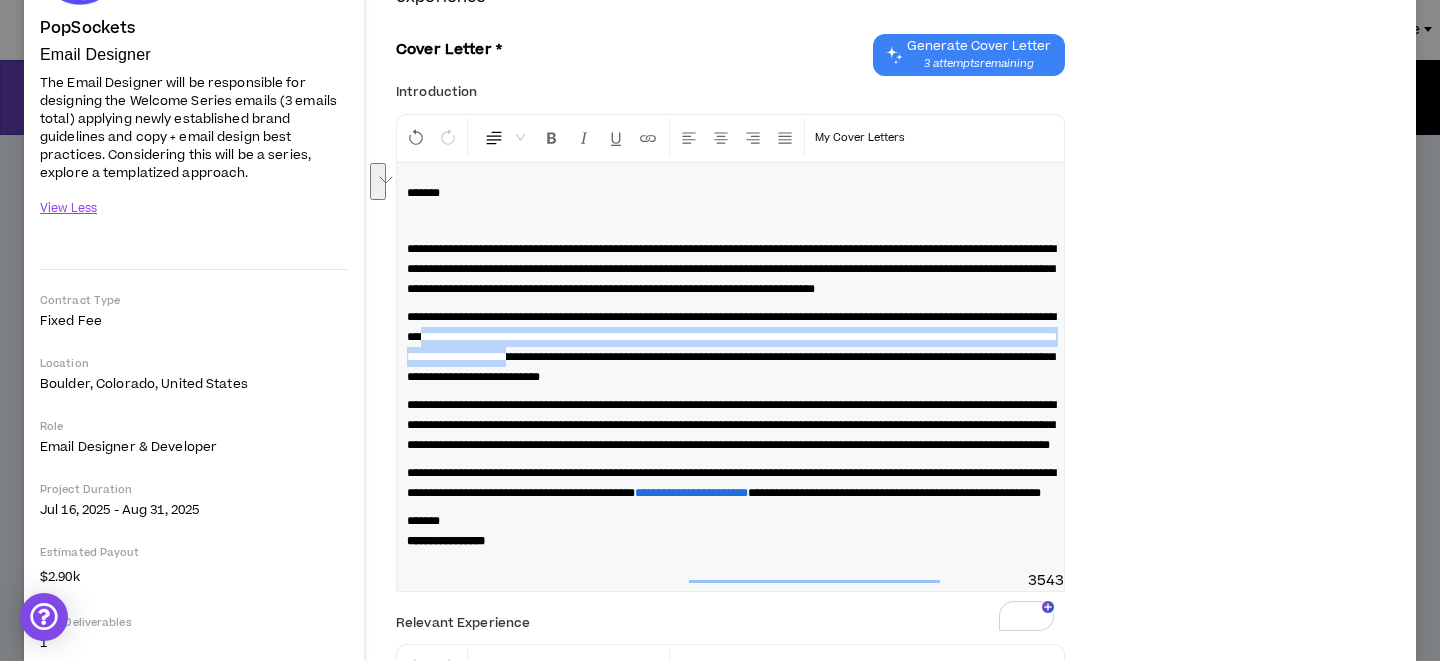 drag, startPoint x: 923, startPoint y: 377, endPoint x: 619, endPoint y: 360, distance: 304.47495 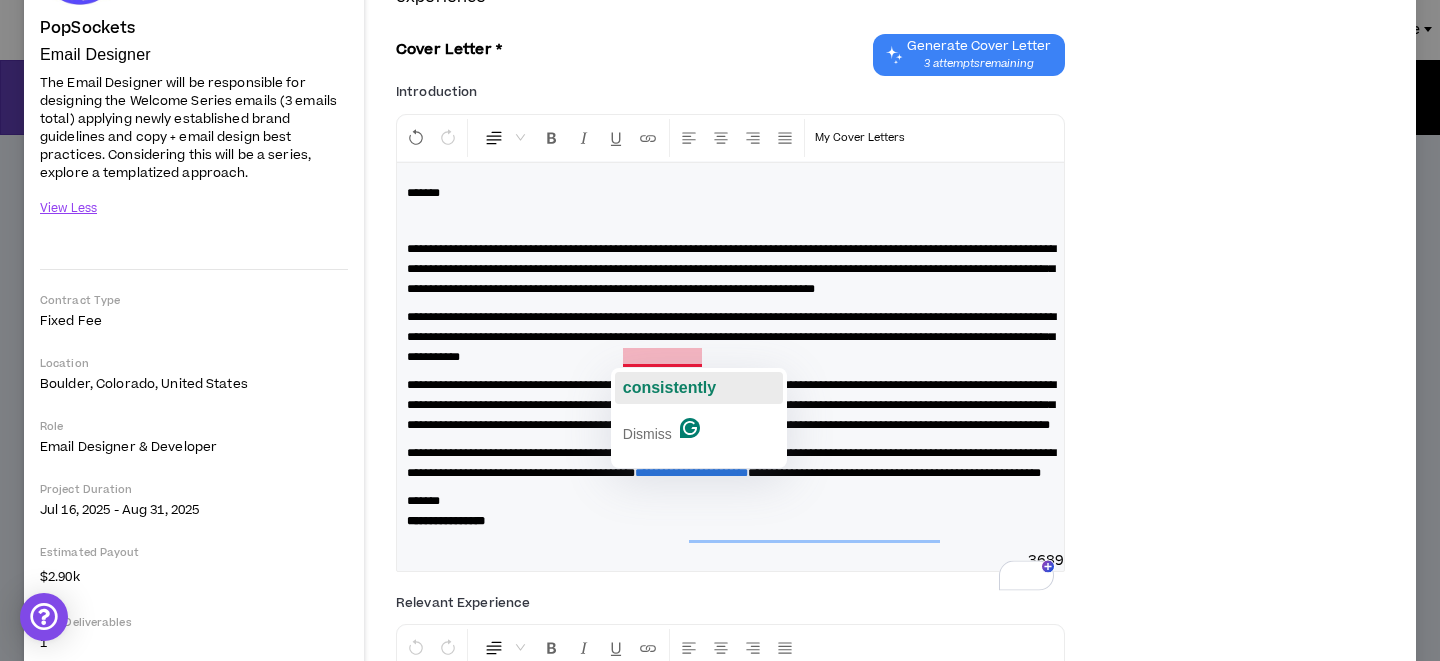 click on "consistently" 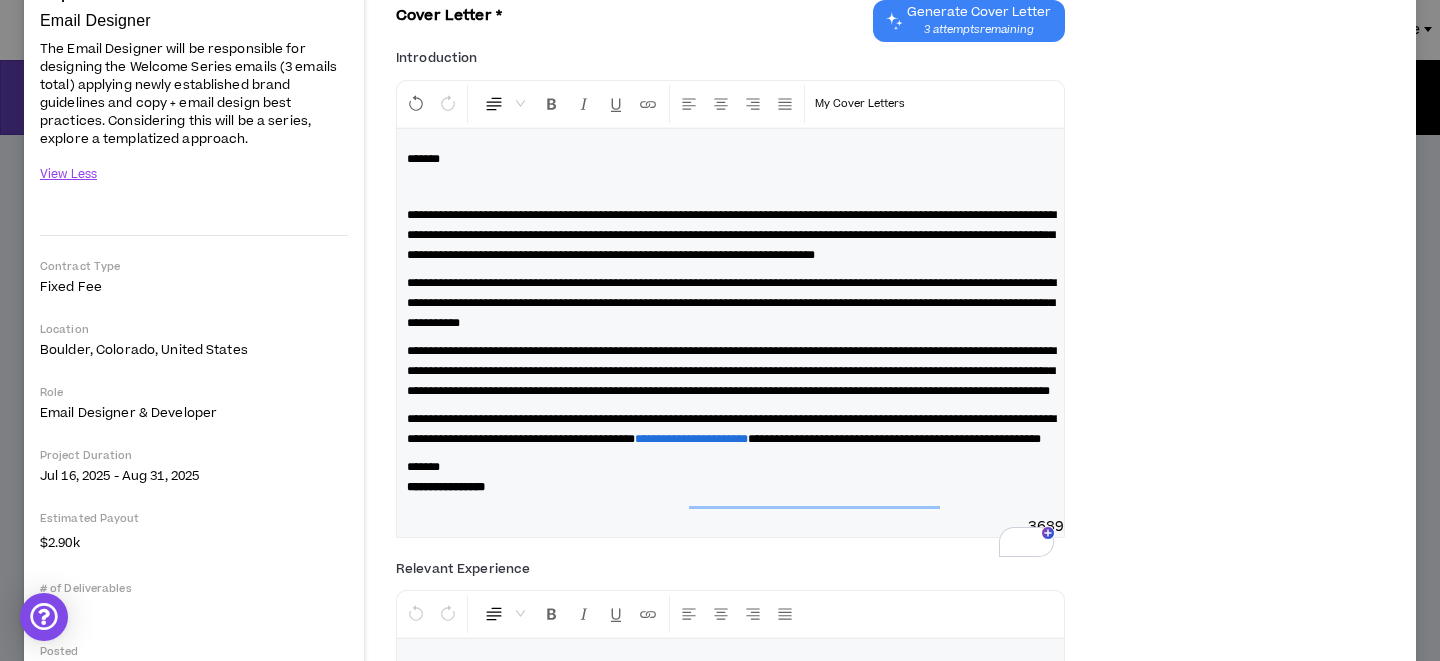 scroll, scrollTop: 207, scrollLeft: 0, axis: vertical 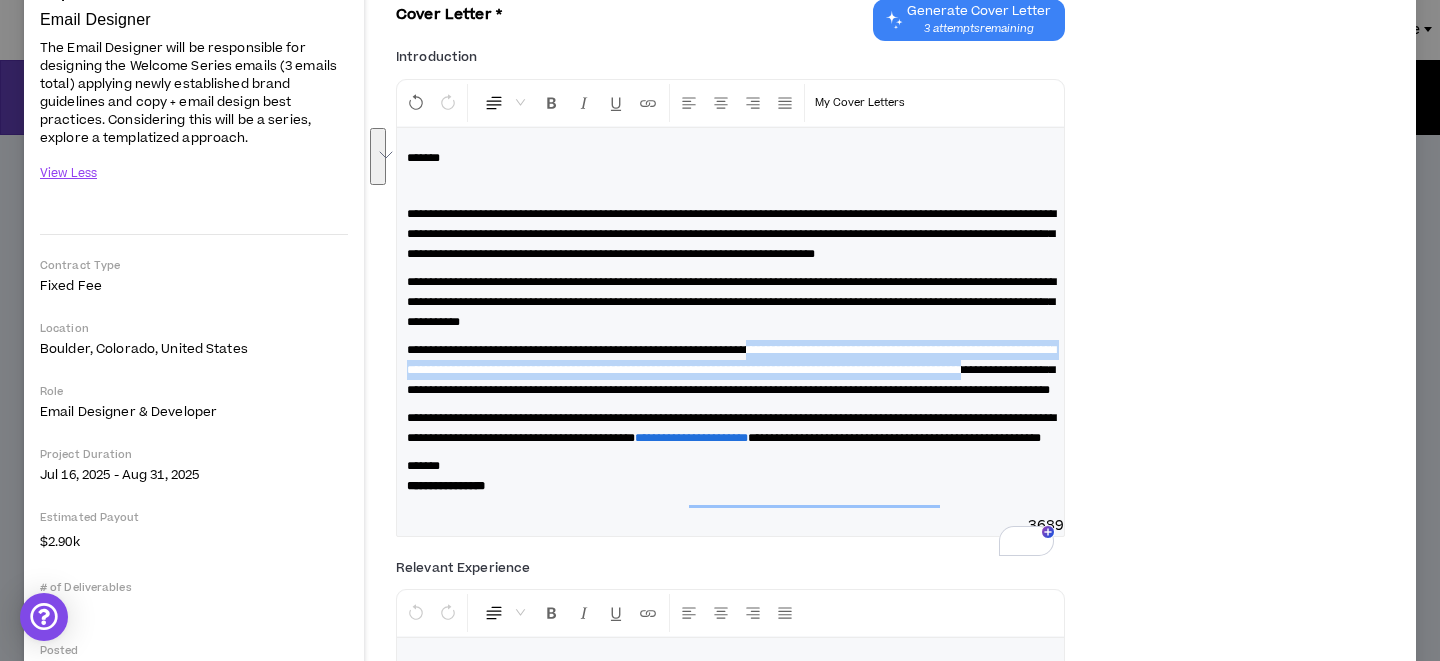 drag, startPoint x: 671, startPoint y: 409, endPoint x: 830, endPoint y: 372, distance: 163.24828 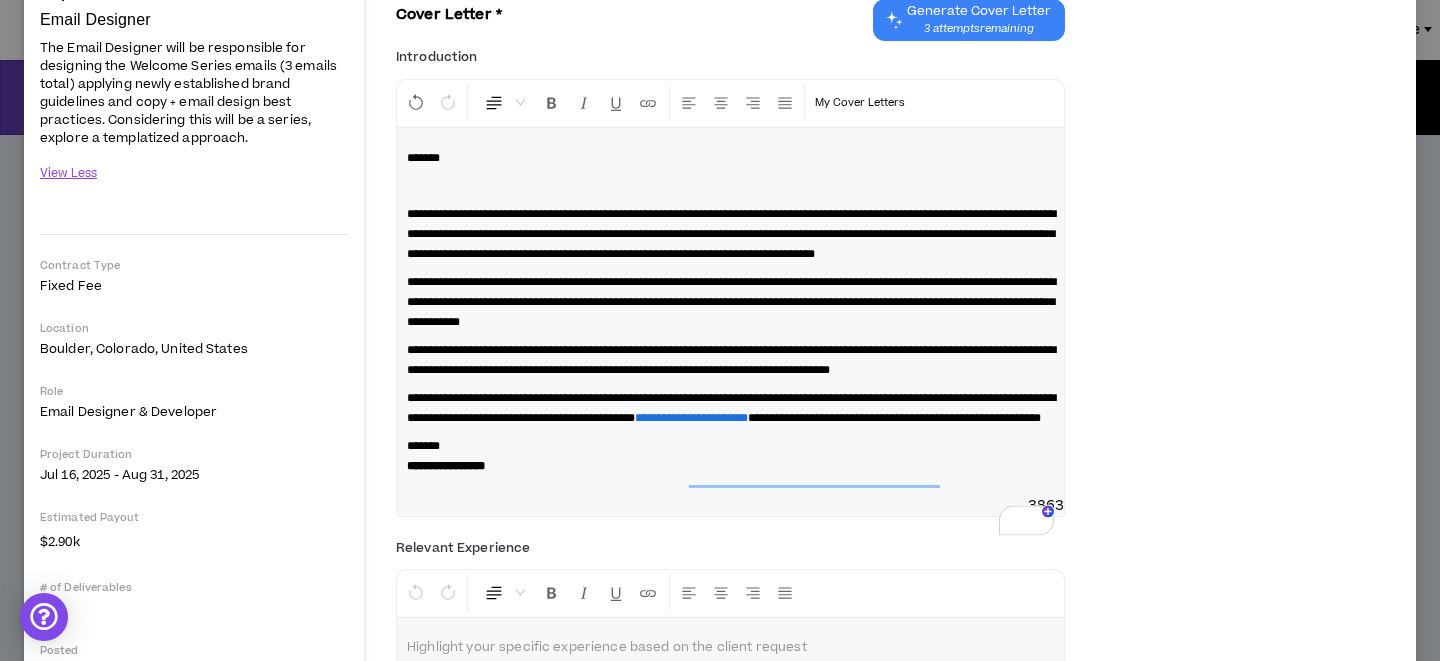 click on "**********" at bounding box center [731, 360] 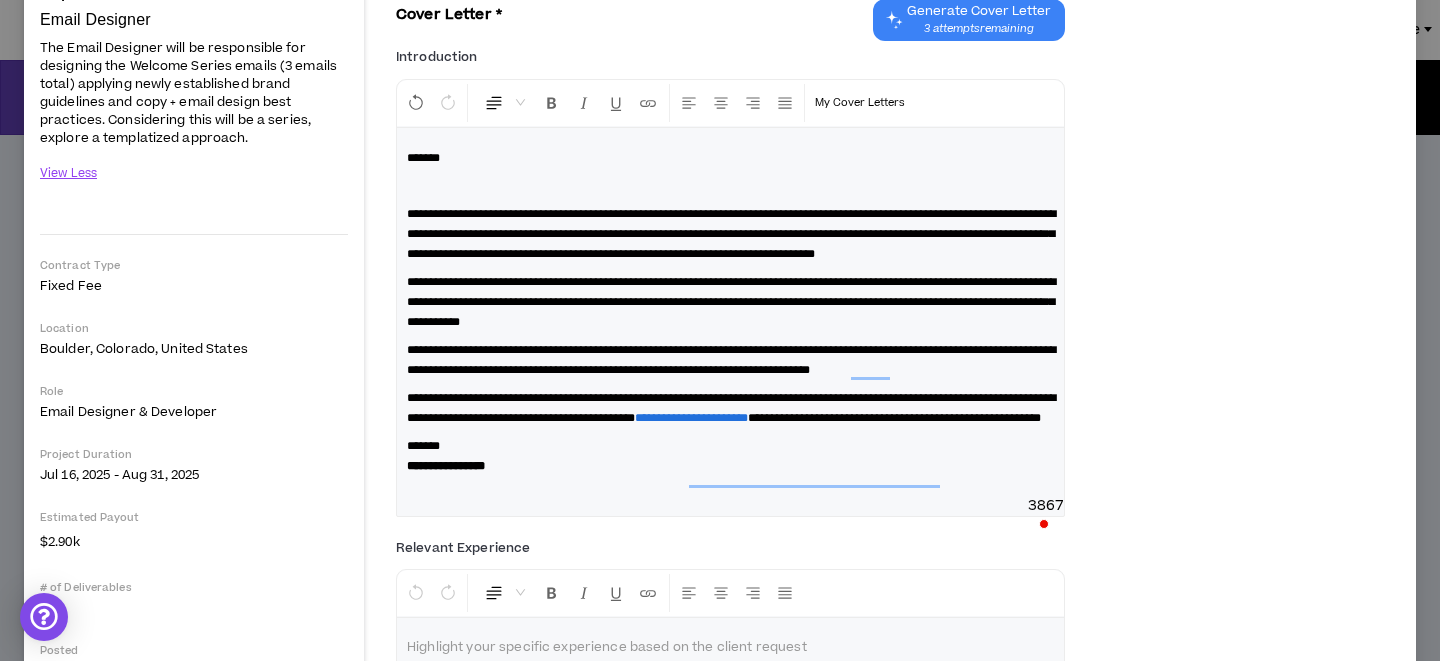 click on "**********" at bounding box center (731, 360) 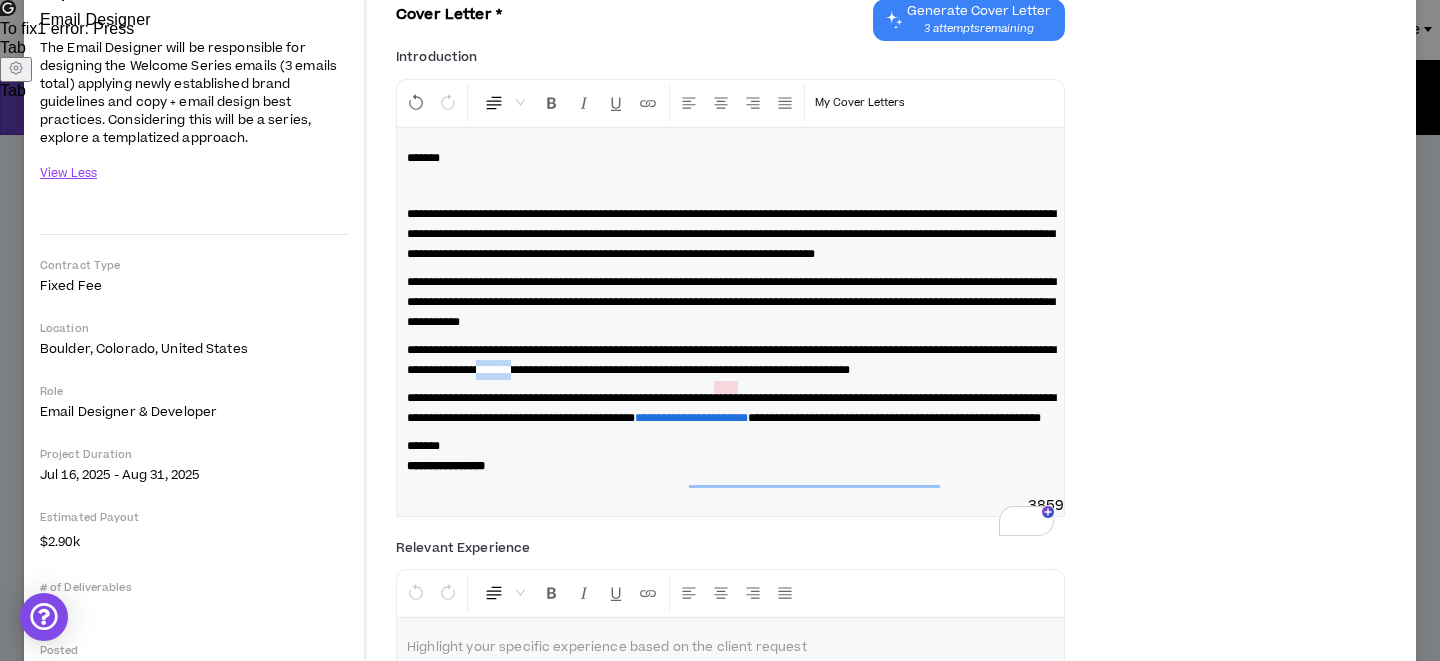 drag, startPoint x: 709, startPoint y: 388, endPoint x: 665, endPoint y: 386, distance: 44.04543 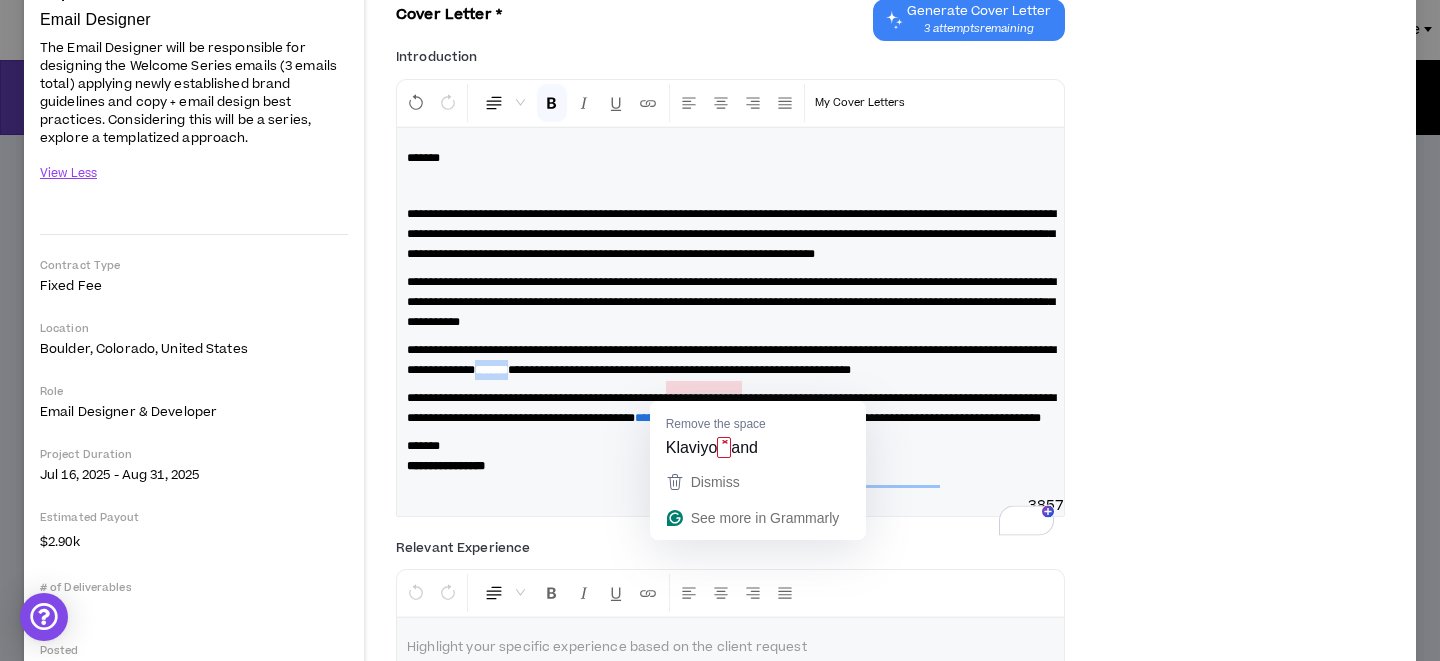 drag, startPoint x: 711, startPoint y: 390, endPoint x: 669, endPoint y: 390, distance: 42 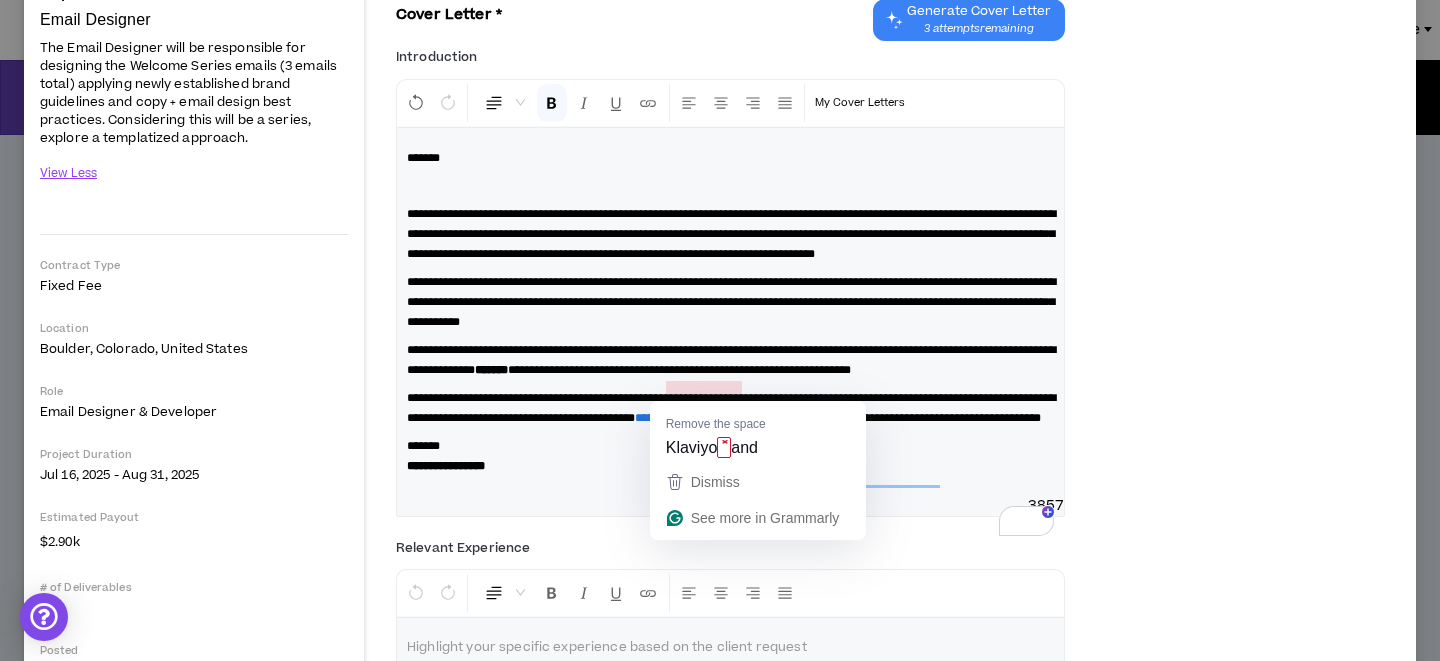 click on "*******" at bounding box center [491, 370] 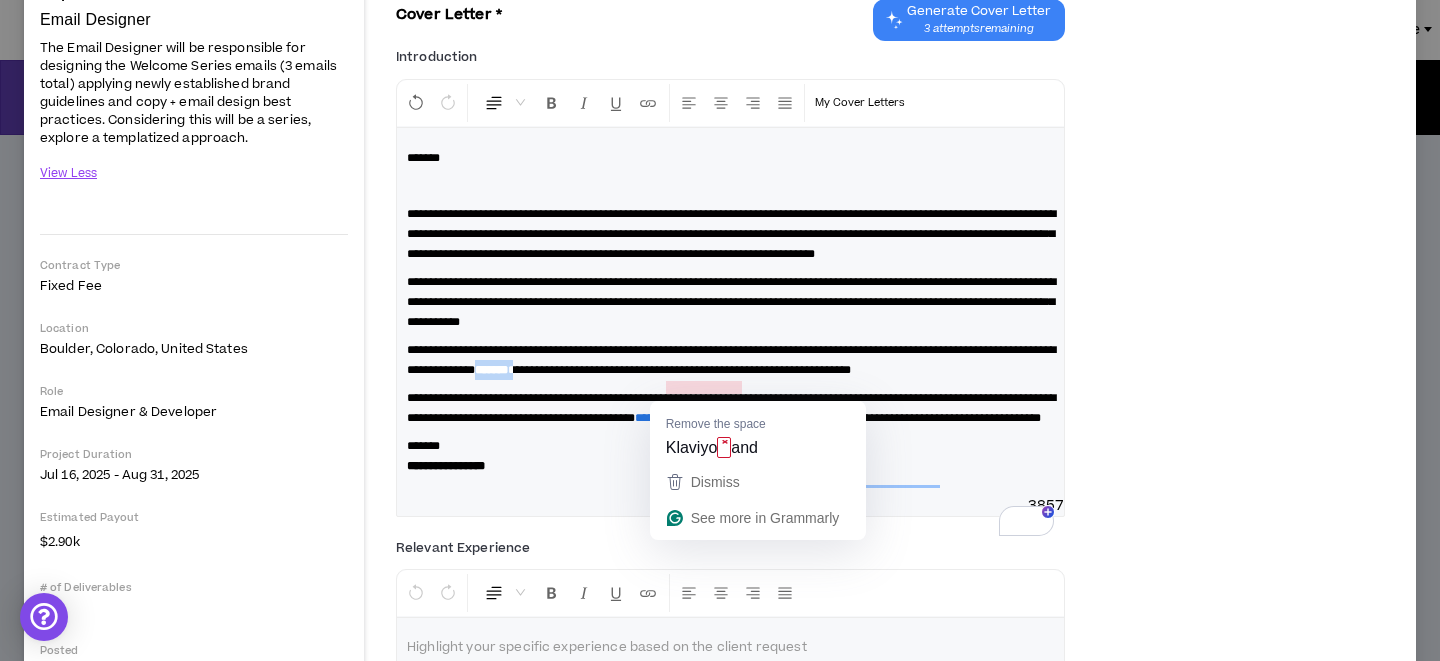 drag, startPoint x: 715, startPoint y: 390, endPoint x: 667, endPoint y: 389, distance: 48.010414 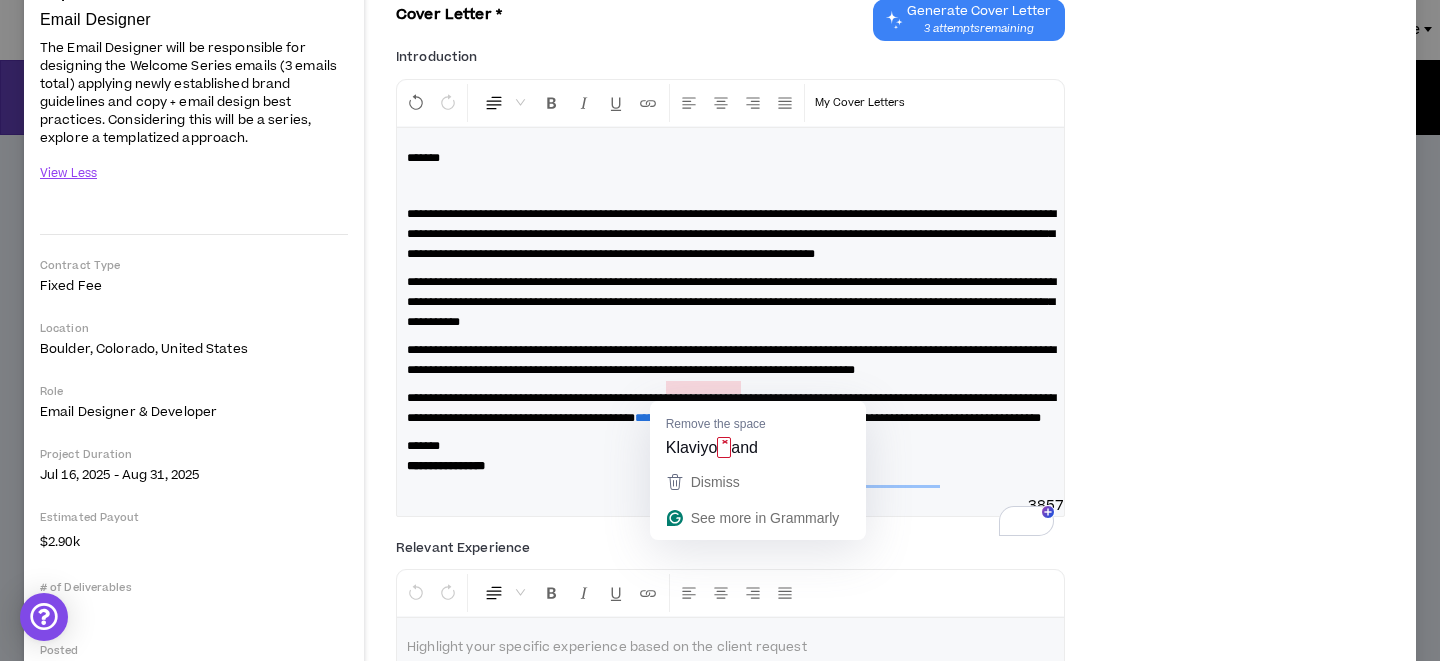 click on "**********" at bounding box center (731, 360) 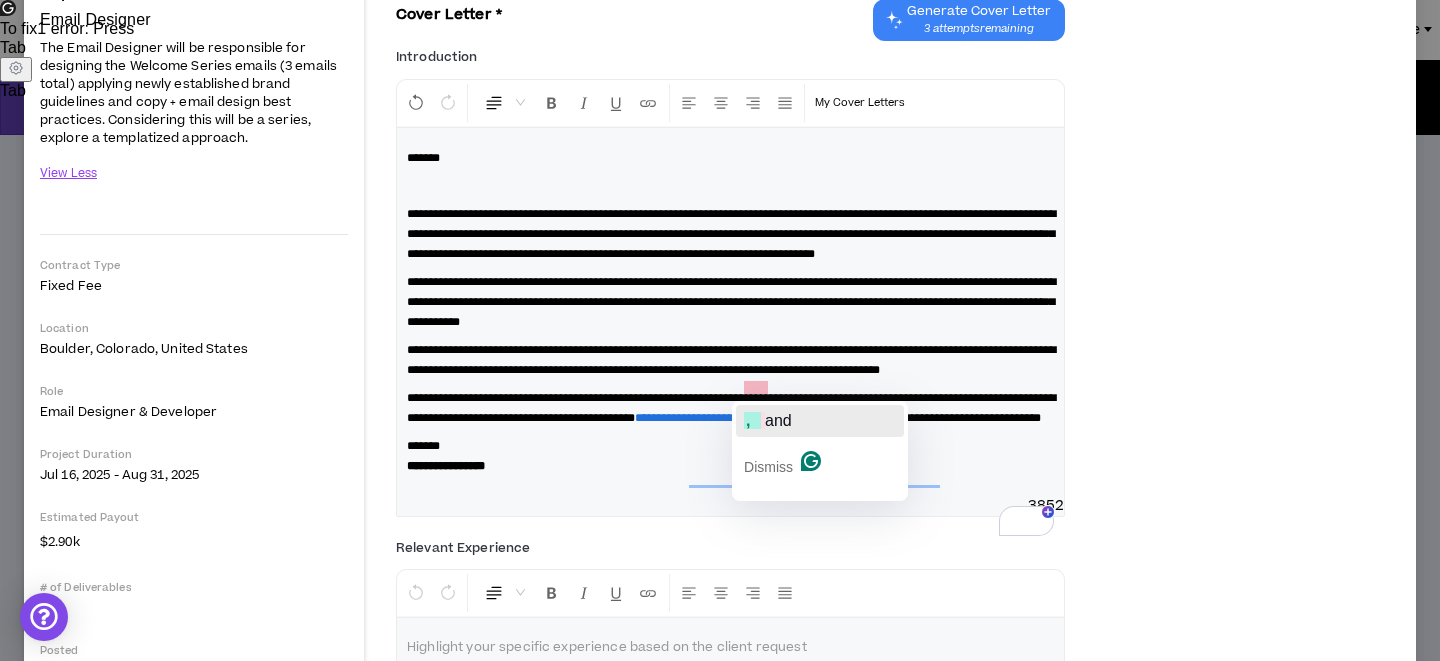 click on ",      and" 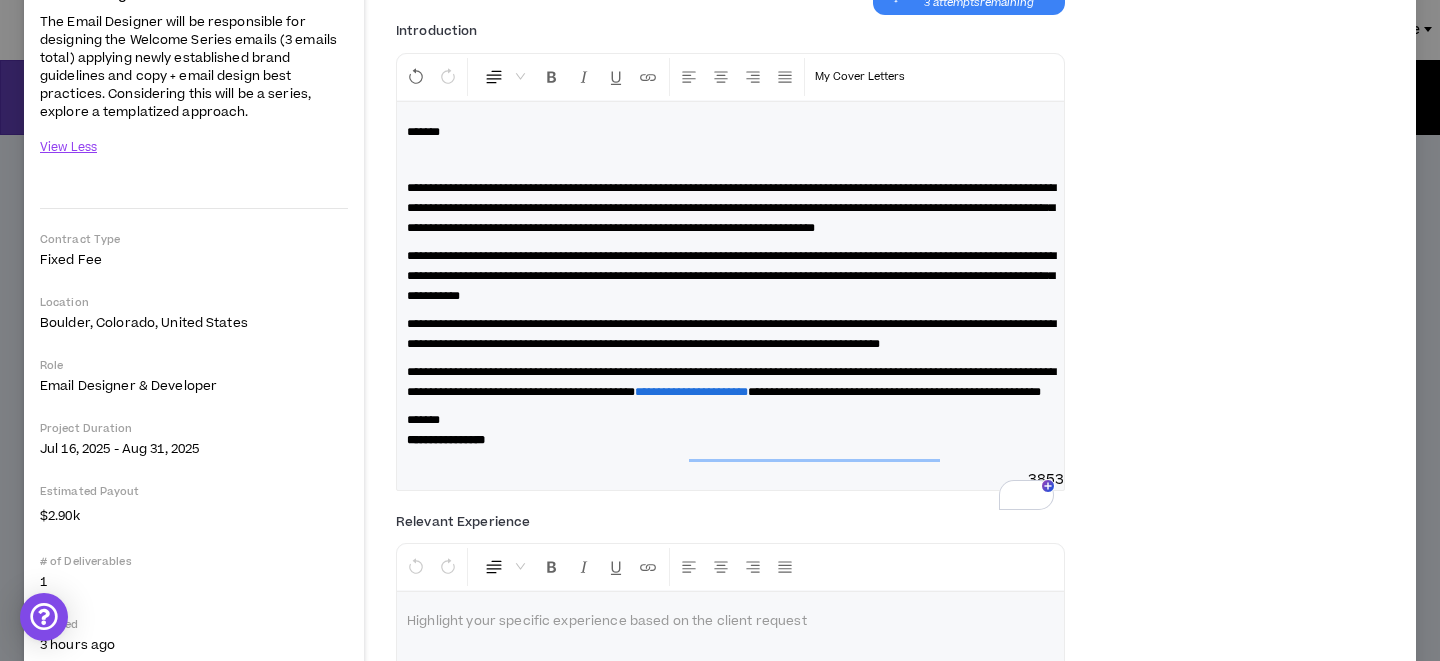 scroll, scrollTop: 235, scrollLeft: 0, axis: vertical 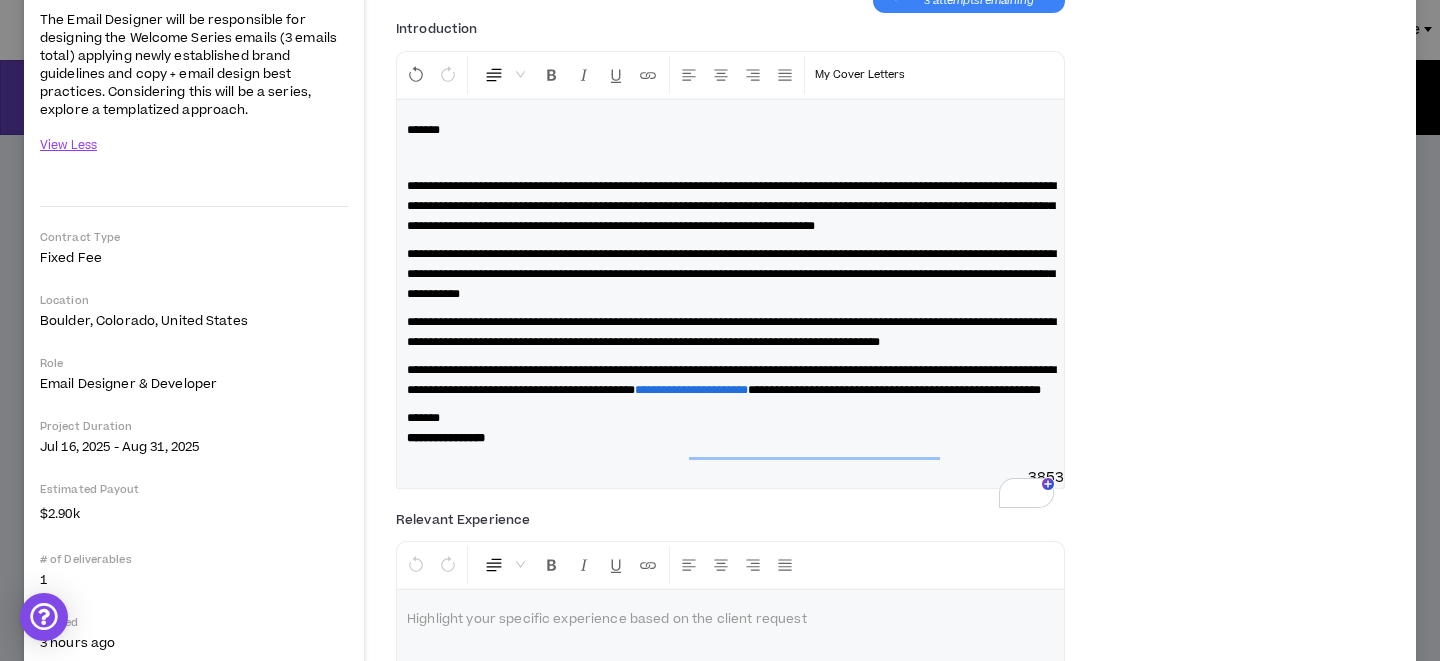 click on "3853" at bounding box center (730, 478) 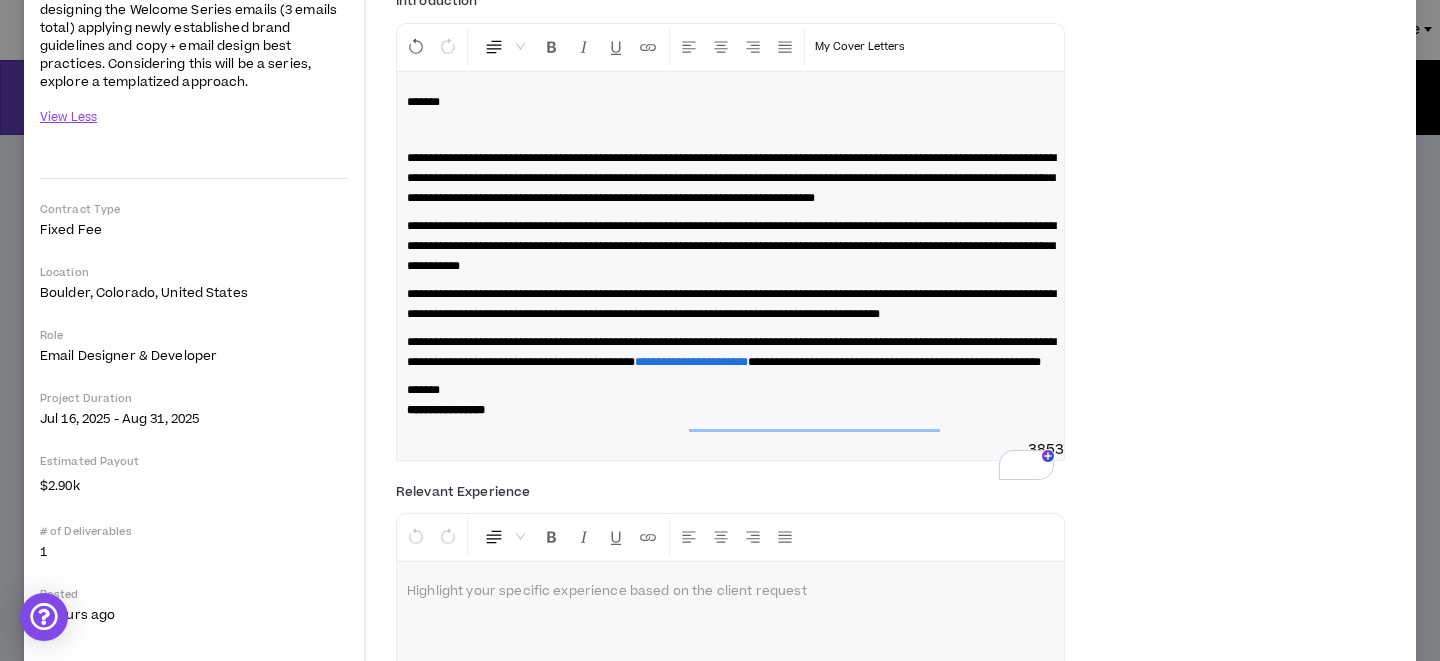 scroll, scrollTop: 267, scrollLeft: 0, axis: vertical 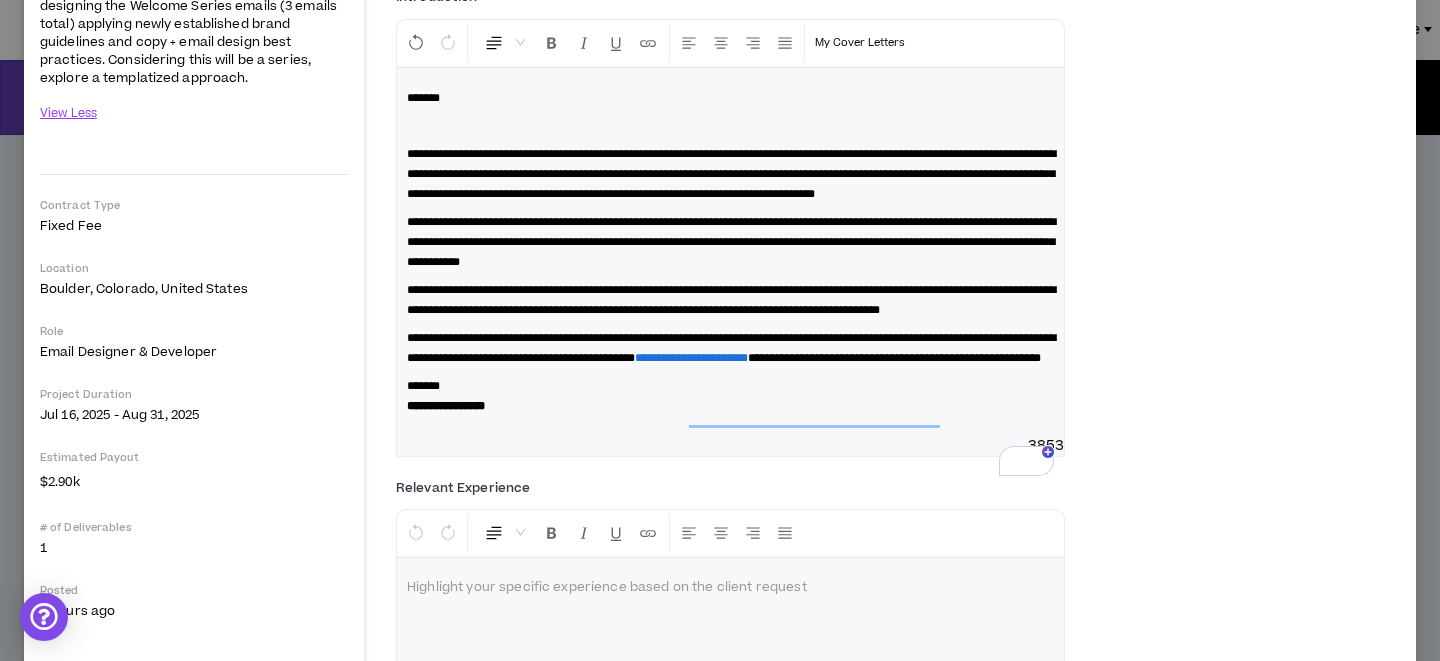 click on "**********" at bounding box center (730, 396) 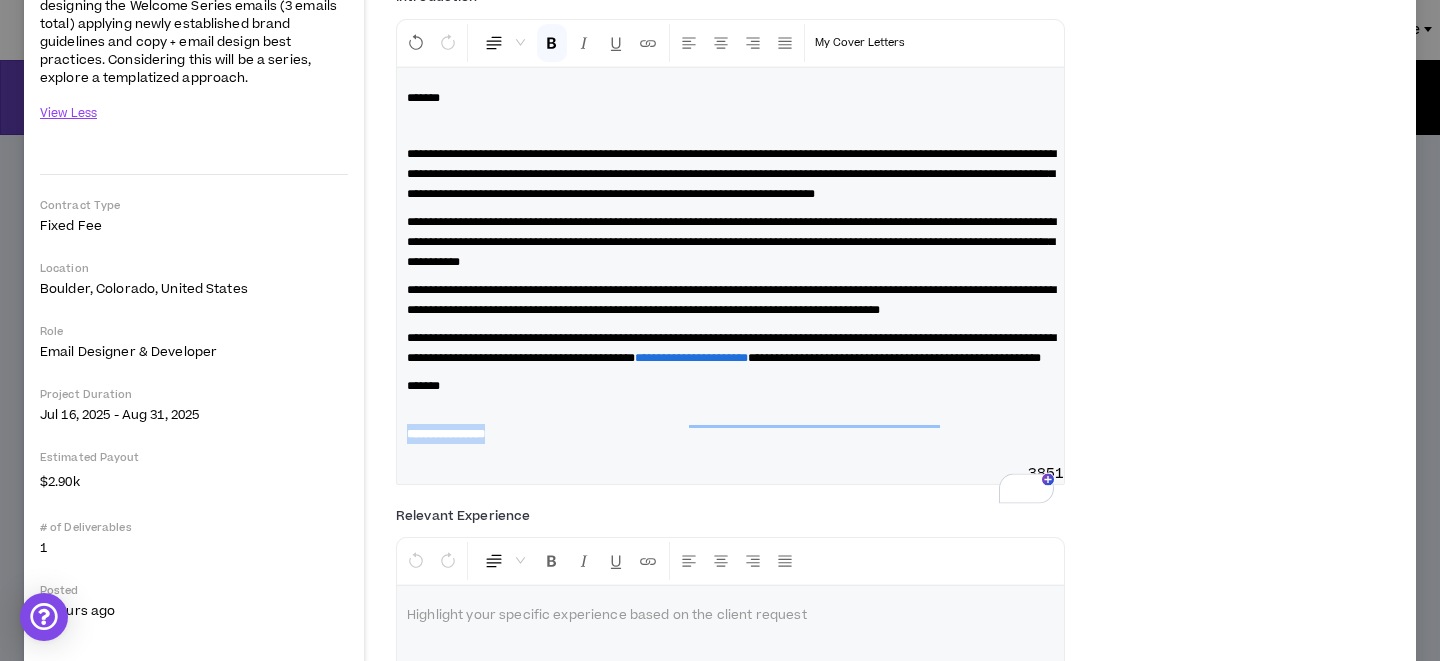 drag, startPoint x: 515, startPoint y: 490, endPoint x: 350, endPoint y: 490, distance: 165 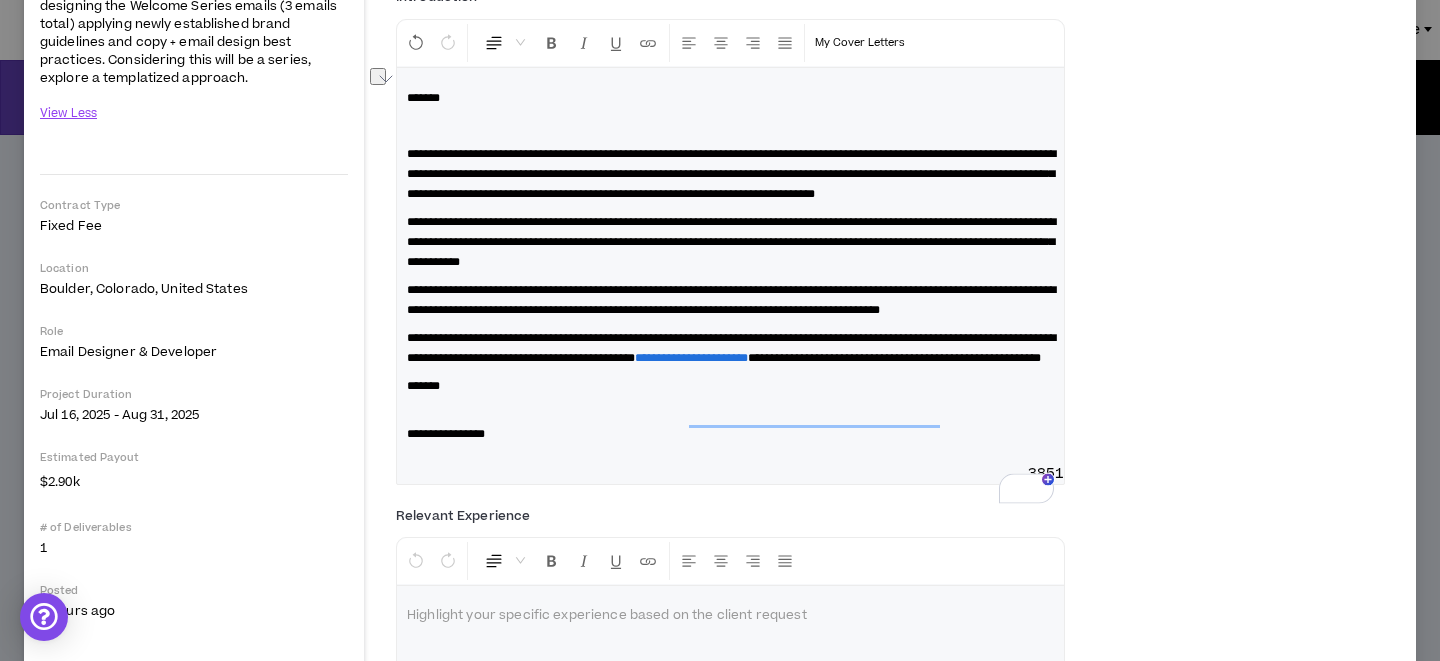 click on "*******" at bounding box center [730, 386] 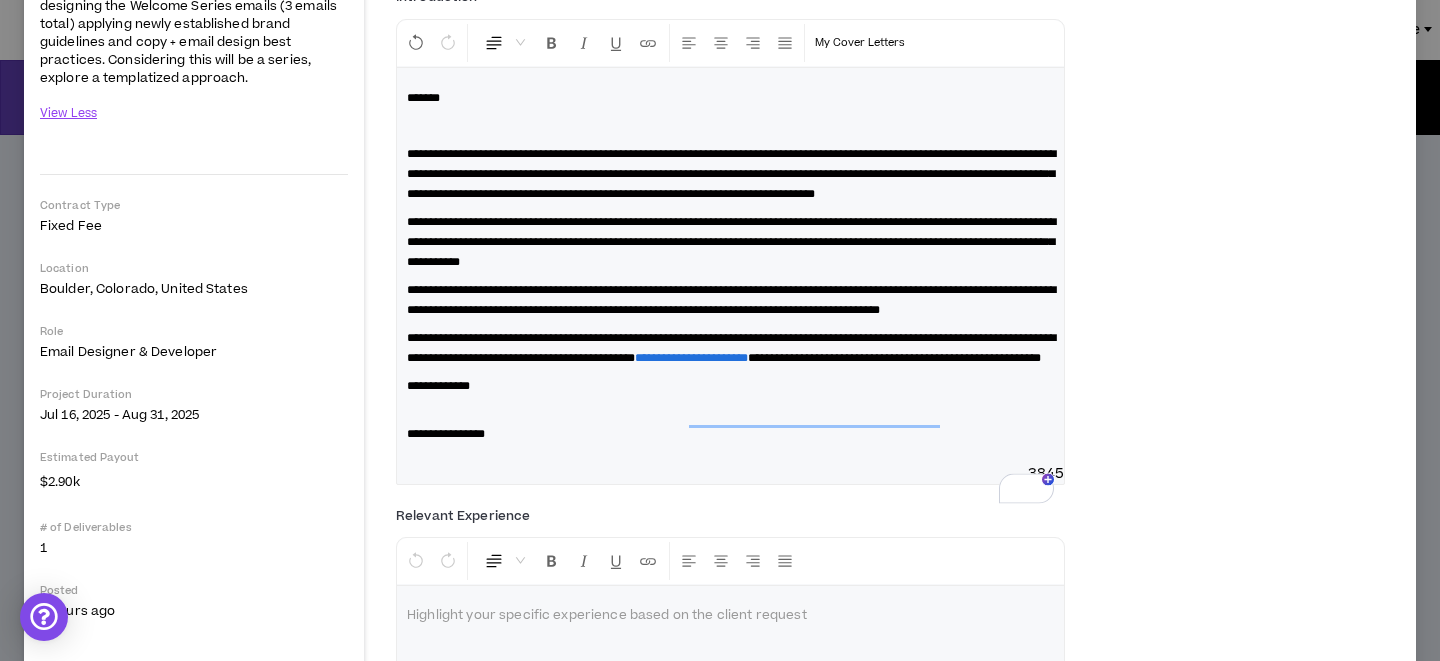 click on "**********" at bounding box center (730, 348) 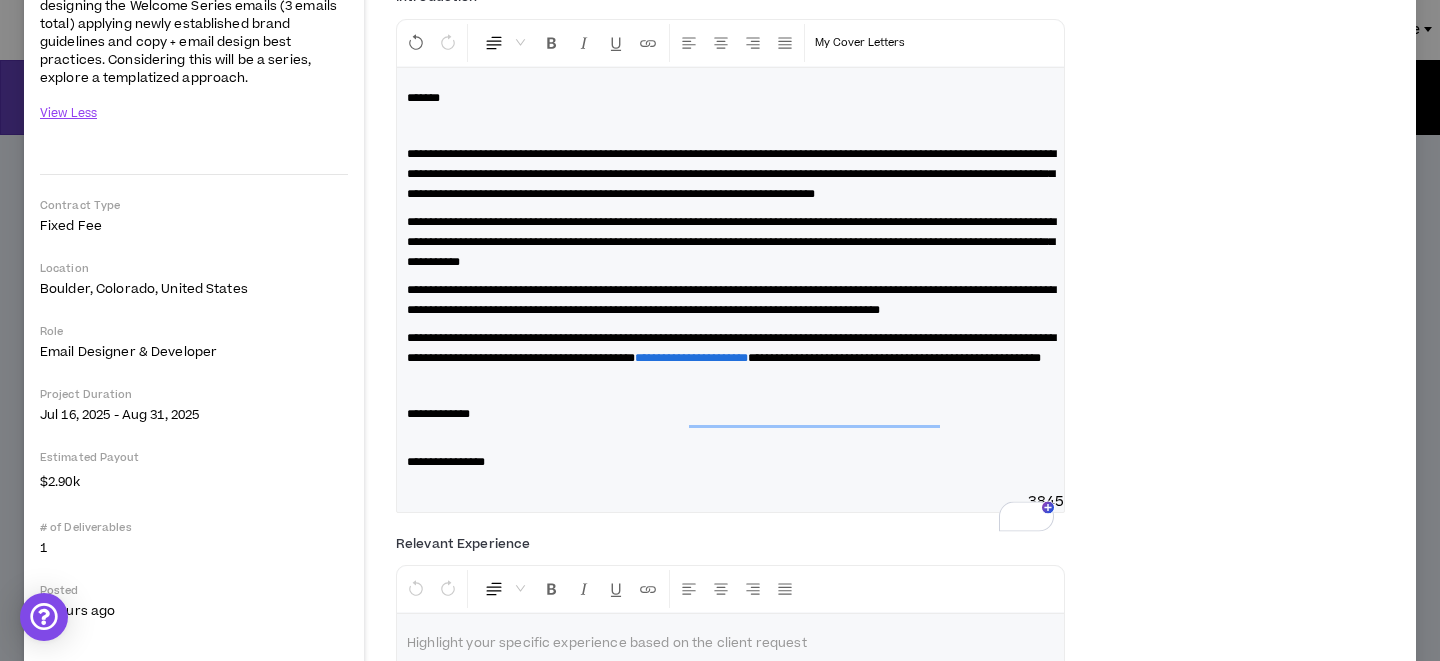 click on "**********" at bounding box center [730, 452] 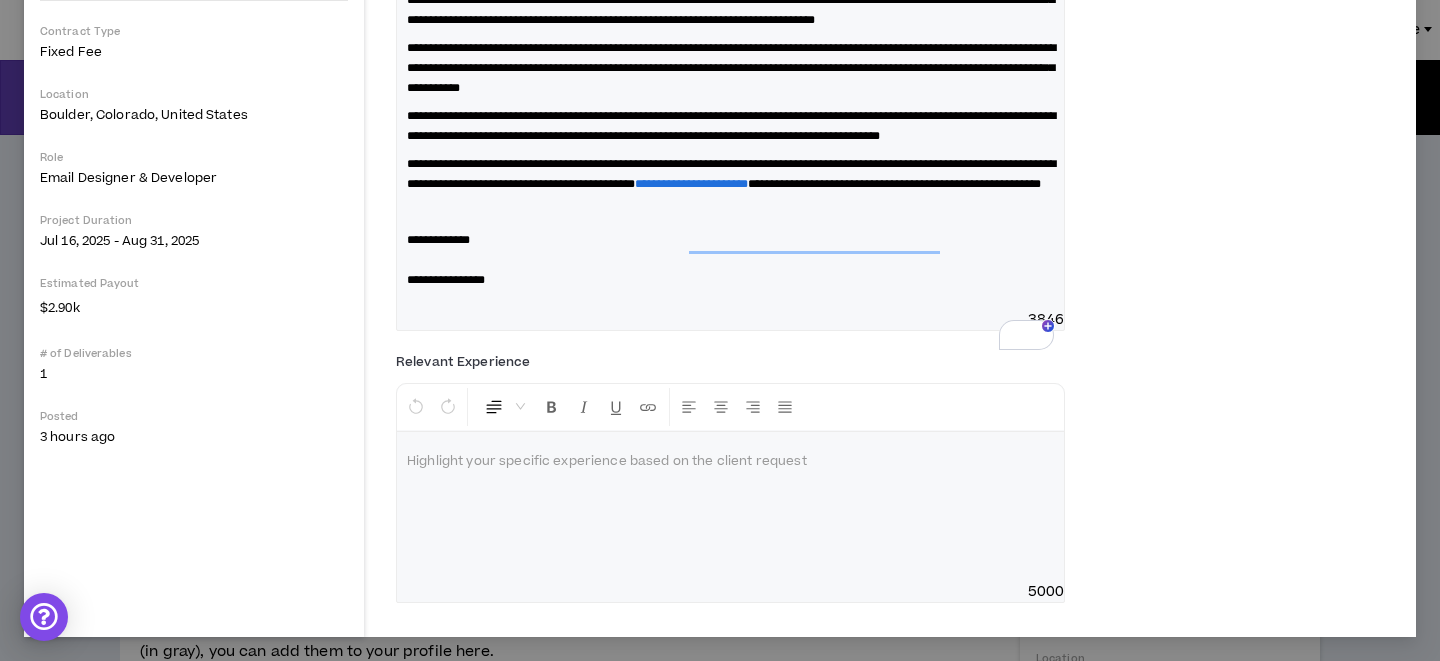 scroll, scrollTop: 500, scrollLeft: 0, axis: vertical 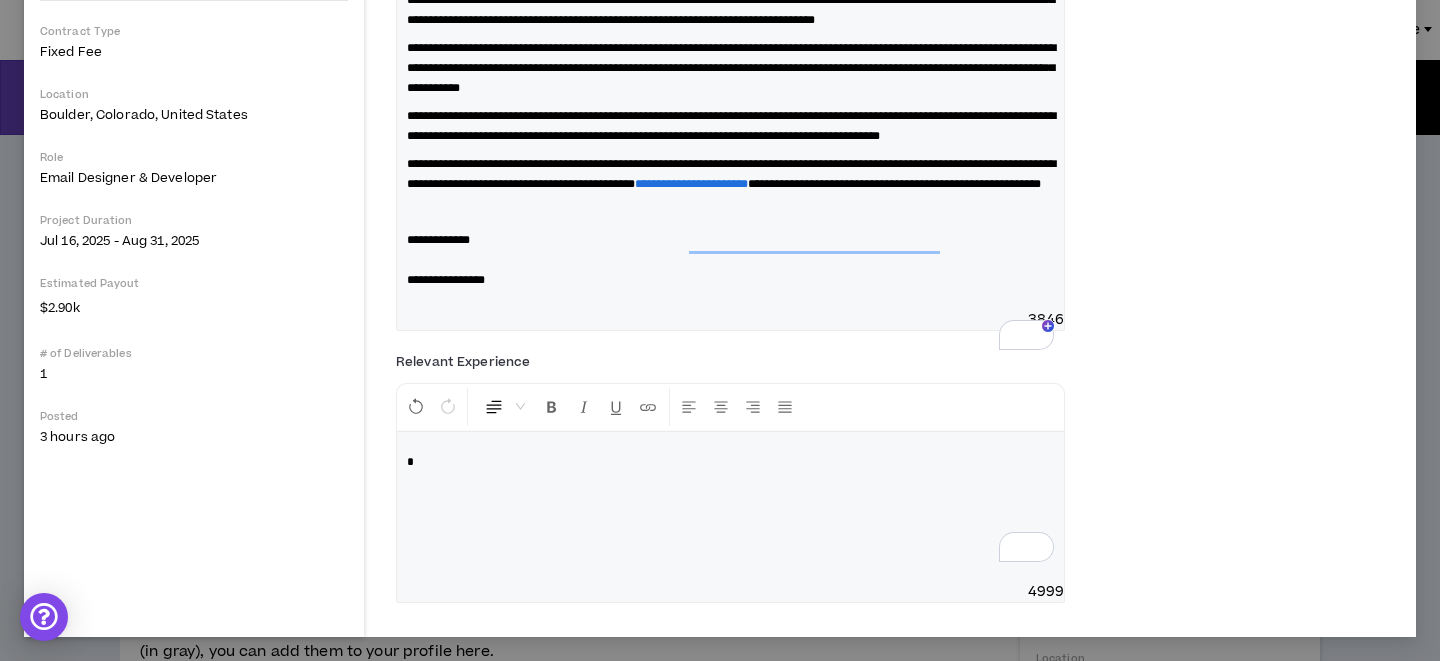 type 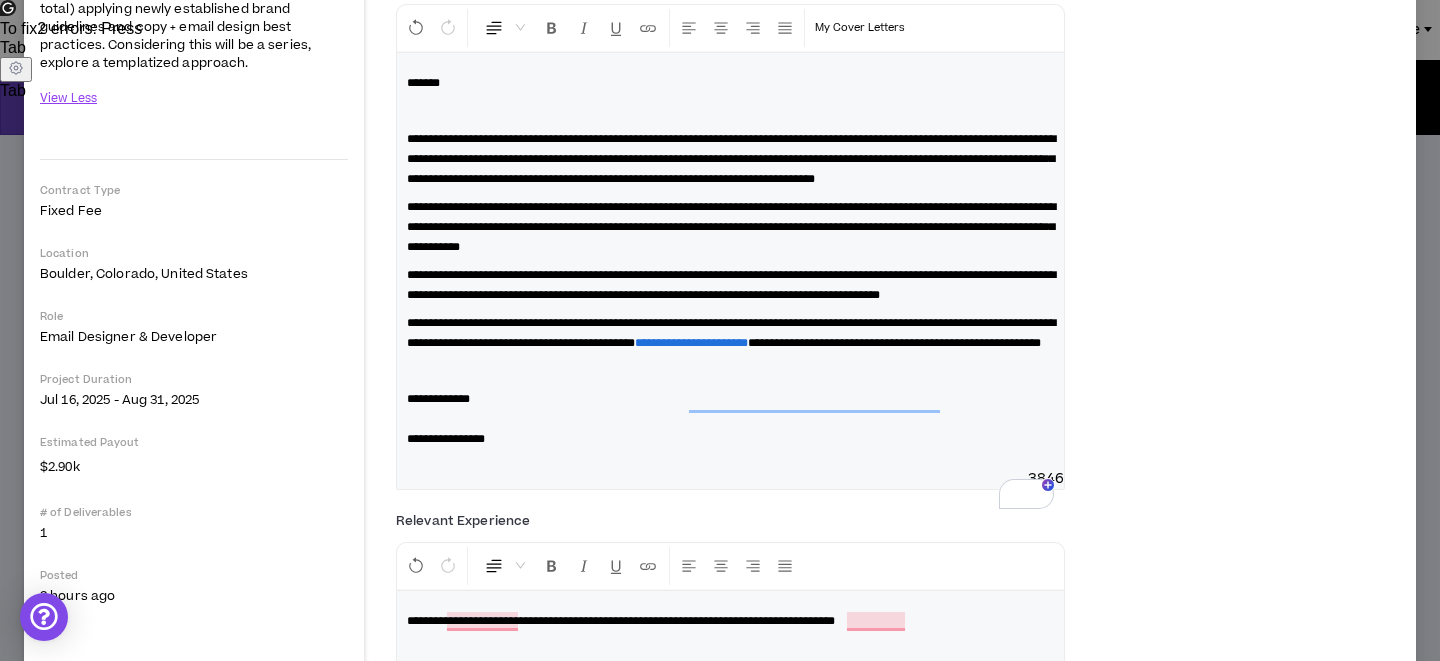 scroll, scrollTop: 0, scrollLeft: 0, axis: both 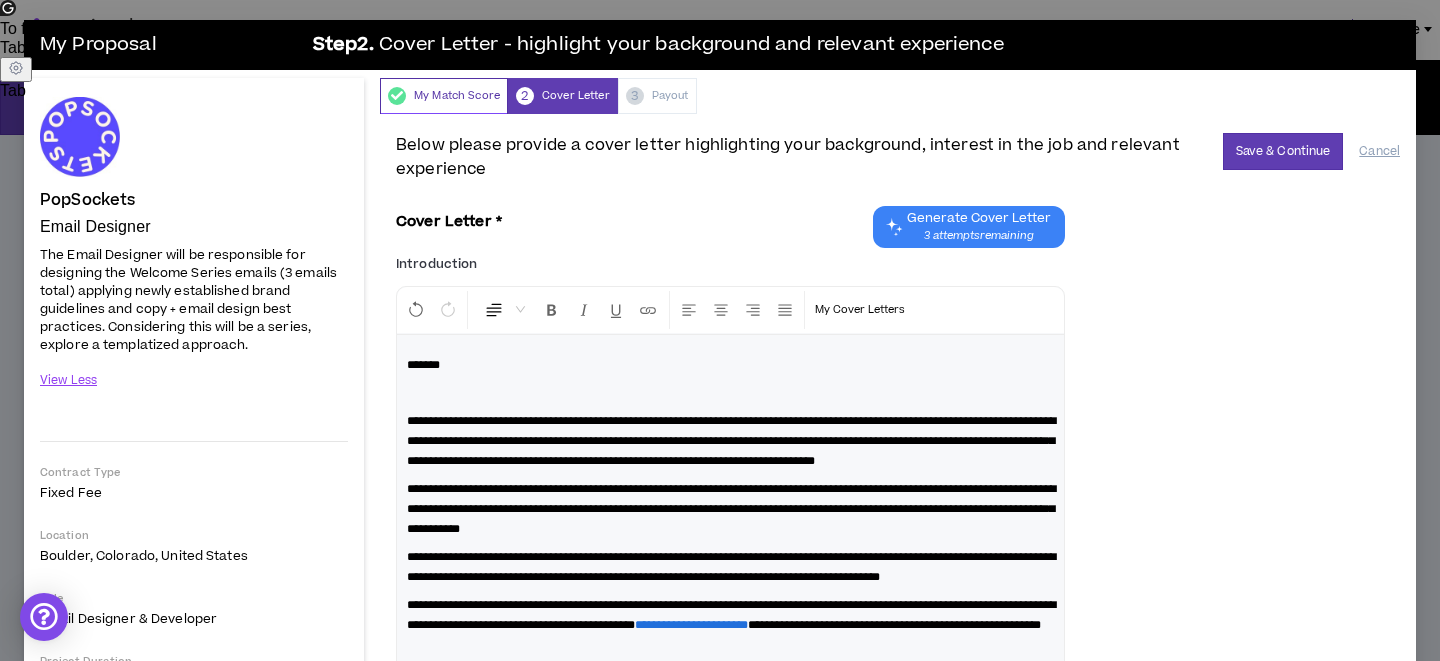 click on "My Match Score" at bounding box center (444, 96) 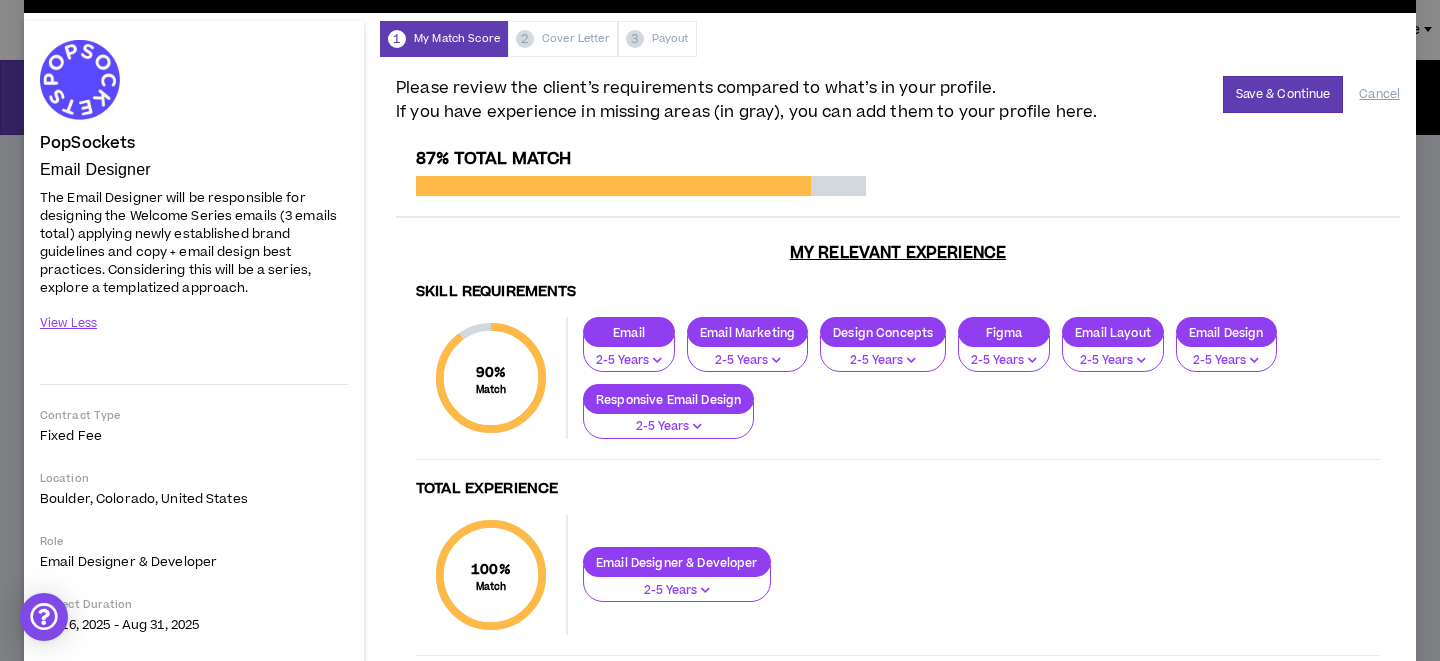 scroll, scrollTop: 24, scrollLeft: 0, axis: vertical 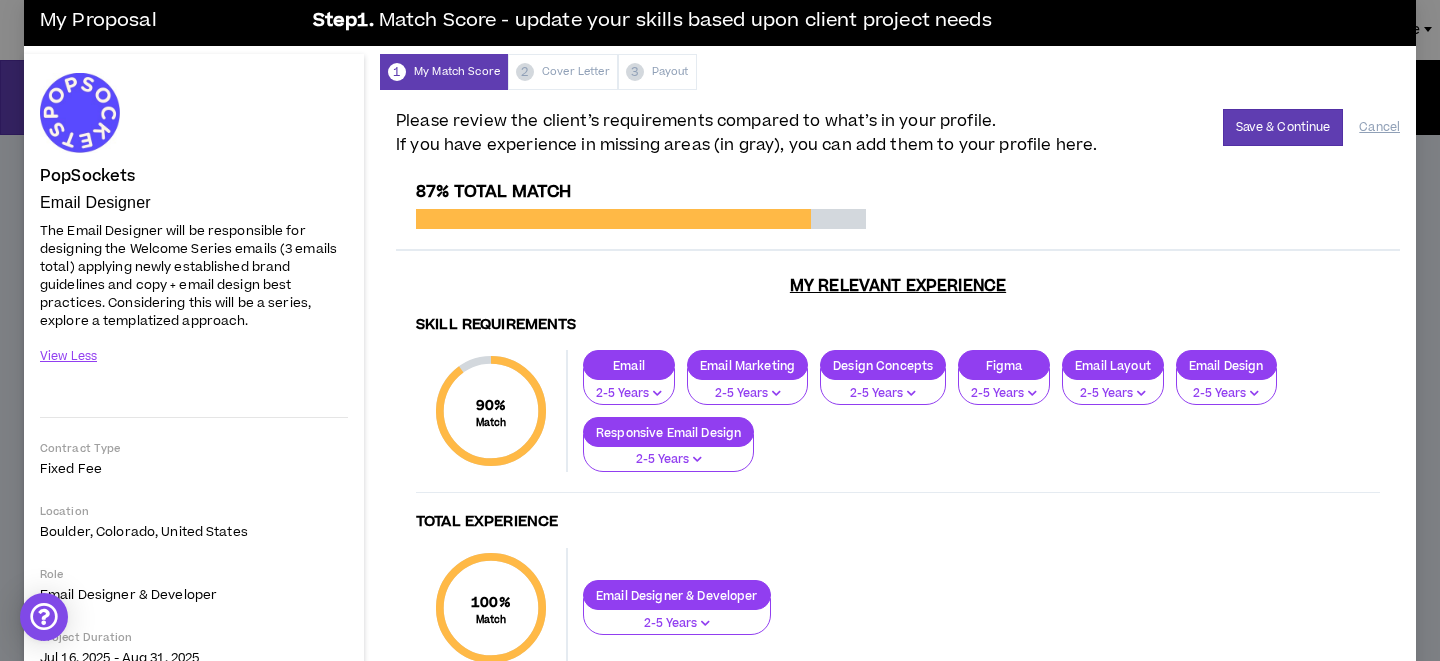 click on "1 My Match Score 2 Cover Letter 3 Payout" at bounding box center (898, 72) 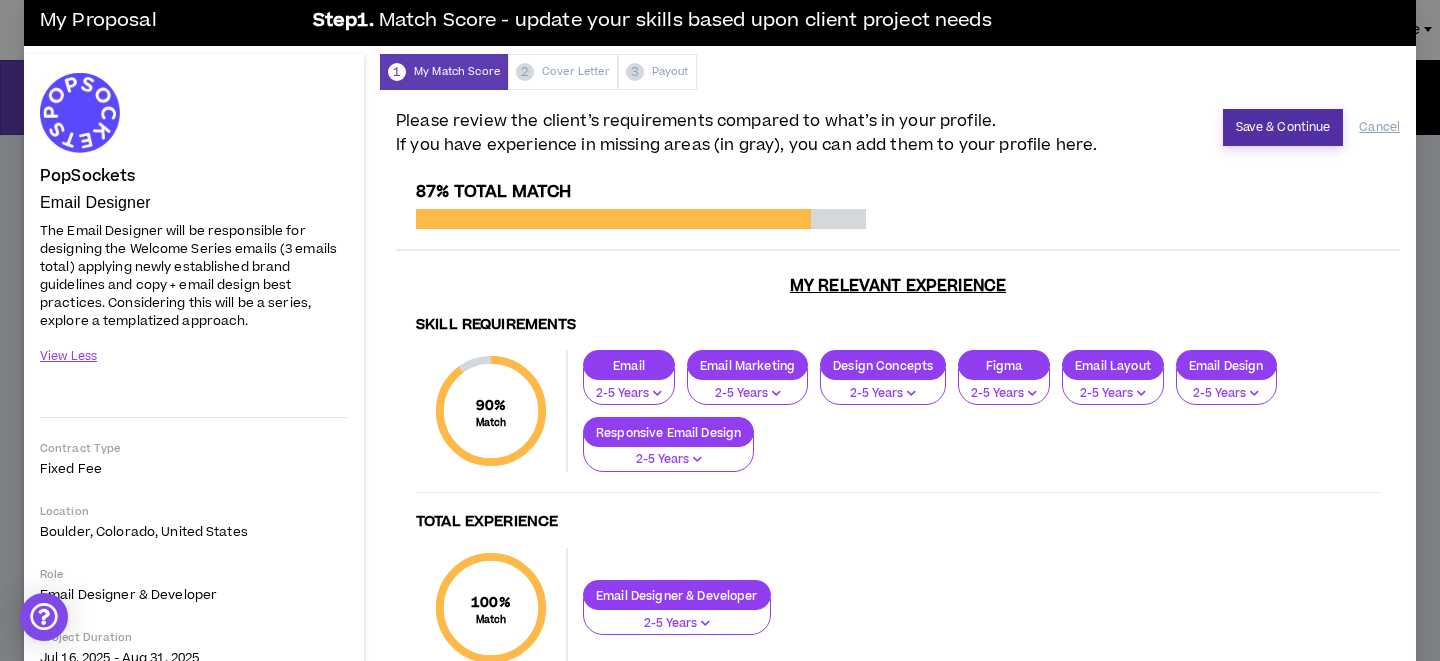 click on "Save & Continue" at bounding box center (1283, 127) 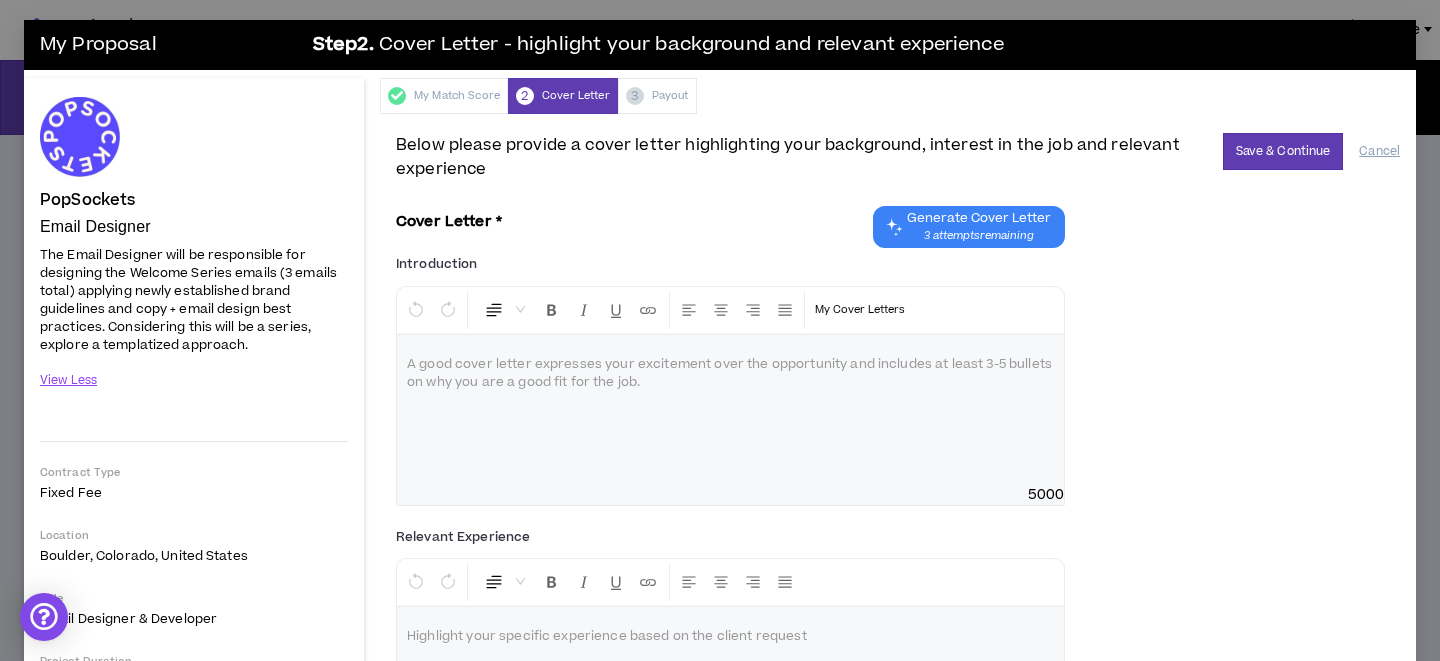 scroll, scrollTop: 1, scrollLeft: 0, axis: vertical 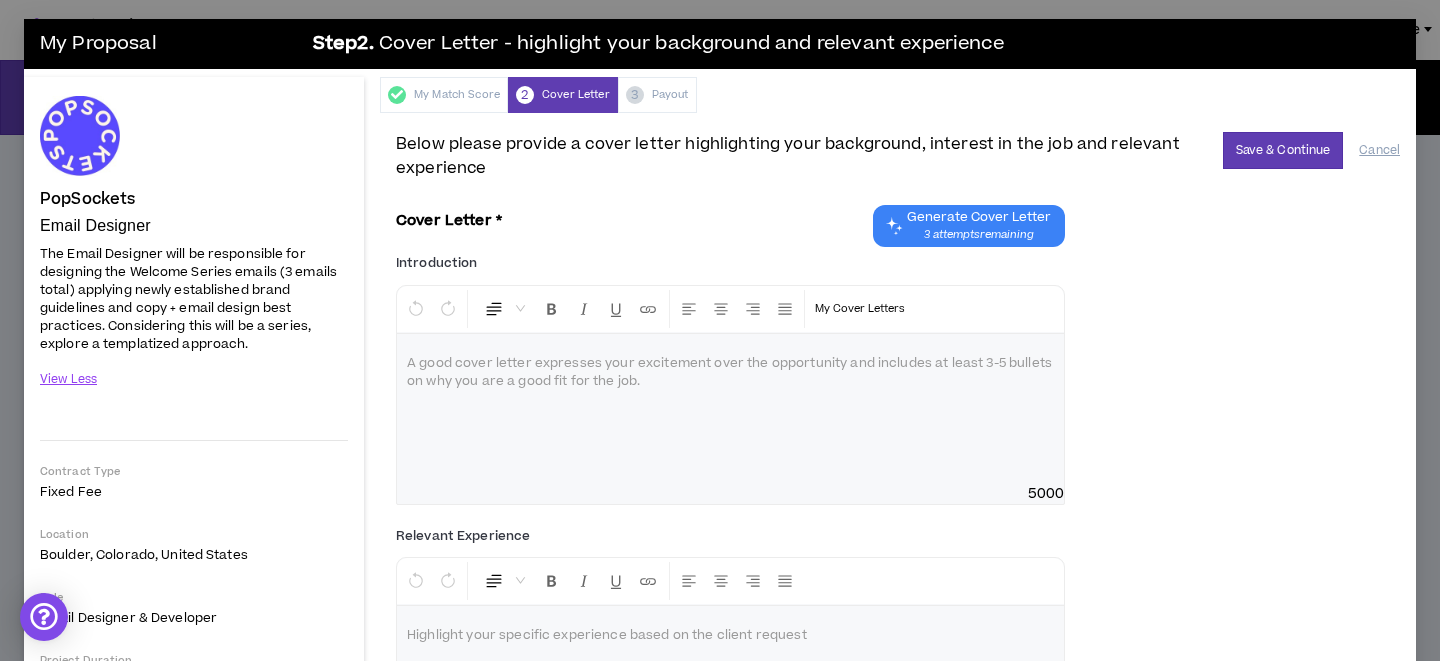 click at bounding box center (730, 409) 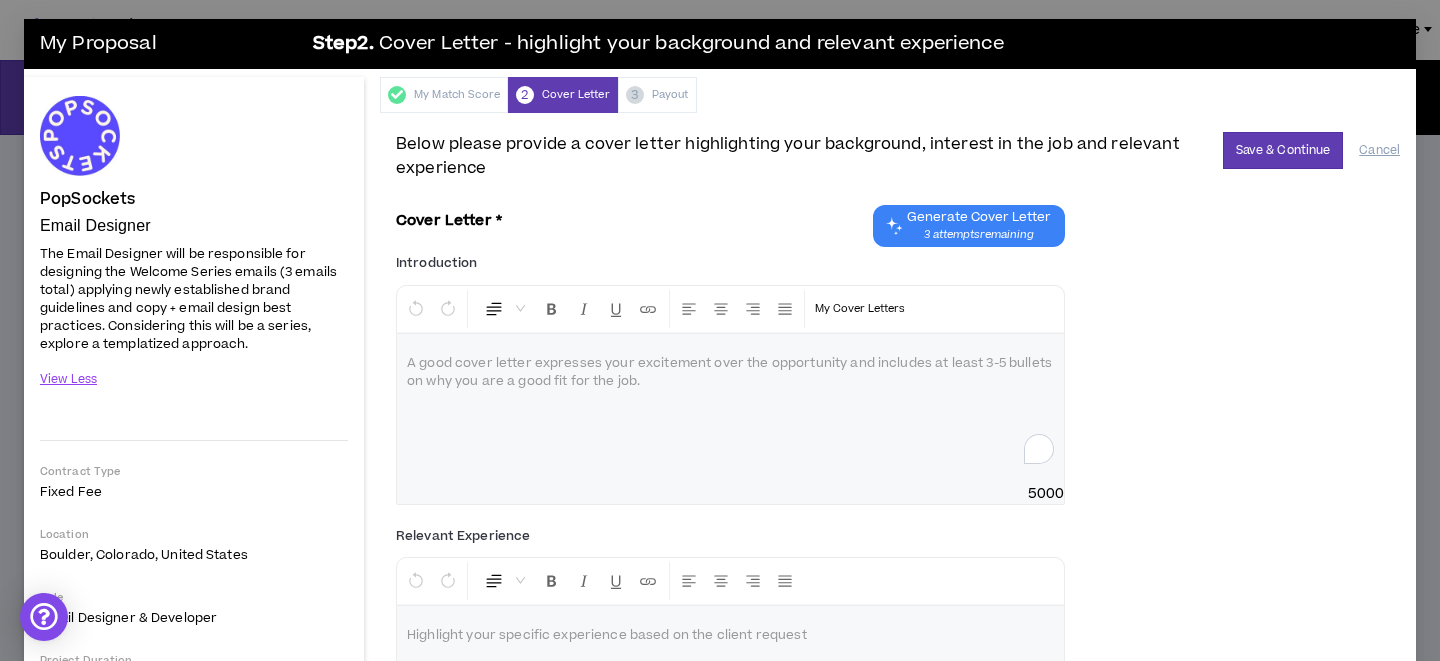 paste 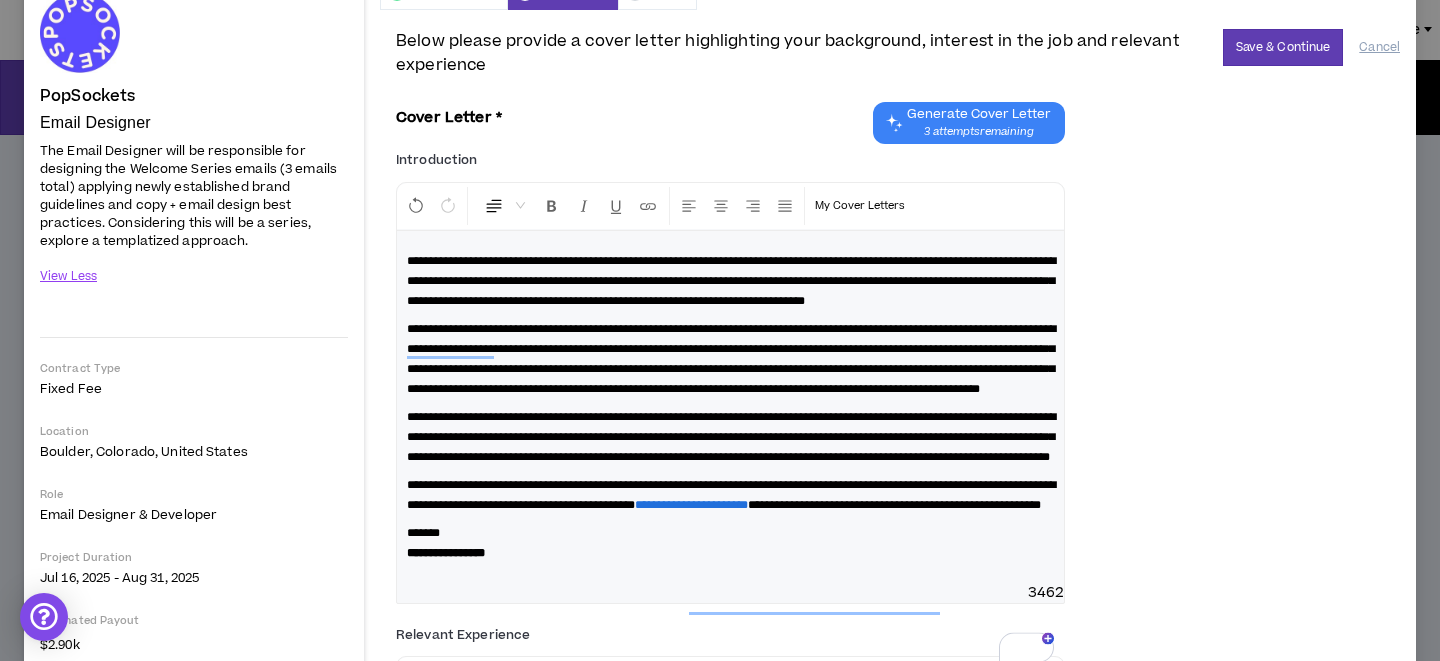 scroll, scrollTop: 0, scrollLeft: 0, axis: both 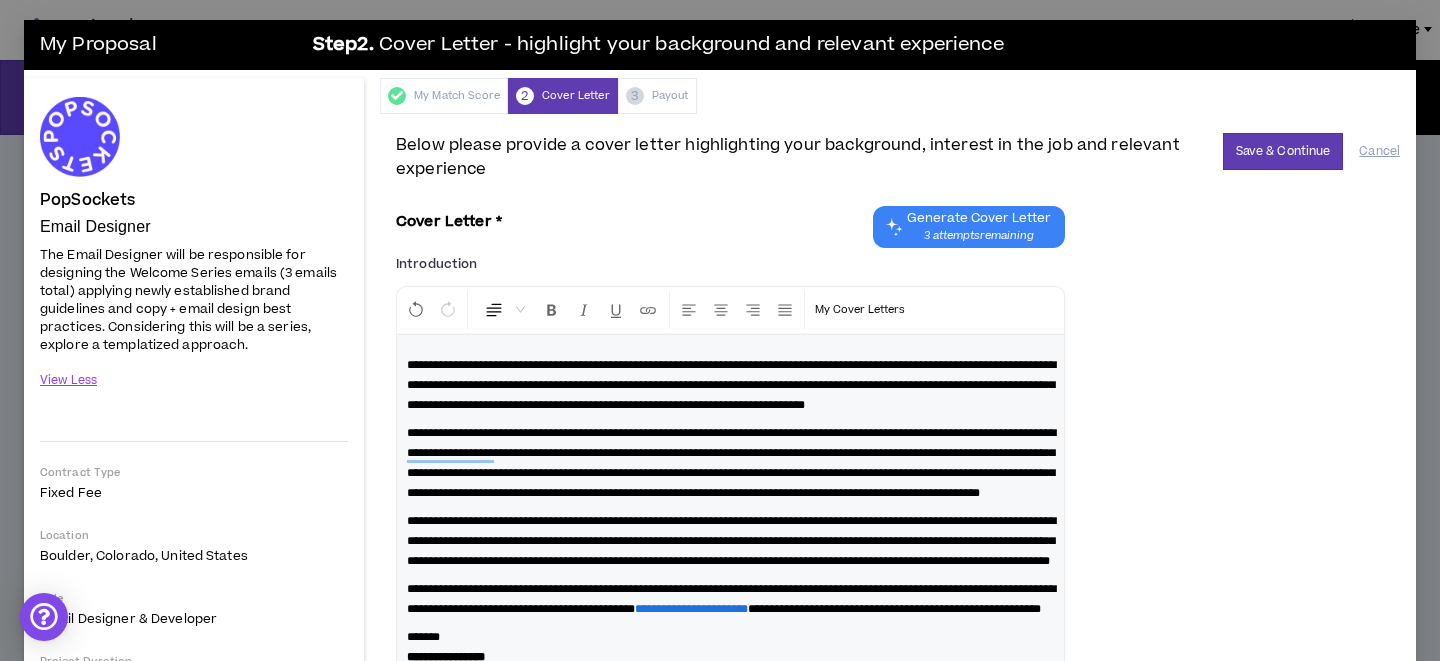 click on "**********" at bounding box center [730, 511] 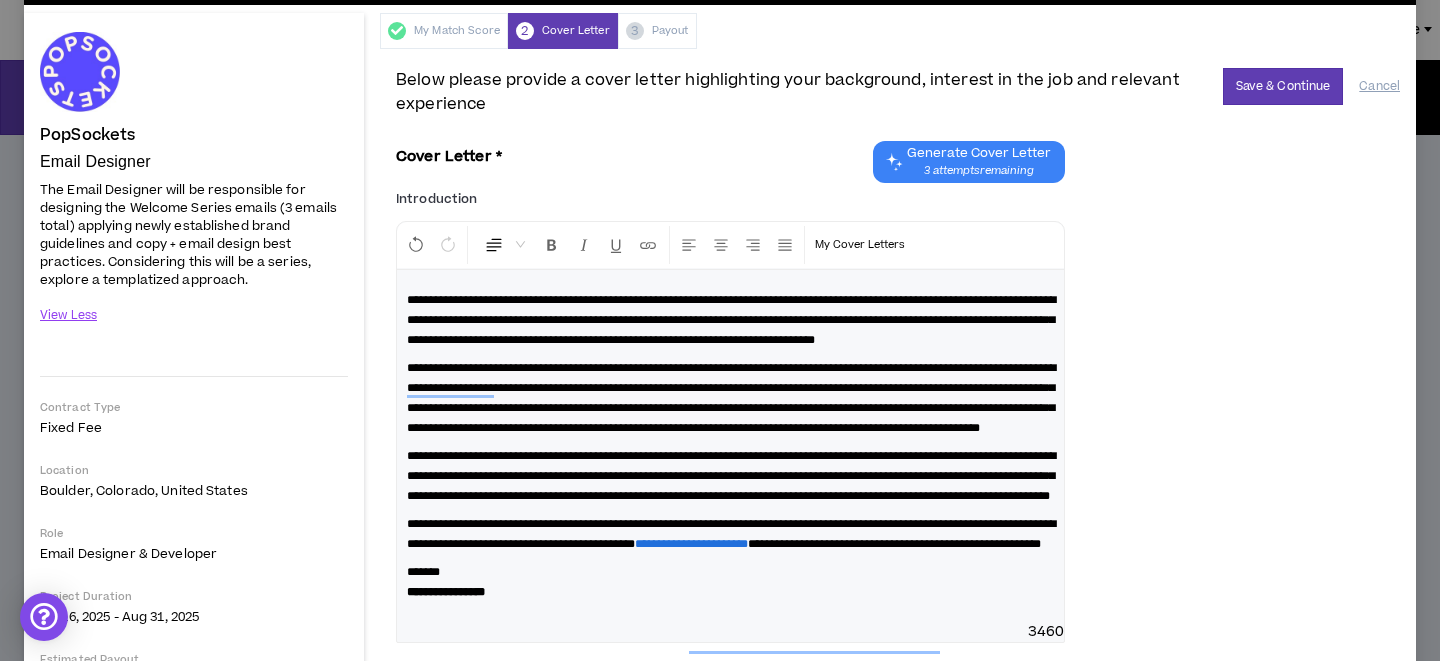 scroll, scrollTop: 67, scrollLeft: 0, axis: vertical 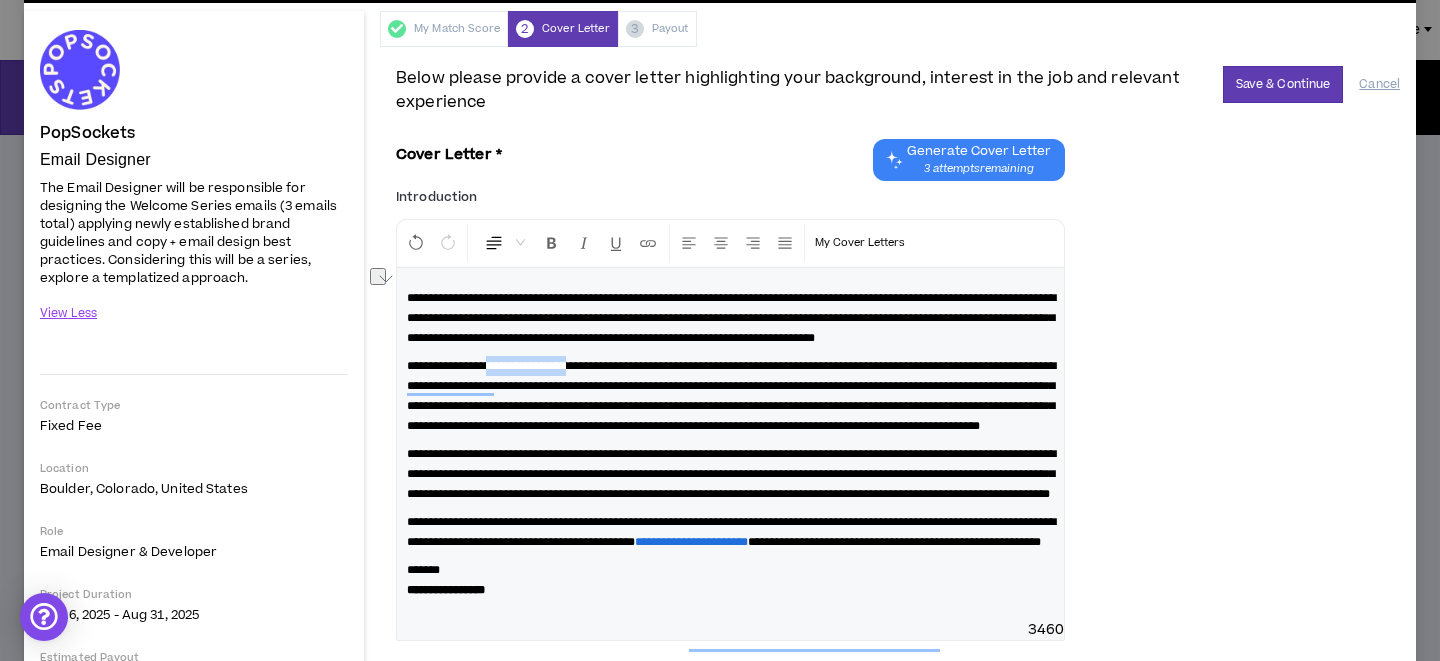 drag, startPoint x: 513, startPoint y: 406, endPoint x: 615, endPoint y: 385, distance: 104.13933 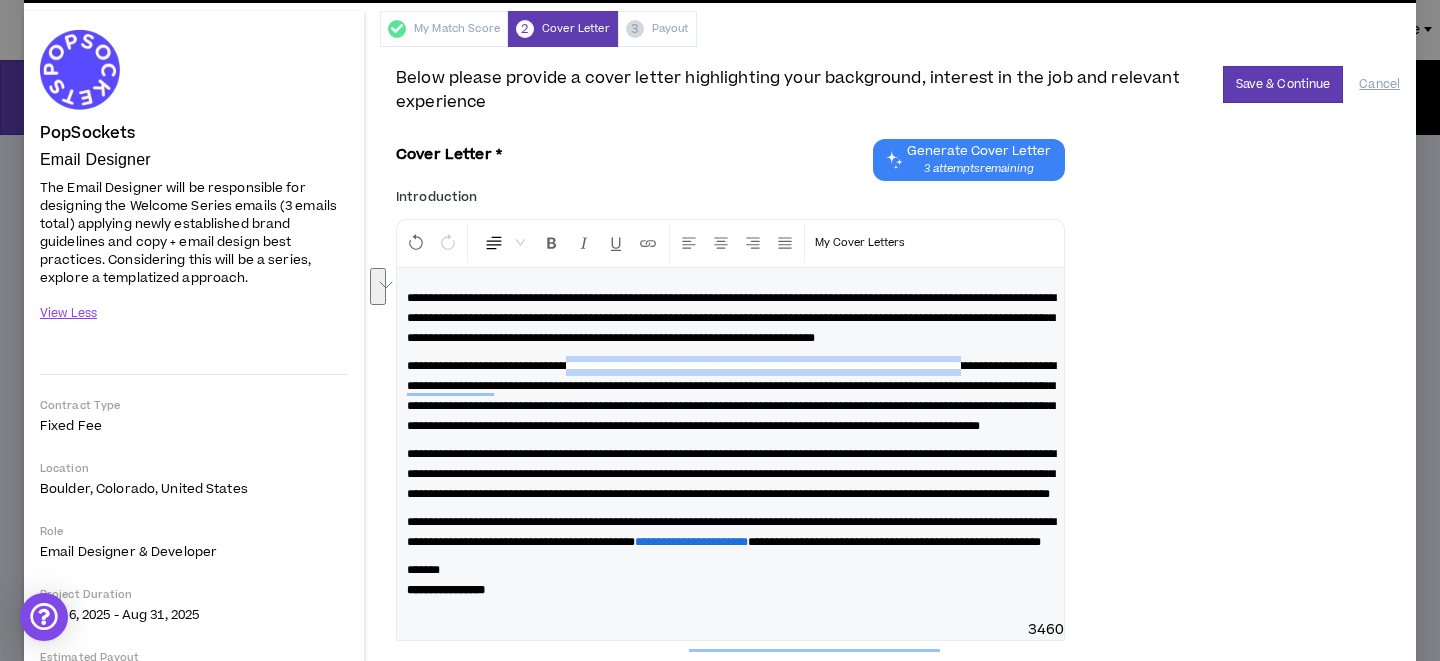 drag, startPoint x: 513, startPoint y: 409, endPoint x: 612, endPoint y: 383, distance: 102.357216 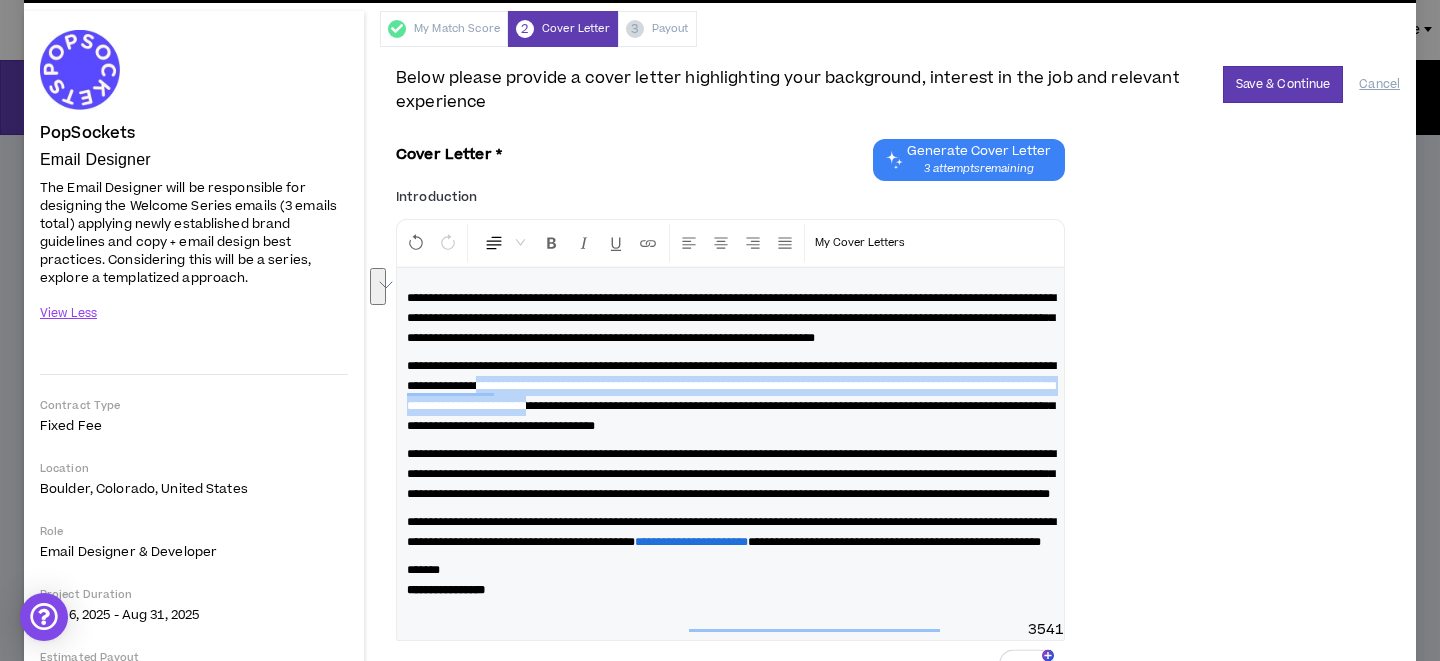 drag, startPoint x: 941, startPoint y: 429, endPoint x: 687, endPoint y: 407, distance: 254.95097 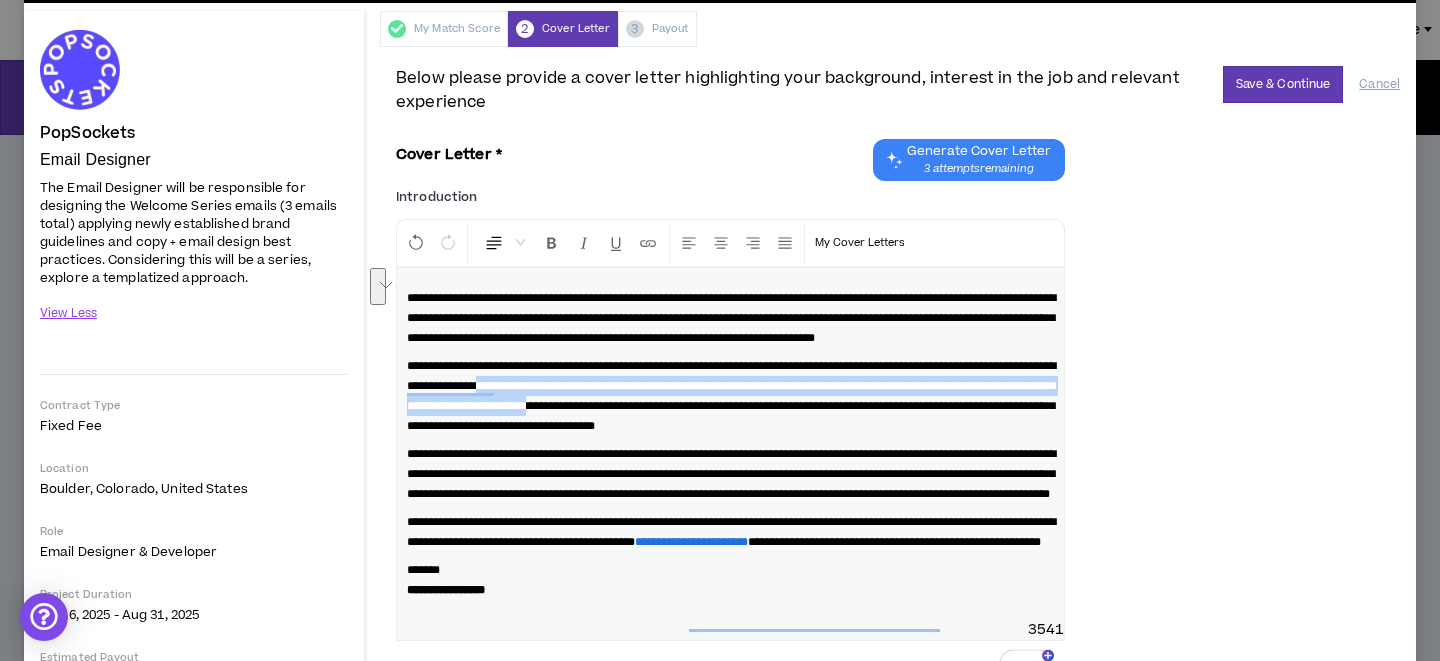 click on "**********" at bounding box center [731, 396] 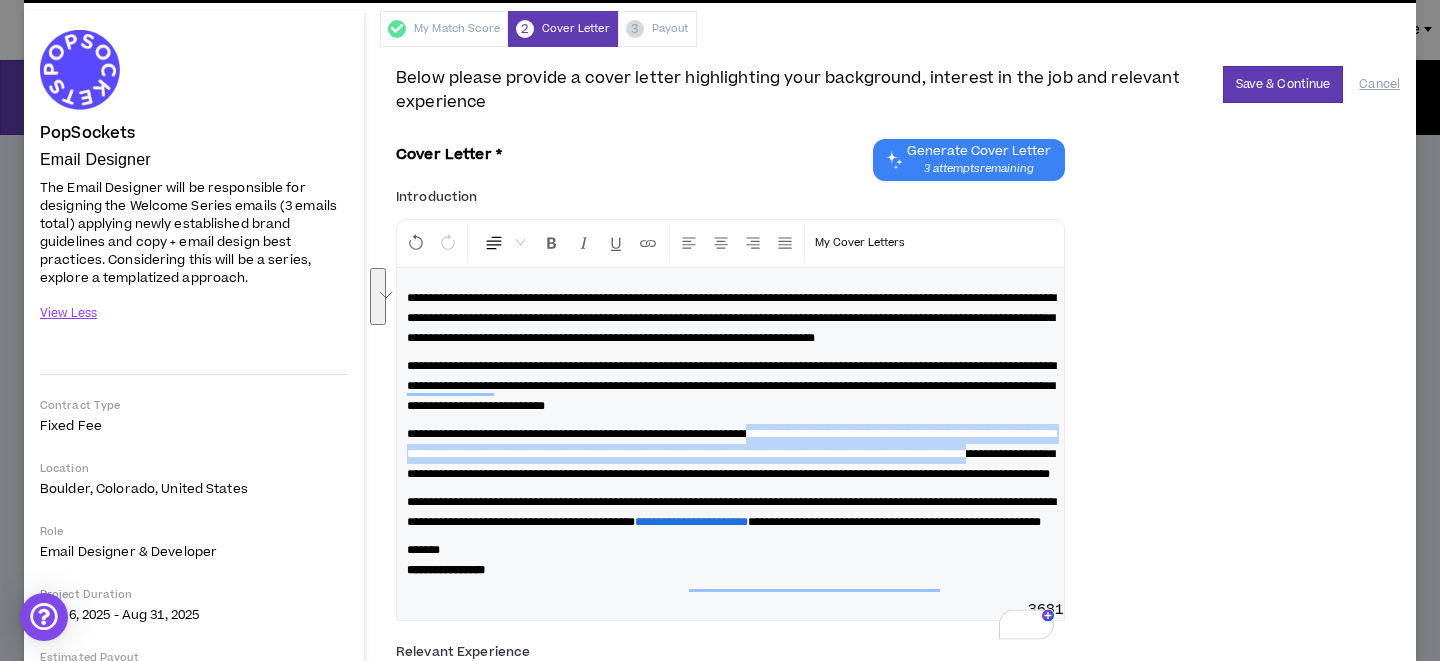 drag, startPoint x: 832, startPoint y: 453, endPoint x: 675, endPoint y: 493, distance: 162.01543 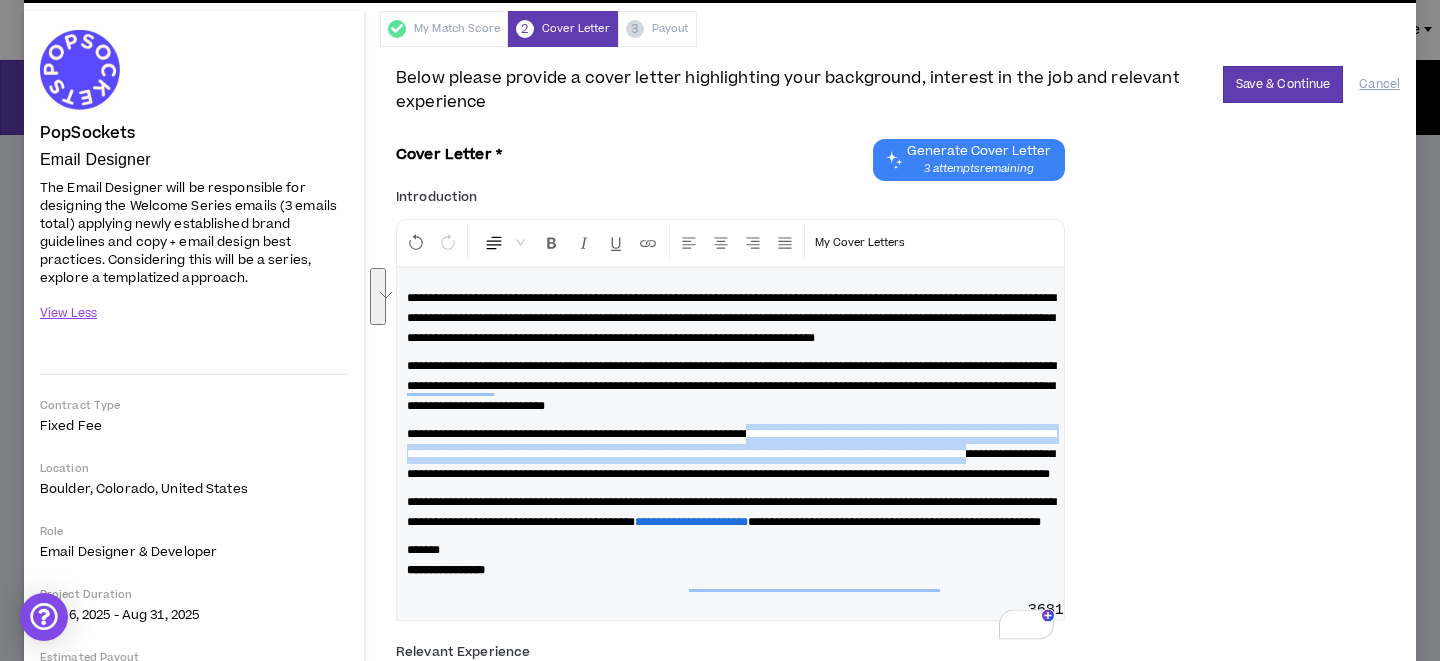 click on "**********" at bounding box center [731, 454] 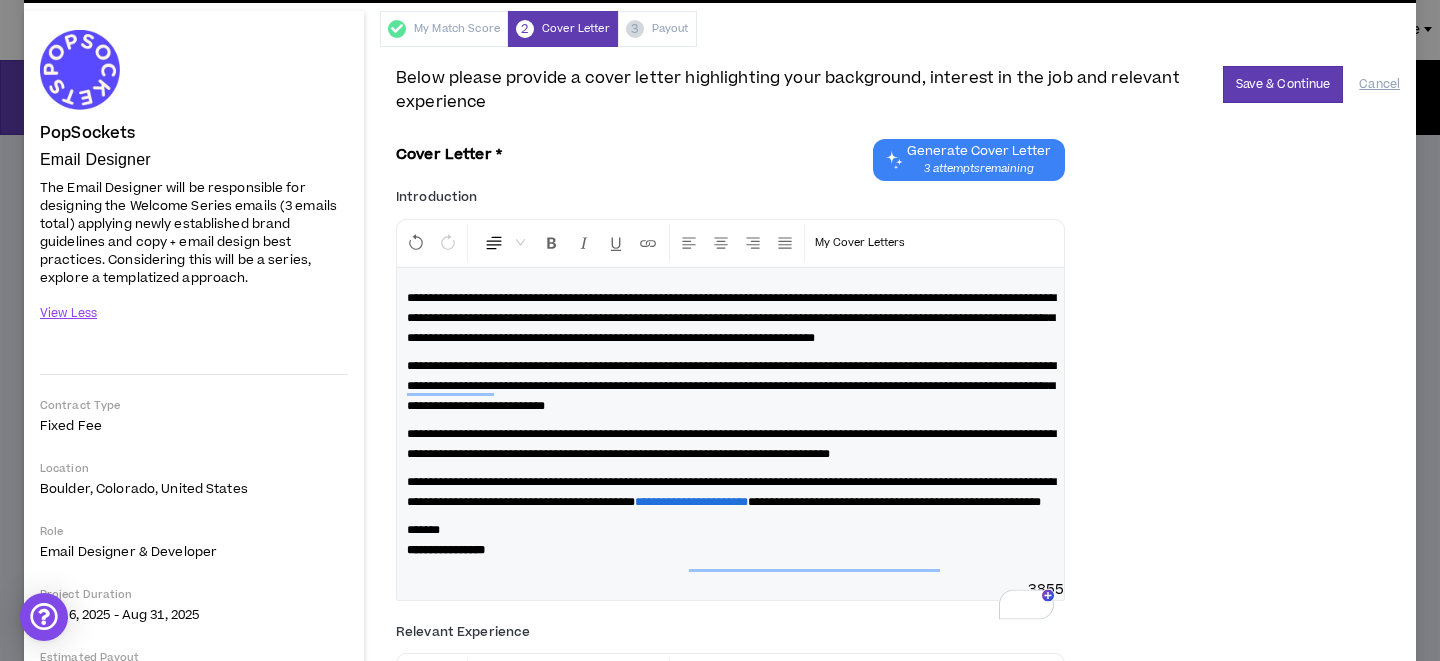 click on "**********" at bounding box center (731, 444) 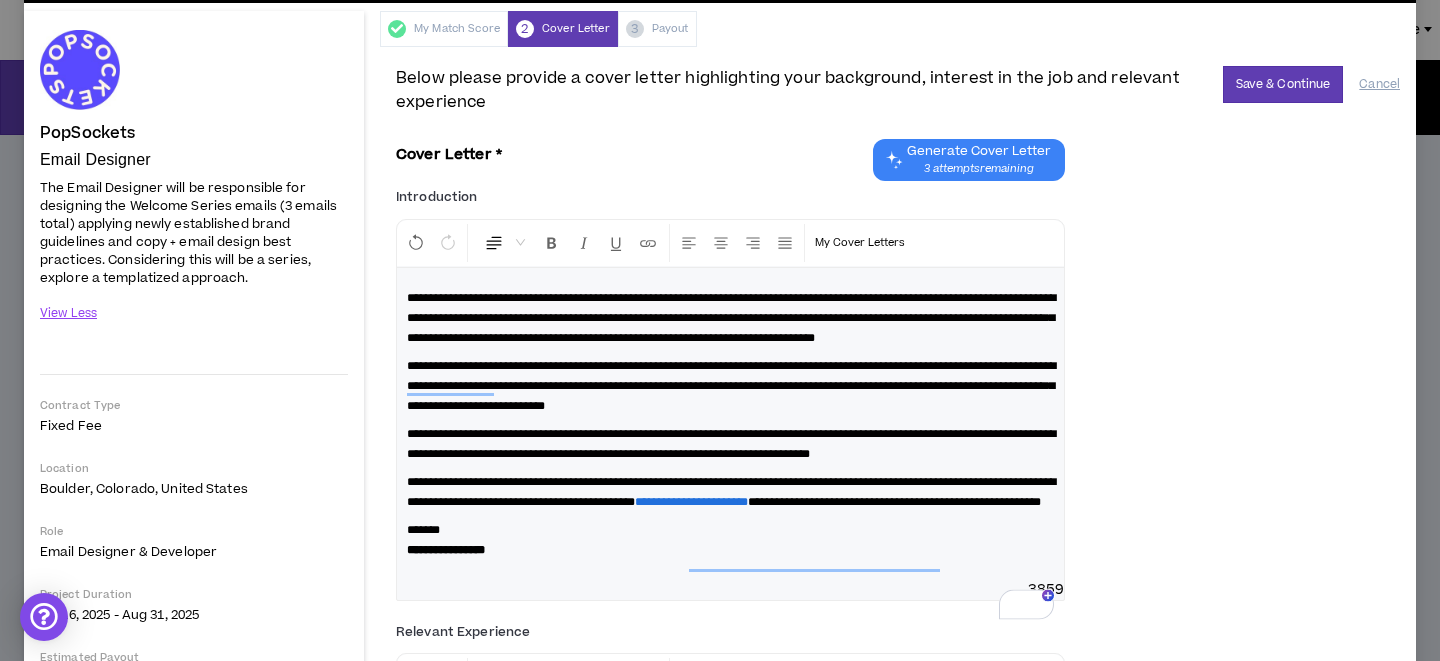click on "**********" at bounding box center [731, 444] 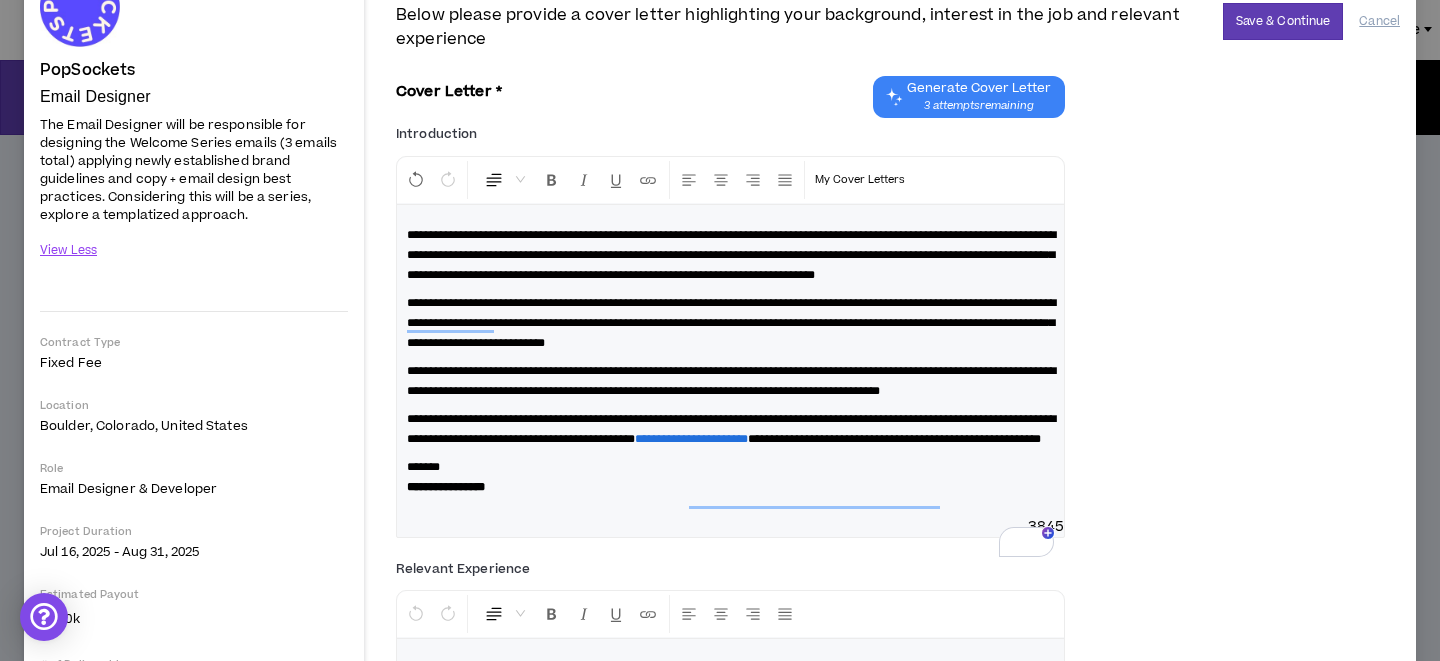 scroll, scrollTop: 132, scrollLeft: 0, axis: vertical 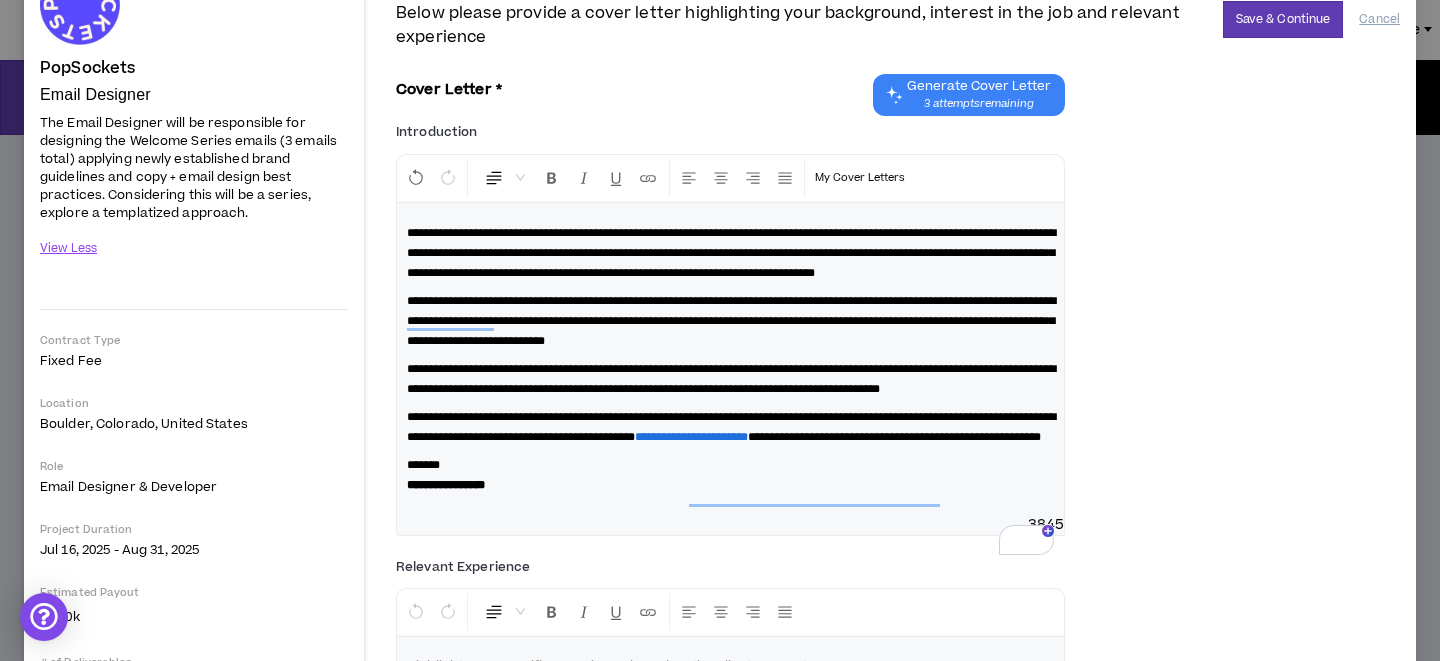 click on "**********" at bounding box center (730, 475) 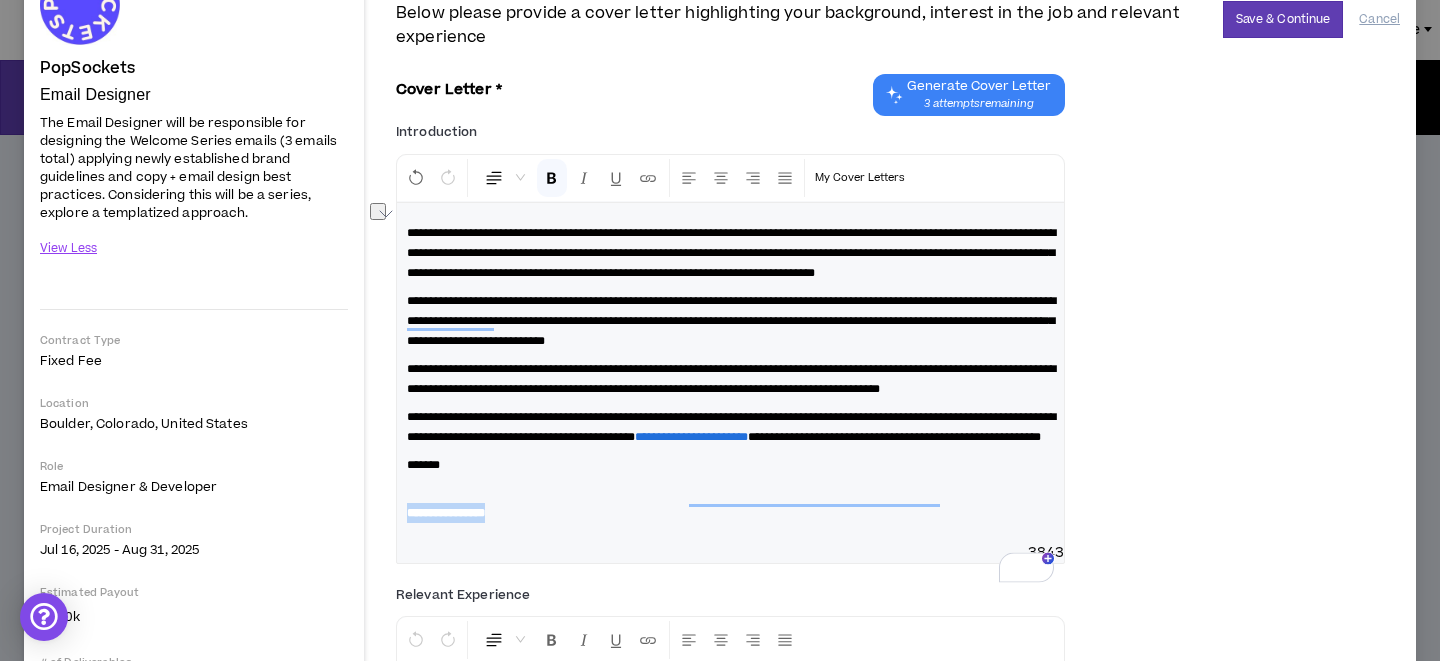 drag, startPoint x: 527, startPoint y: 572, endPoint x: 377, endPoint y: 571, distance: 150.00333 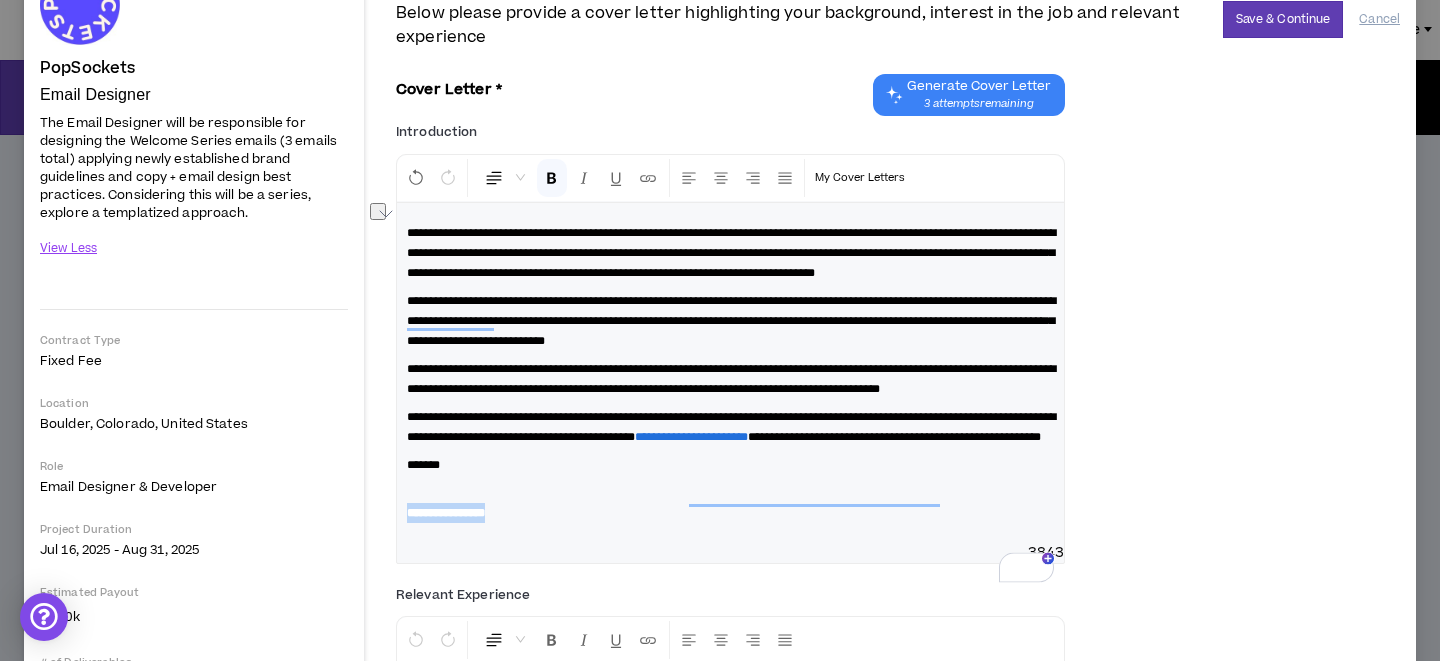 click on "PopSockets Email Designer Hide  Details The Email Designer will be responsible for designing the Welcome Series emails (3 emails total) applying newly established brand guidelines and copy + email design best practices. Considering this will be a series, explore a templatized approach. View Less Contract Type Fixed Fee Location [CITY], [STATE], [COUNTRY] Role Email Designer & Developer Project Duration [DATE] - [DATE] Estimated Payout $2.90k # of Deliverables 1 Posted 3 hours ago Hide  Details PopSockets Email Designer The Email Designer will be responsible for designing the Welcome Series emails (3 emails total) applying newly established brand guidelines and copy + email design best practices. Considering this will be a series, explore a templatized approach. View Less Contract Type Fixed Fee Location [CITY], [STATE], [COUNTRY] Role Email Designer & Developer Project Duration [DATE] - [DATE] Estimated Payout $2.90k # of Deliverables 1 Posted 3 hours ago My Match Score 2 3" at bounding box center (720, 408) 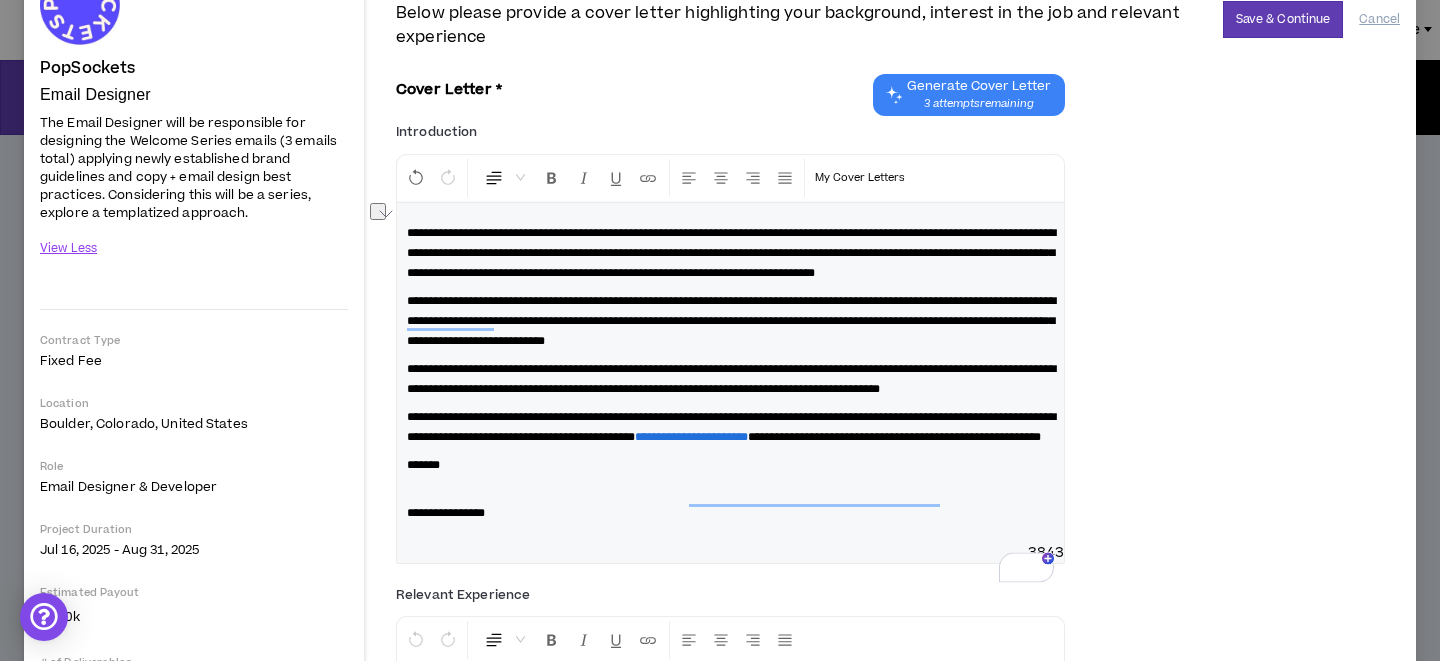click on "*******" at bounding box center (423, 465) 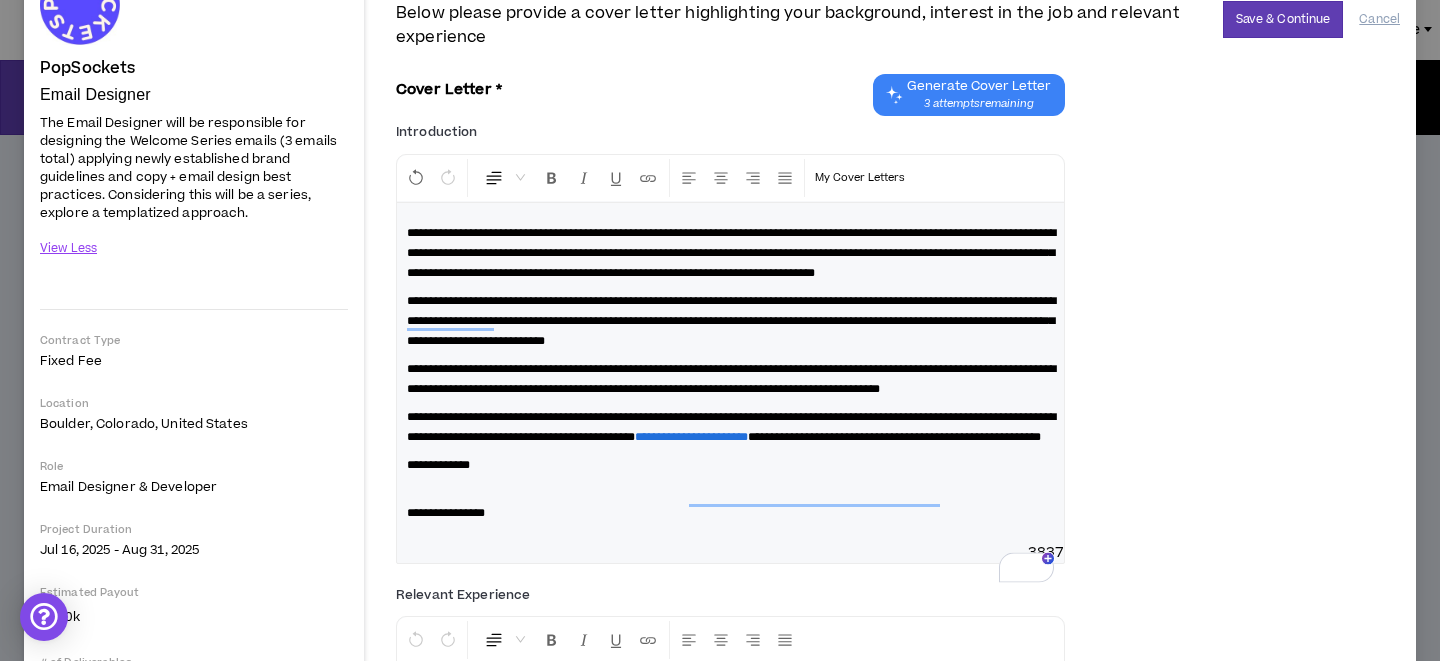 click on "**********" at bounding box center (730, 427) 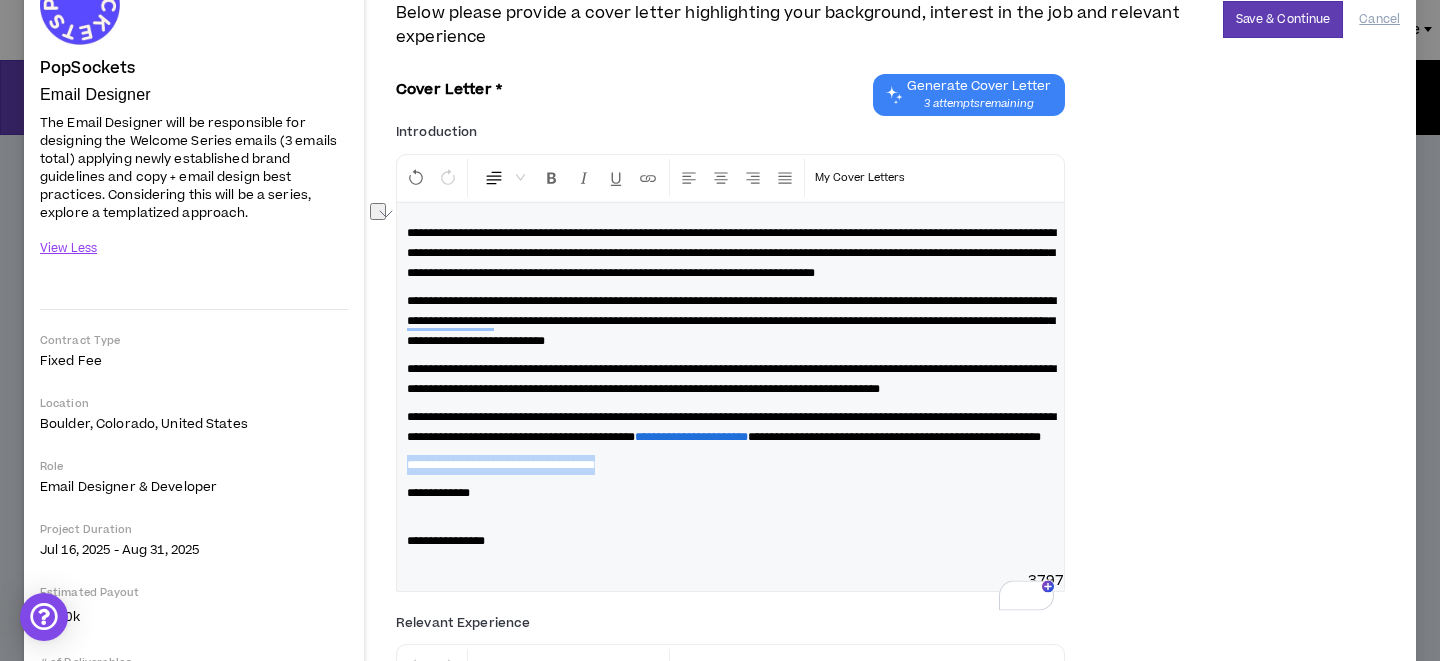 drag, startPoint x: 740, startPoint y: 522, endPoint x: 409, endPoint y: 516, distance: 331.05438 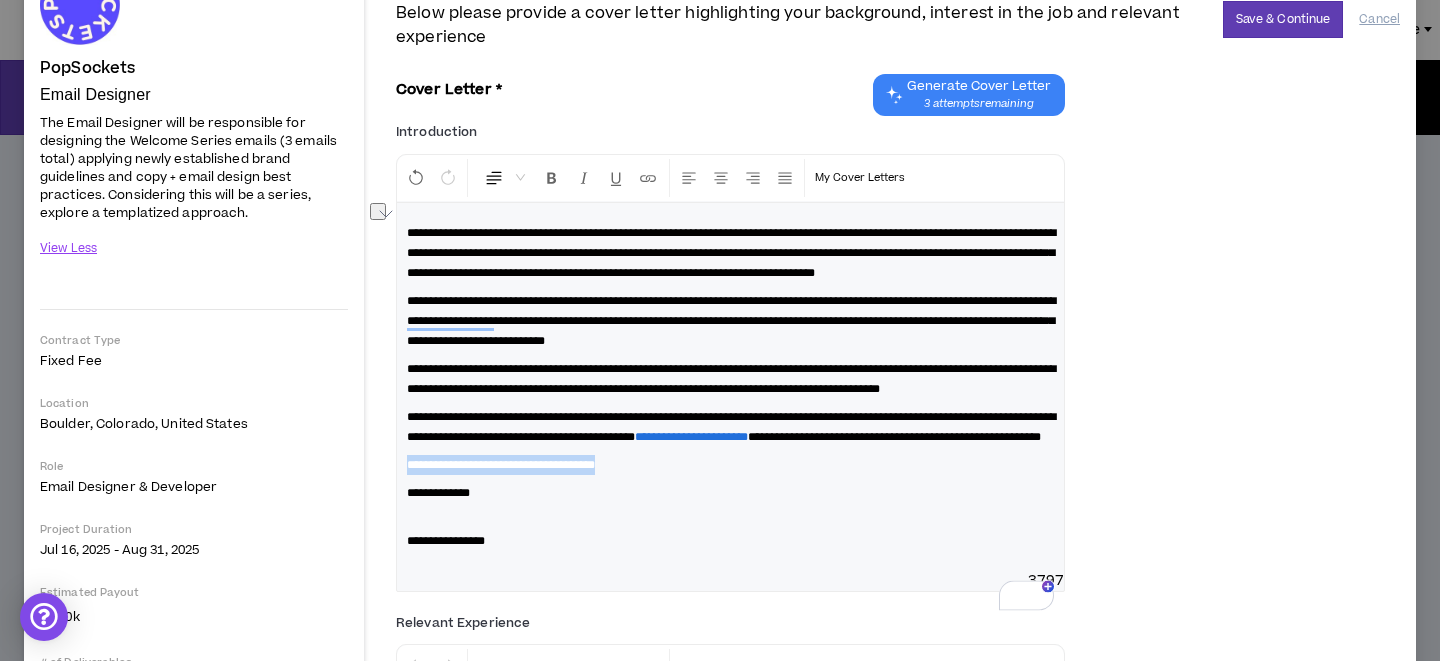click on "**********" at bounding box center [730, 465] 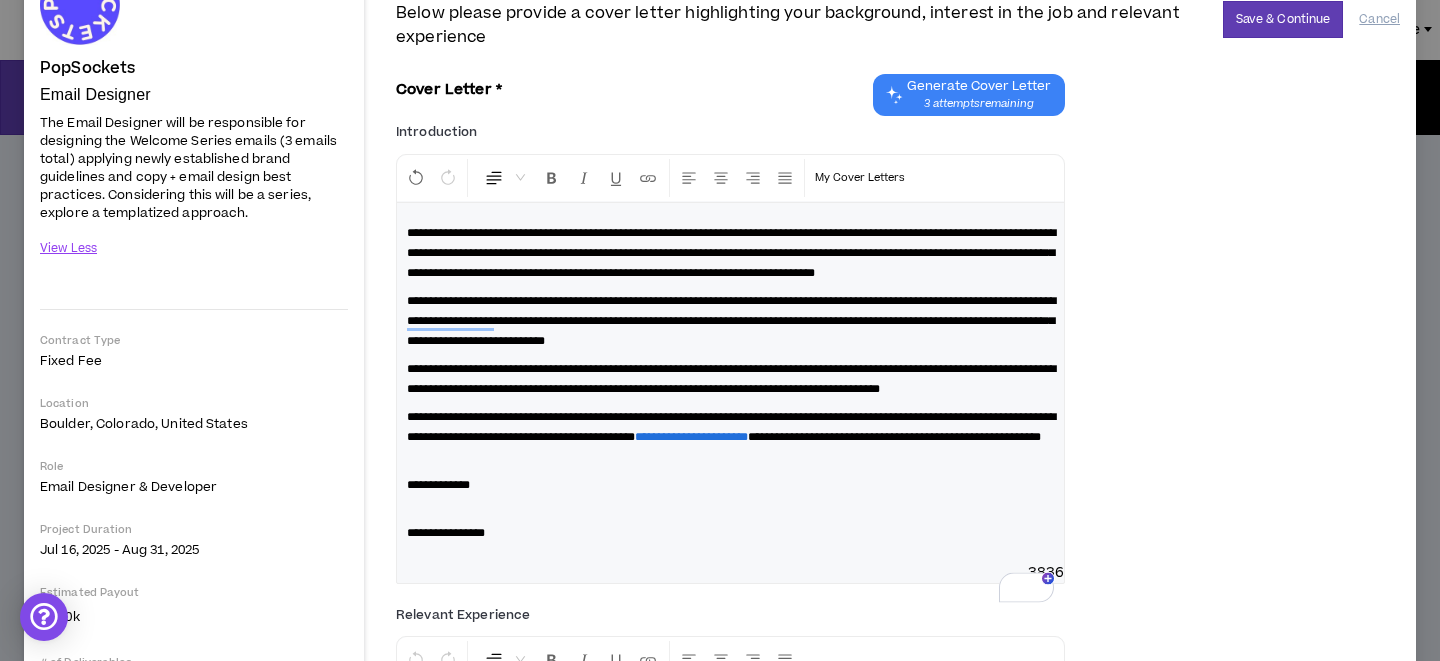 click on "**********" at bounding box center [730, 523] 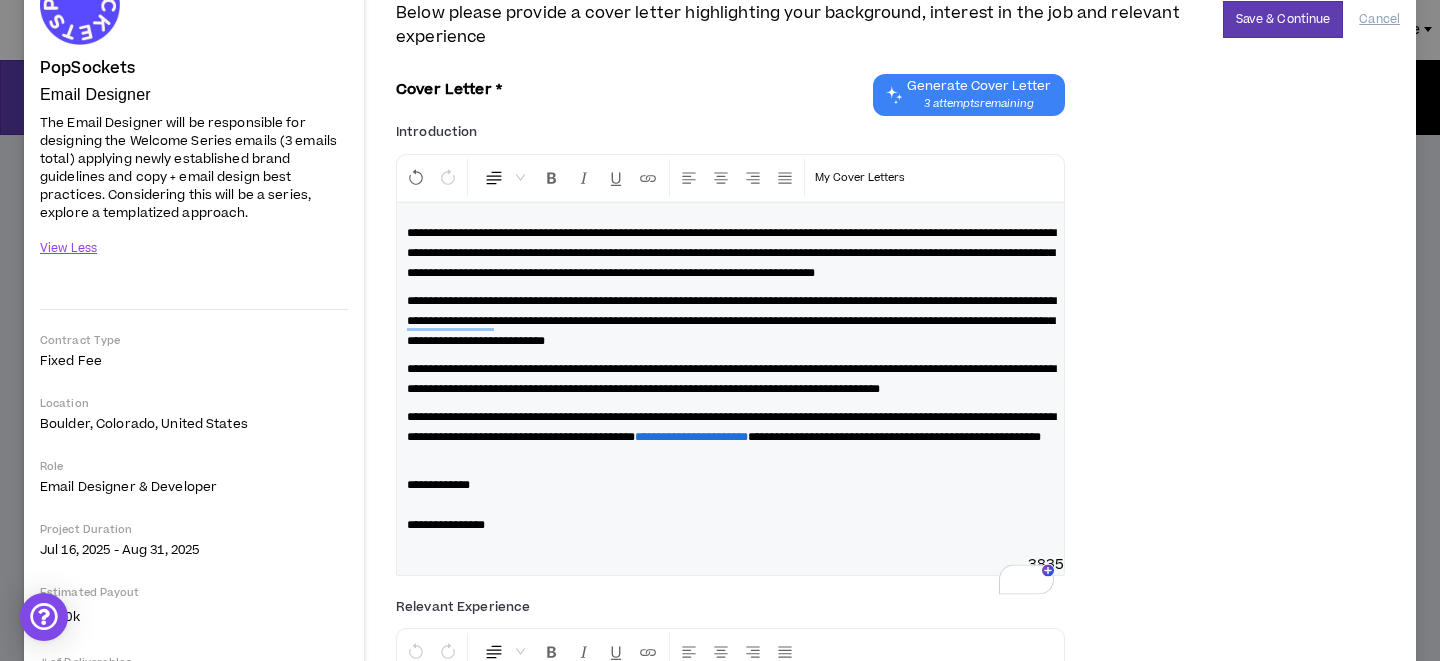 scroll, scrollTop: 153, scrollLeft: 0, axis: vertical 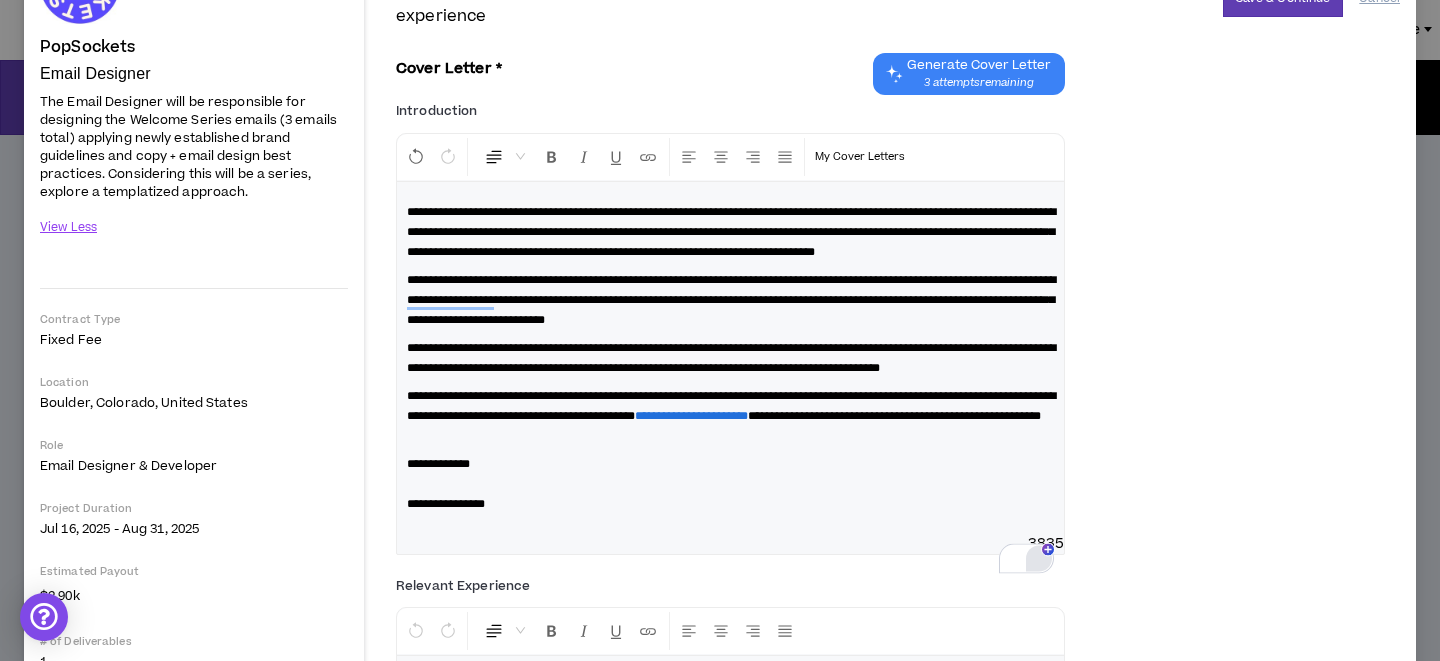 click on "1" at bounding box center [1039, 559] 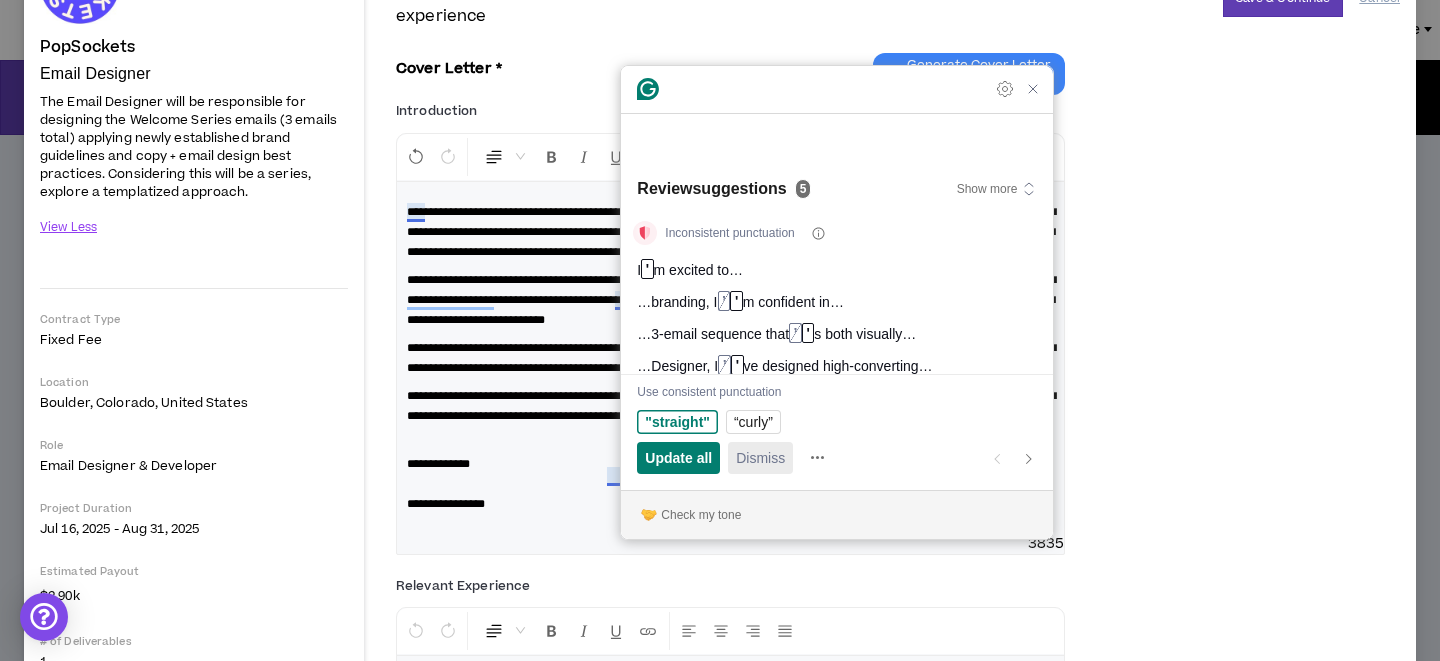 click on "Dismiss" at bounding box center [760, 457] 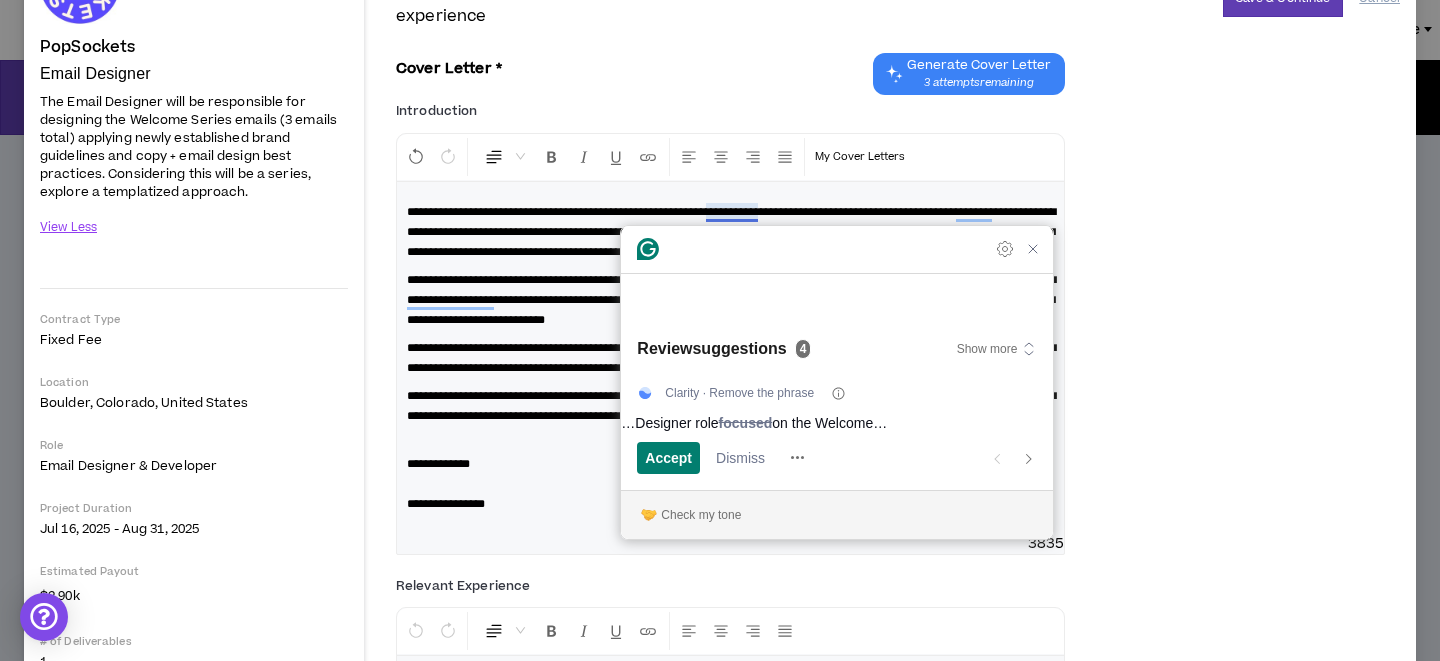 scroll, scrollTop: 301, scrollLeft: 0, axis: vertical 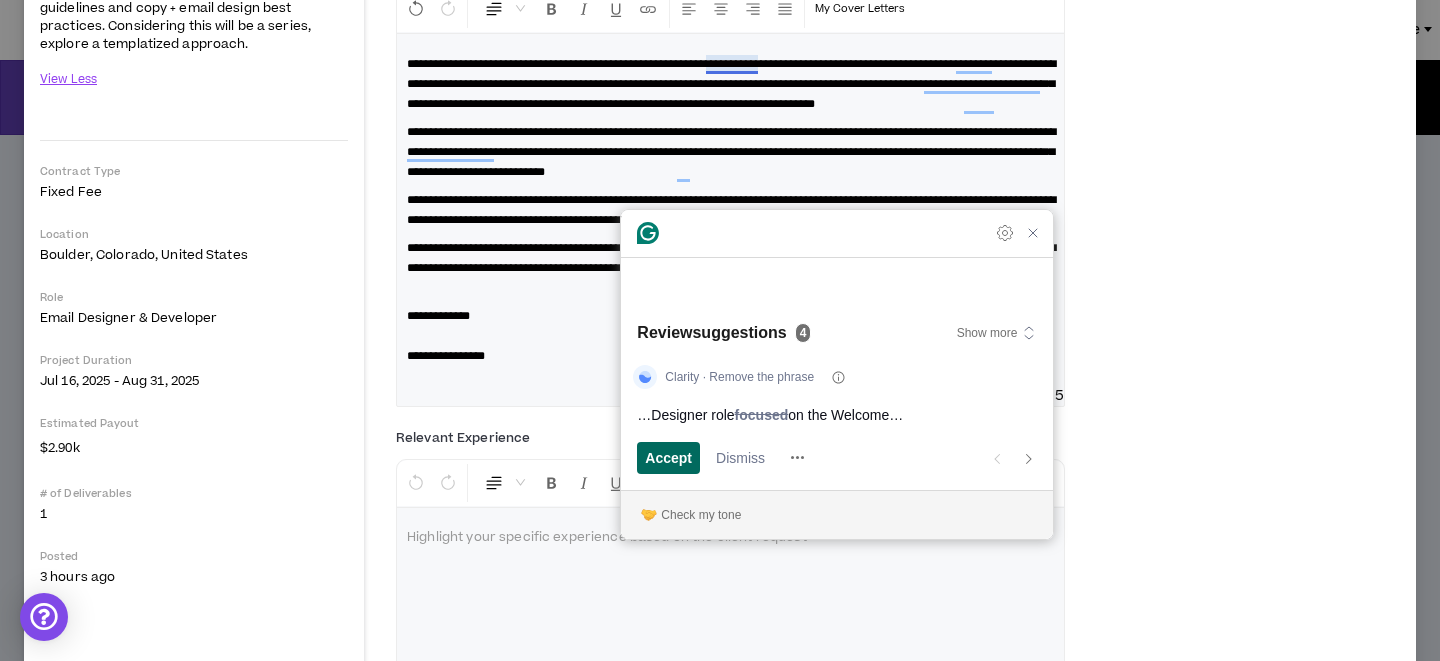 click on "Accept" at bounding box center [668, 457] 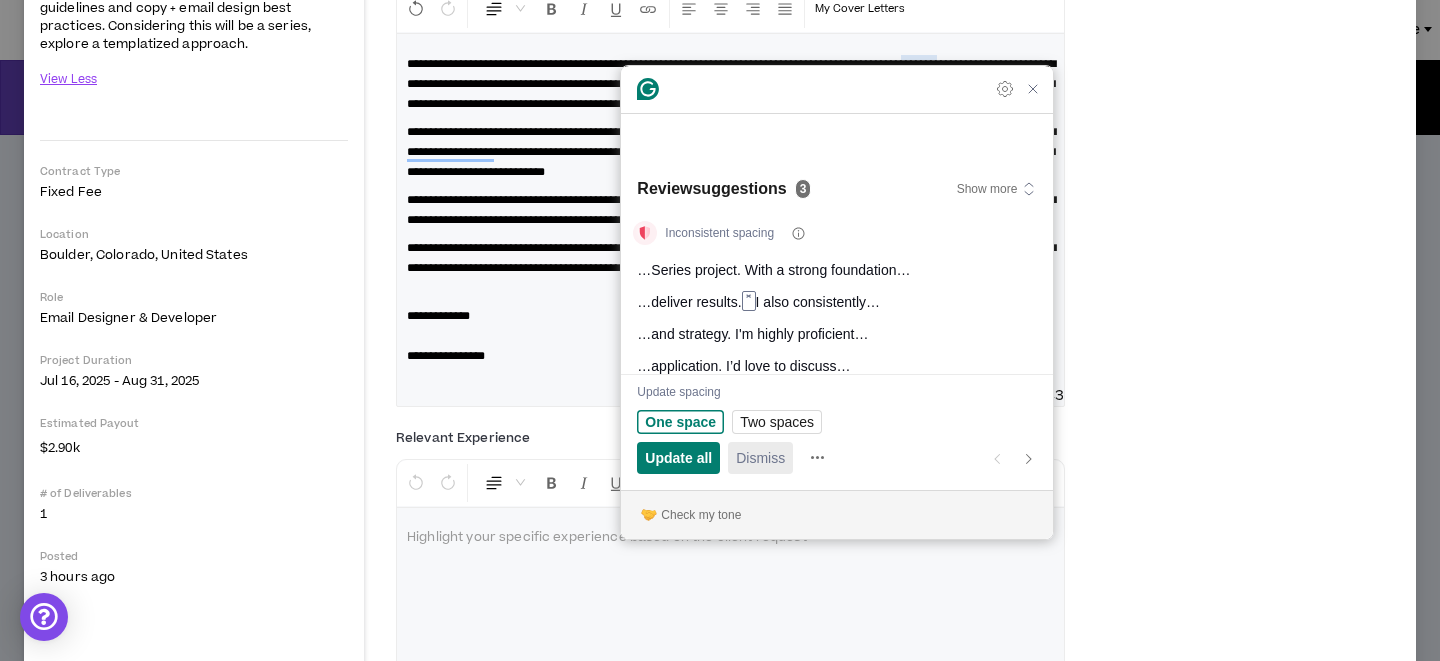 click on "Dismiss" at bounding box center (760, 457) 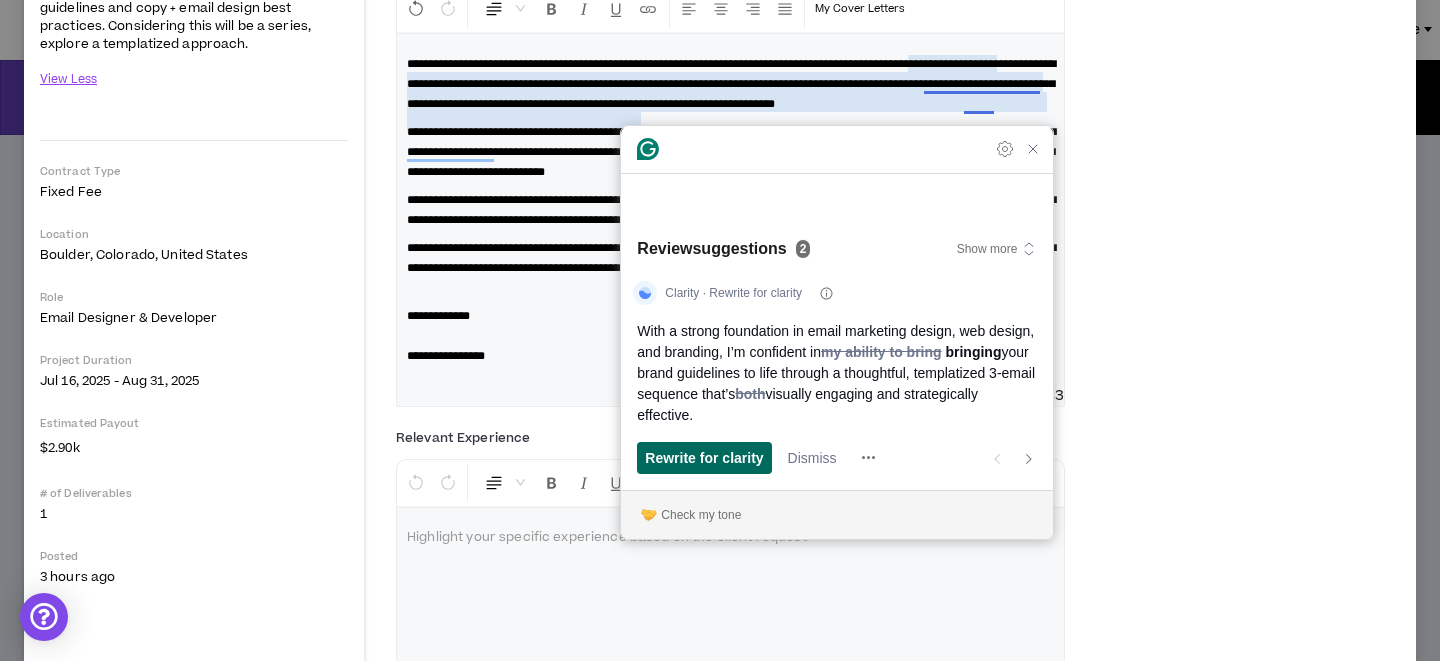 click on "Rewrite for clarity" at bounding box center [704, 457] 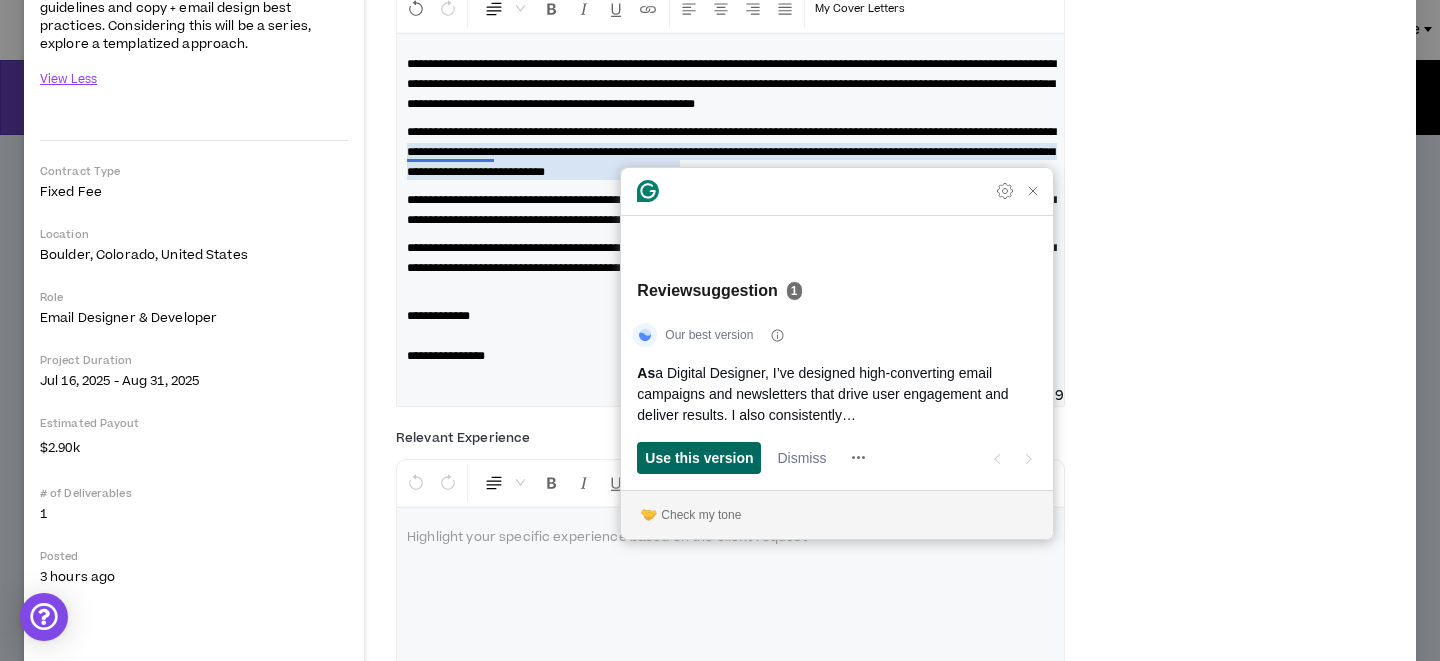 scroll, scrollTop: 389, scrollLeft: 0, axis: vertical 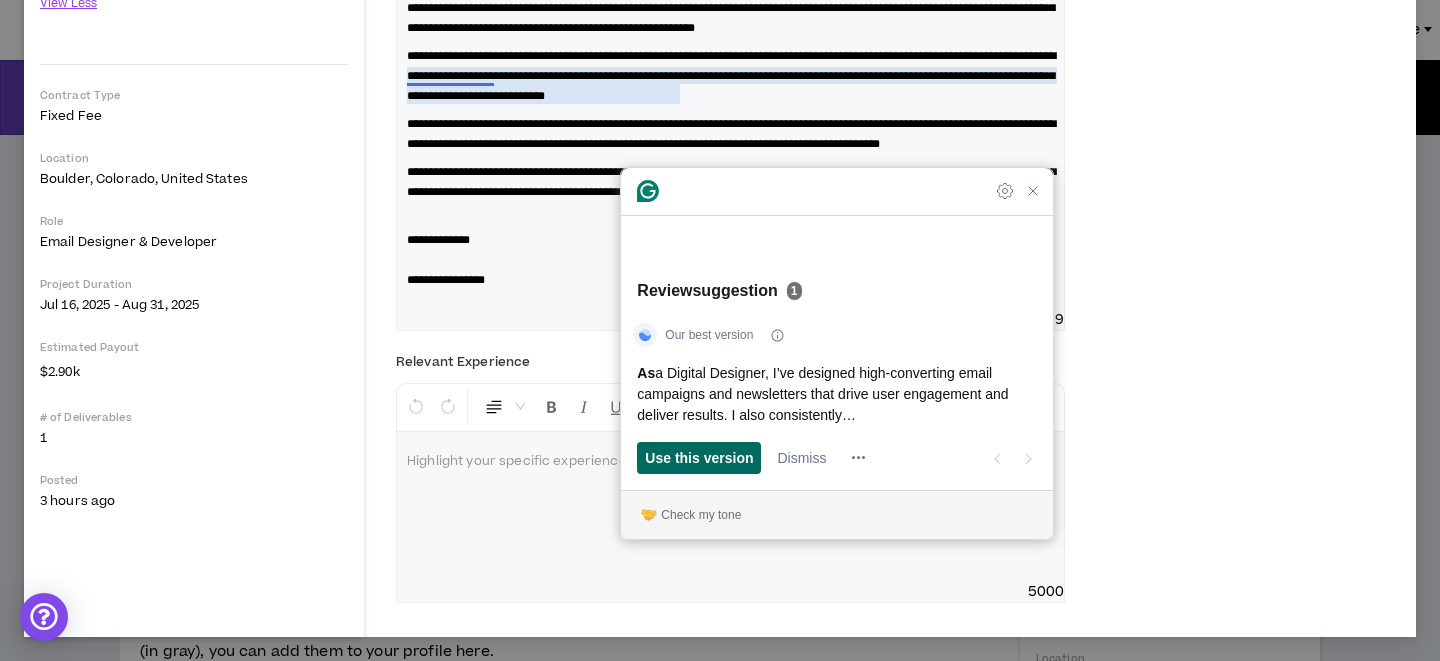 click on "Use this version" at bounding box center [699, 457] 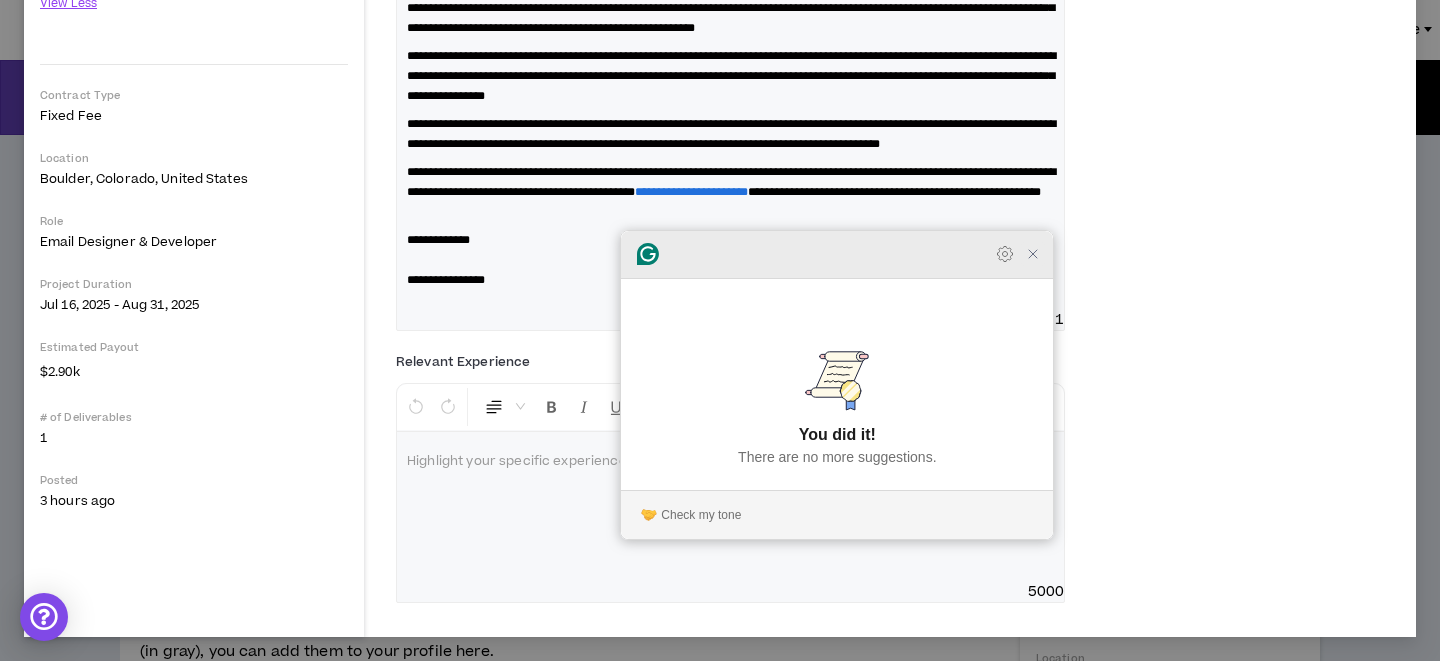 click 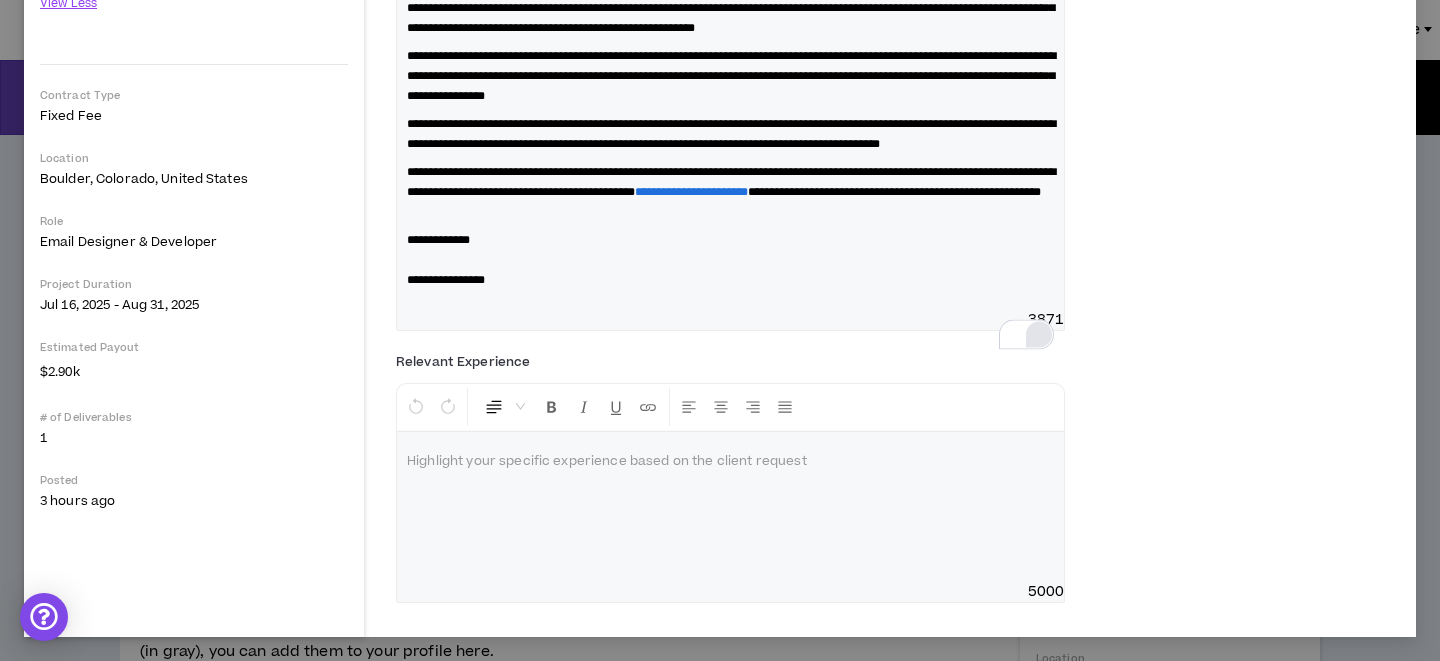scroll, scrollTop: 437, scrollLeft: 0, axis: vertical 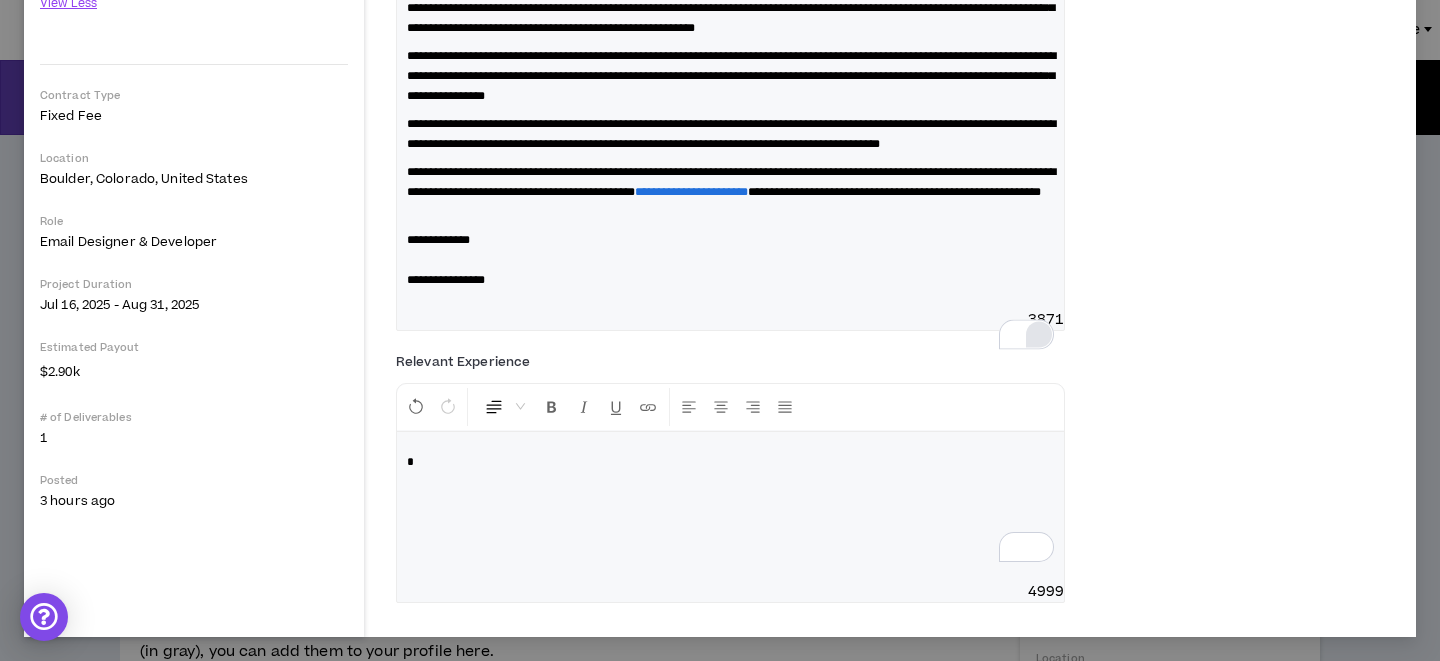 type 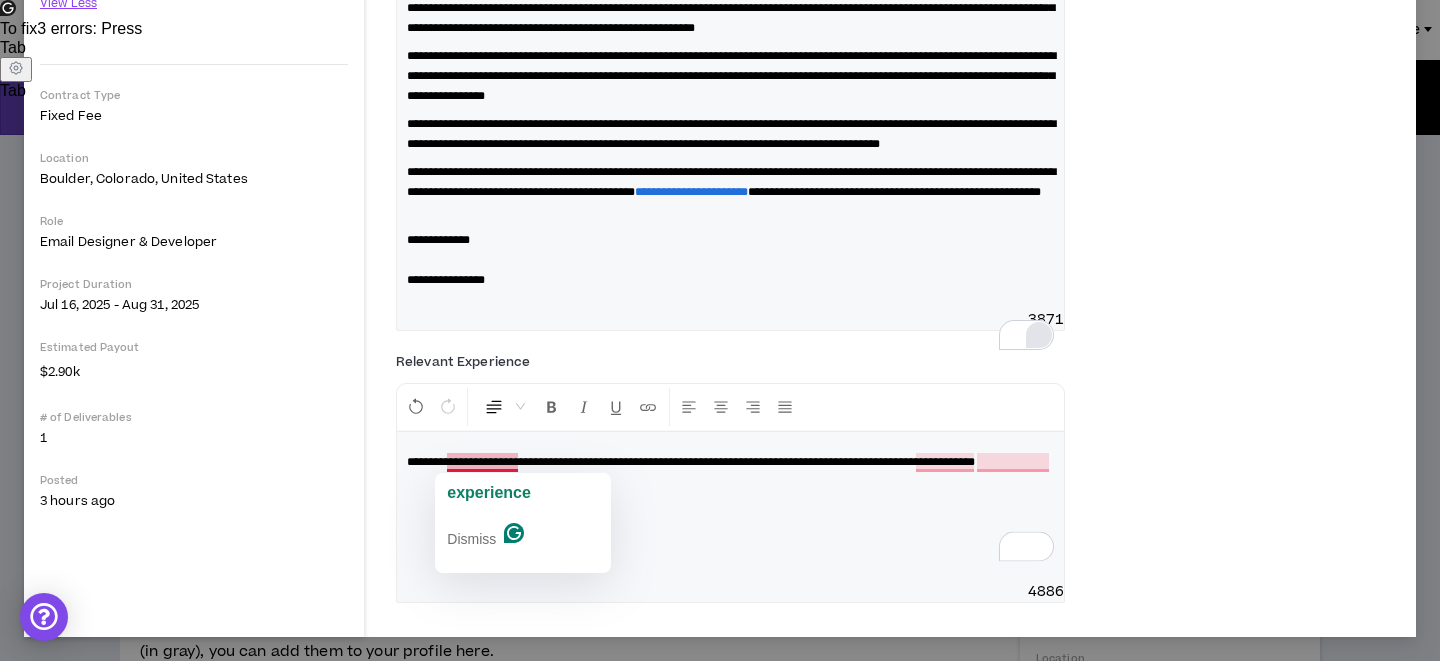 click on "experience" 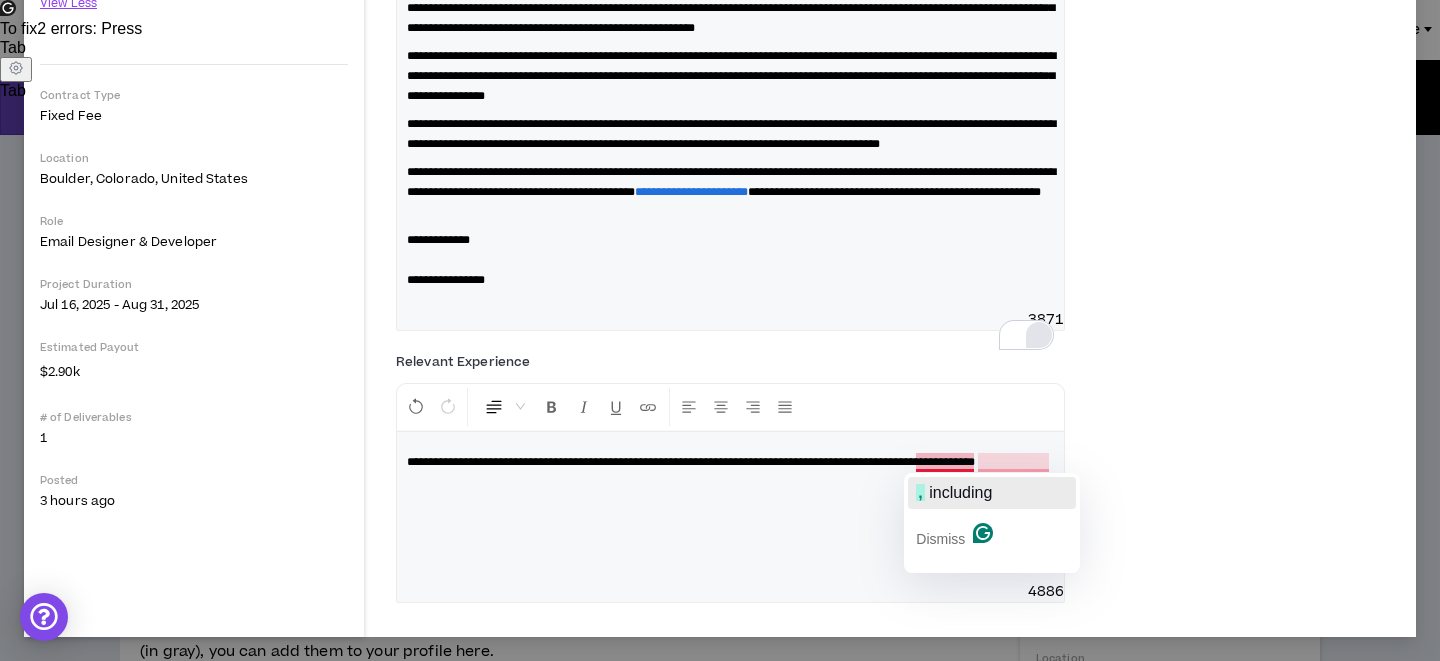 click on "including" 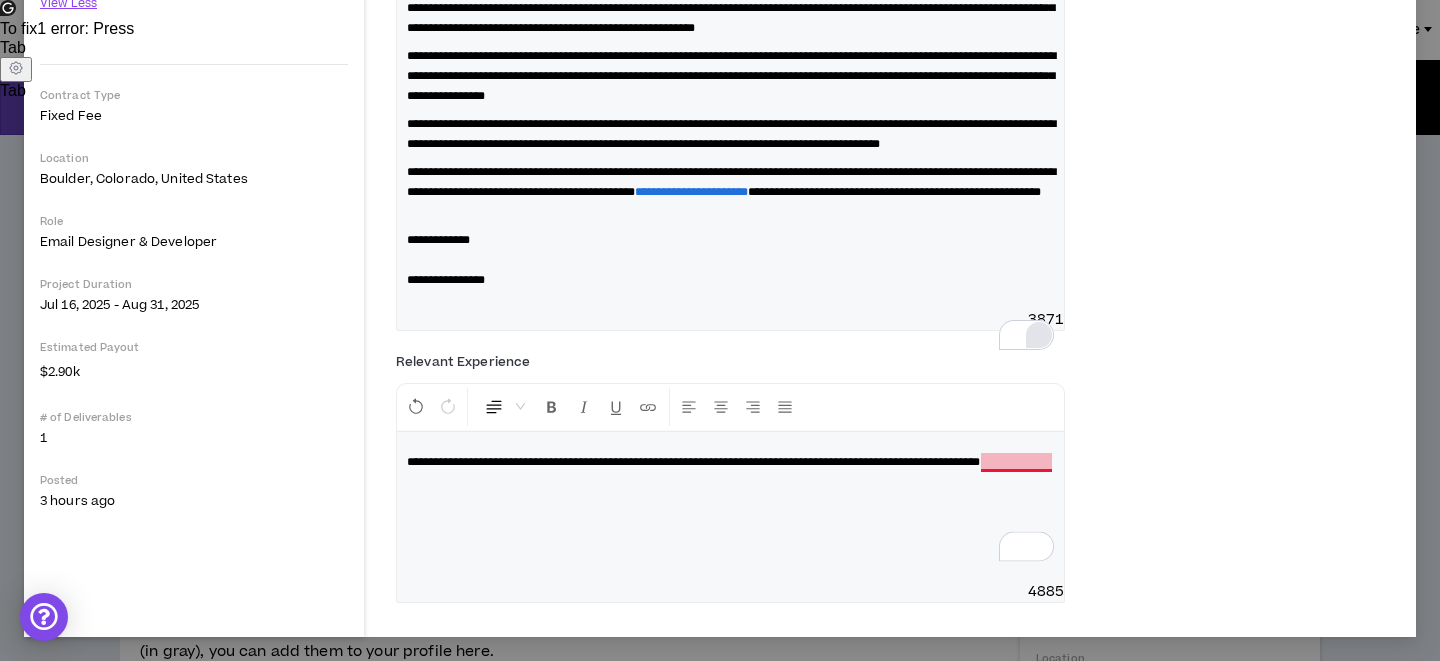 click on "**********" at bounding box center [693, 462] 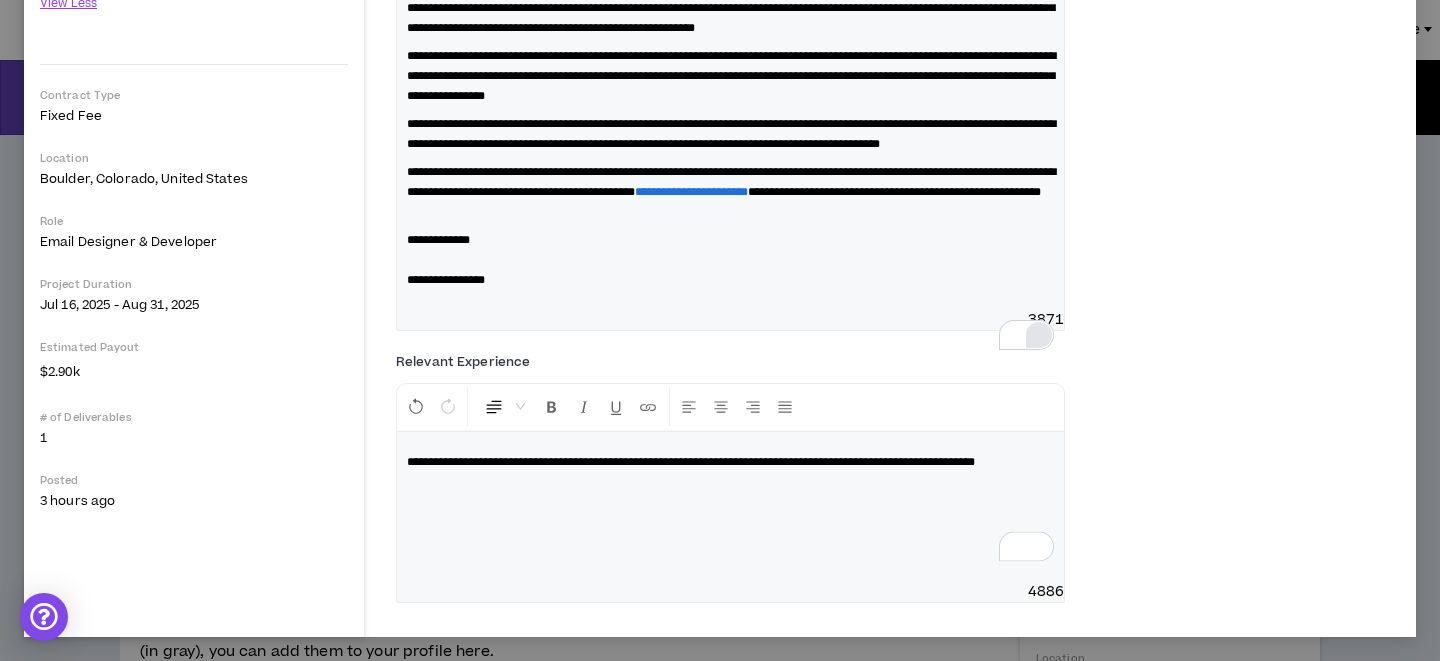 click on "**********" at bounding box center (730, 462) 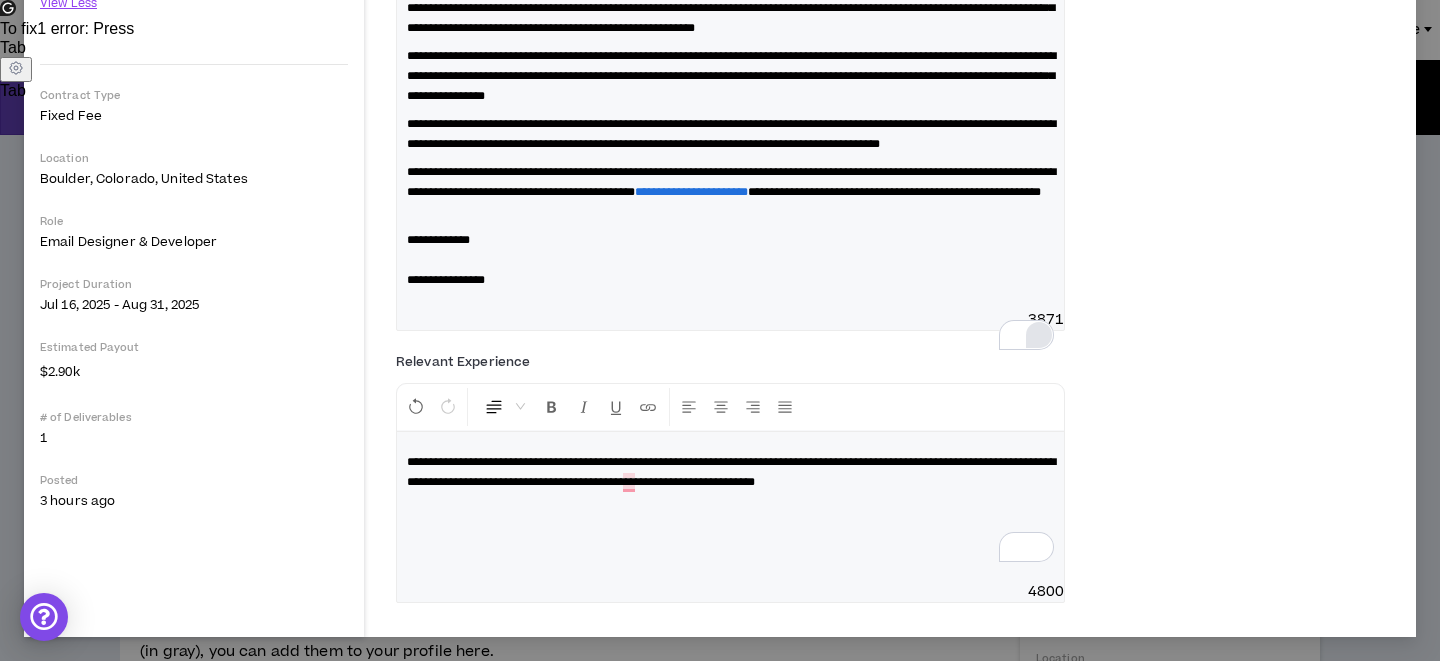click on "**********" at bounding box center [898, 482] 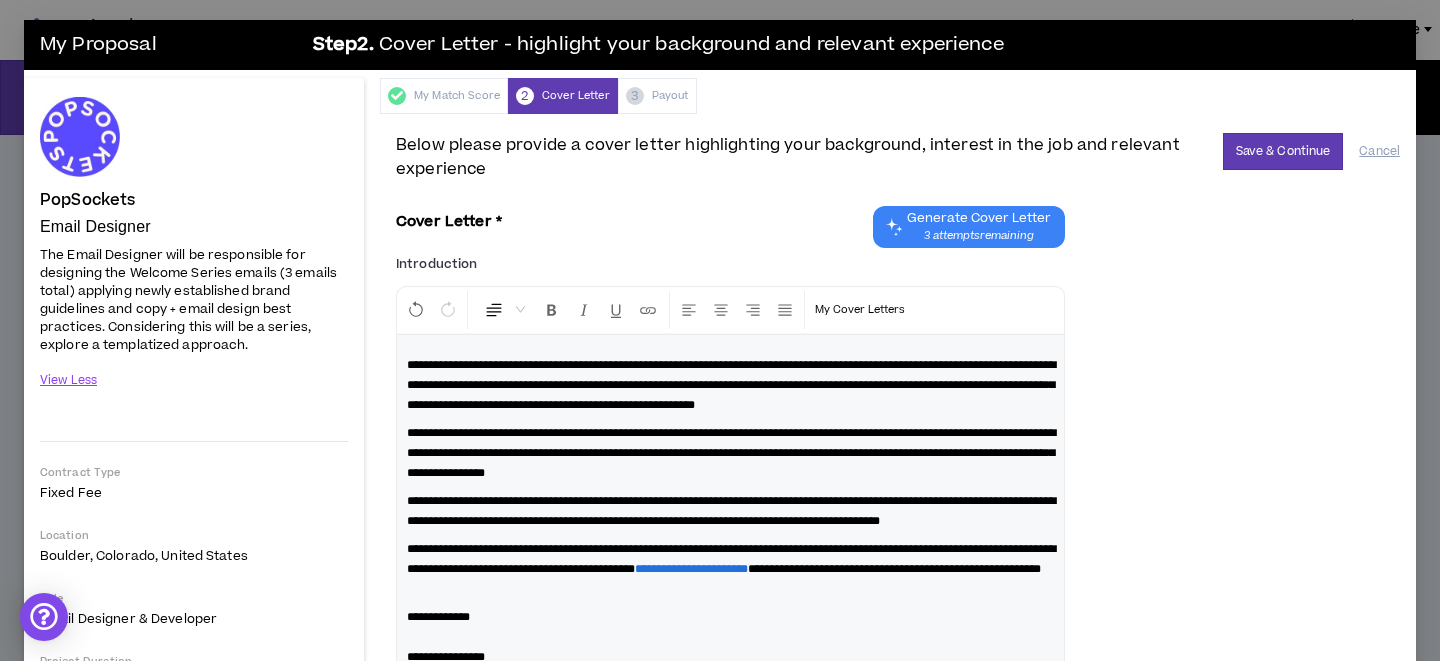 scroll, scrollTop: 0, scrollLeft: 0, axis: both 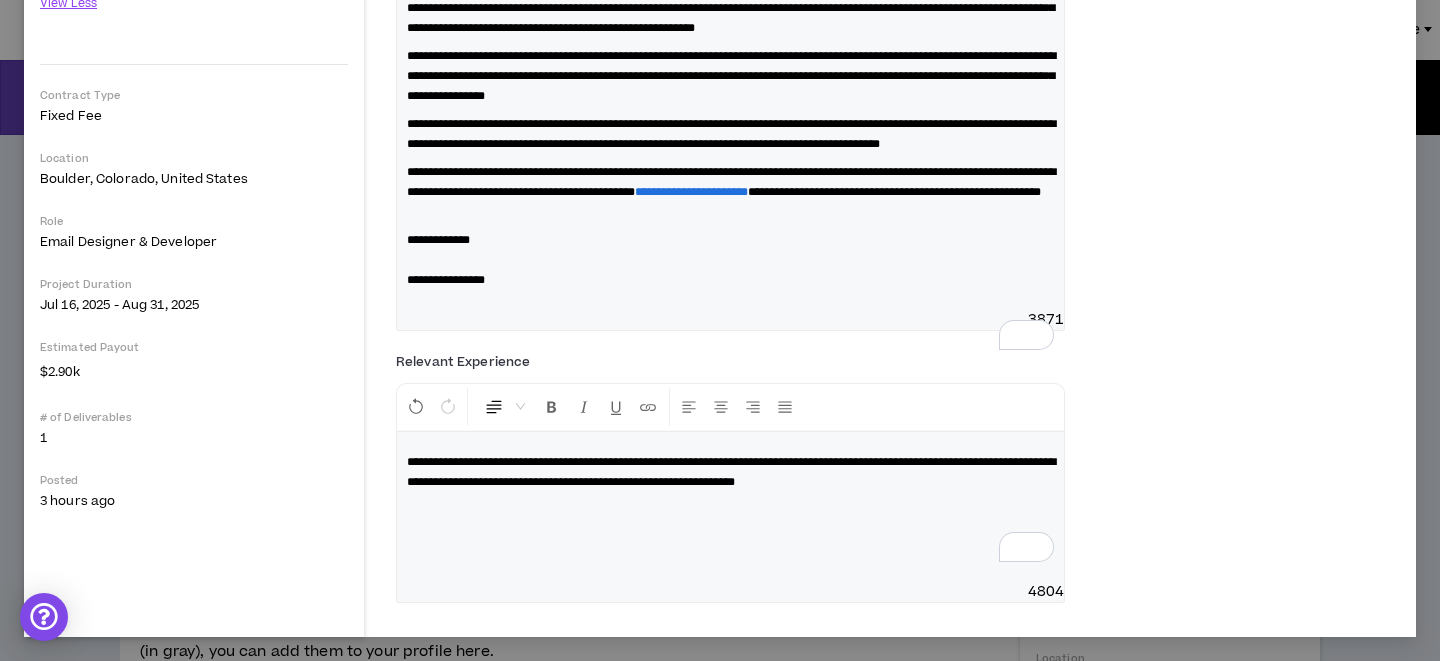 type 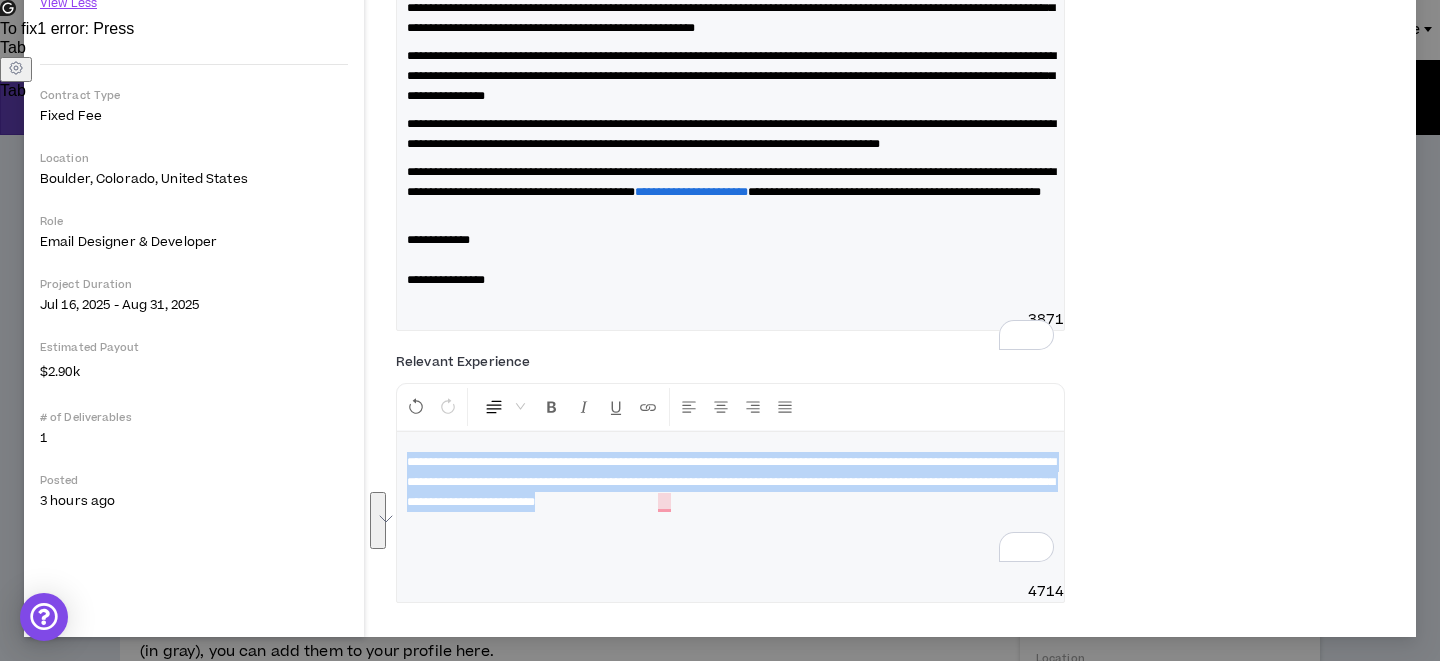 drag, startPoint x: 1002, startPoint y: 498, endPoint x: 357, endPoint y: 445, distance: 647.1738 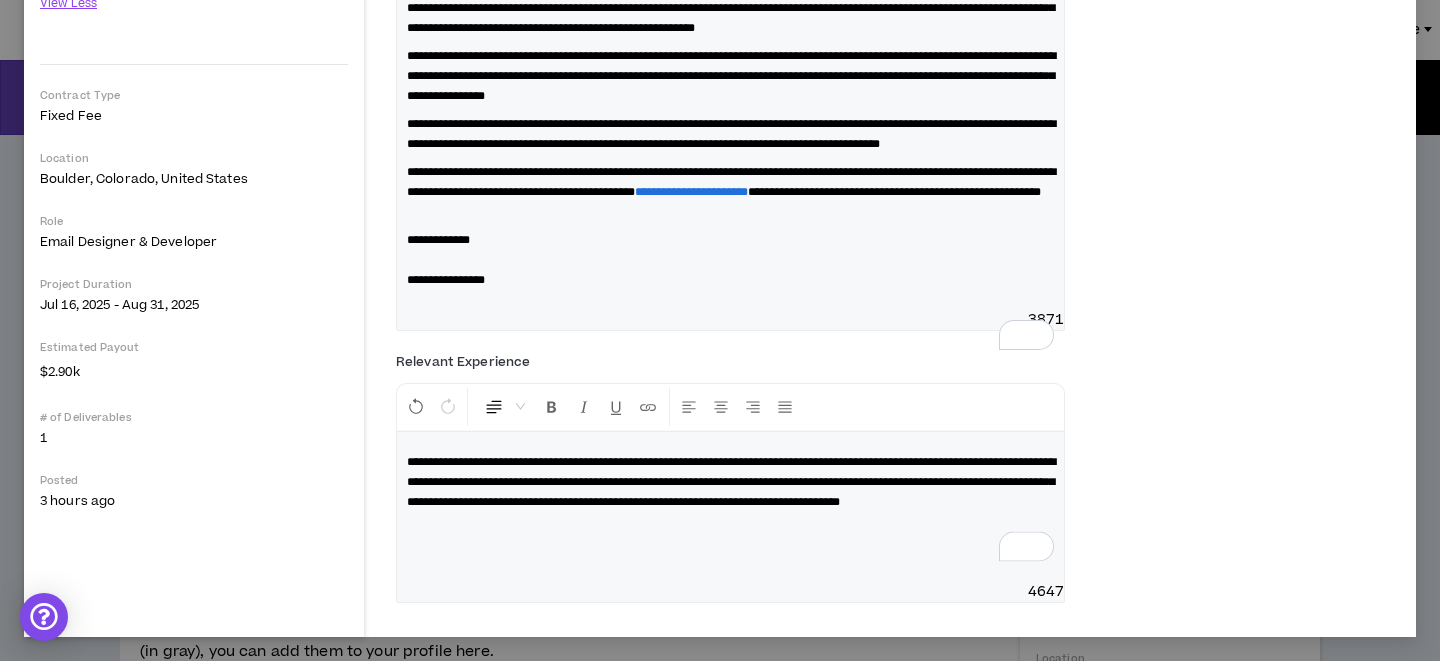 click on "**********" at bounding box center [731, 482] 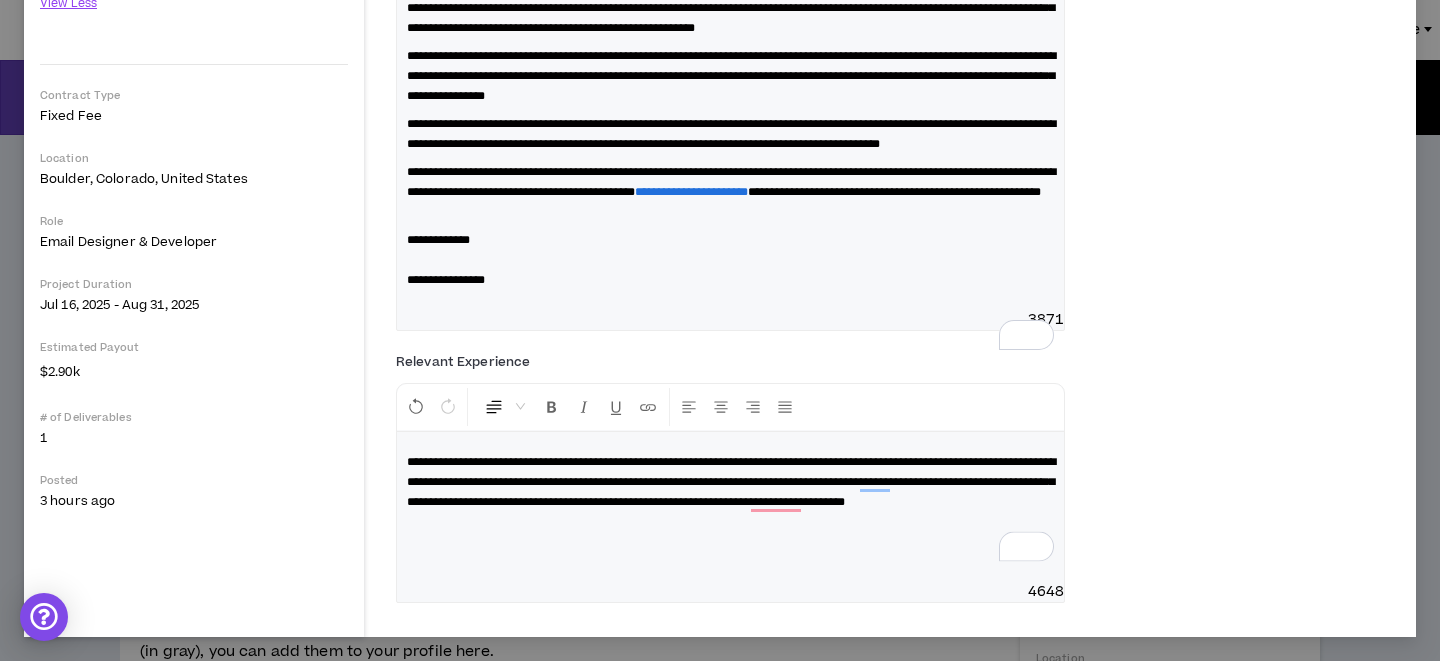 click on "**********" at bounding box center (731, 482) 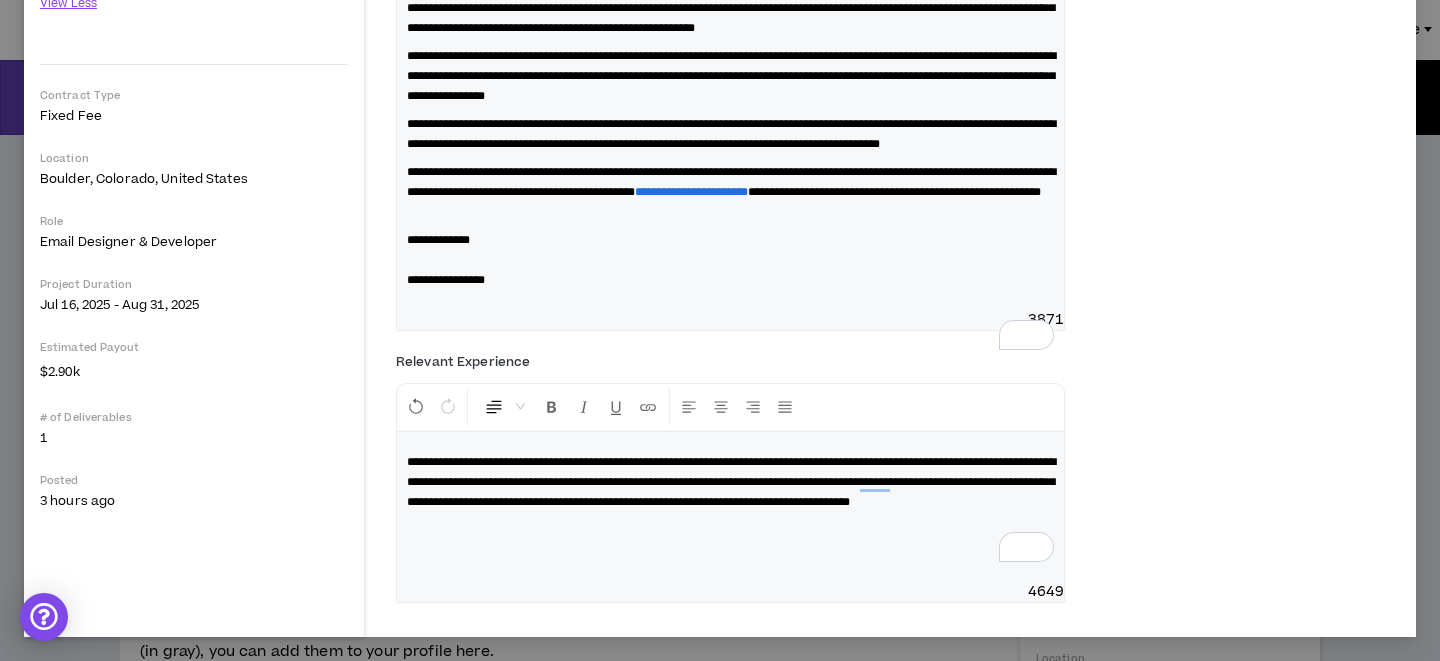click on "**********" at bounding box center (898, 482) 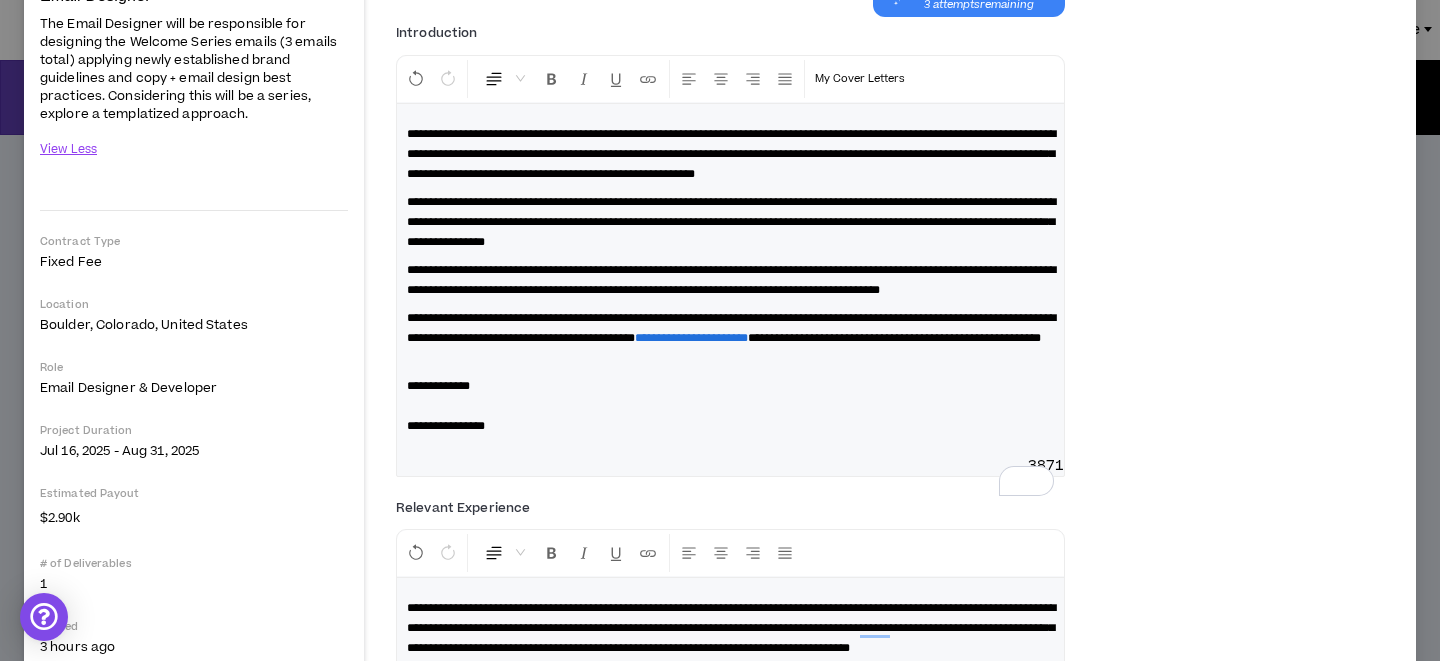 scroll, scrollTop: 437, scrollLeft: 0, axis: vertical 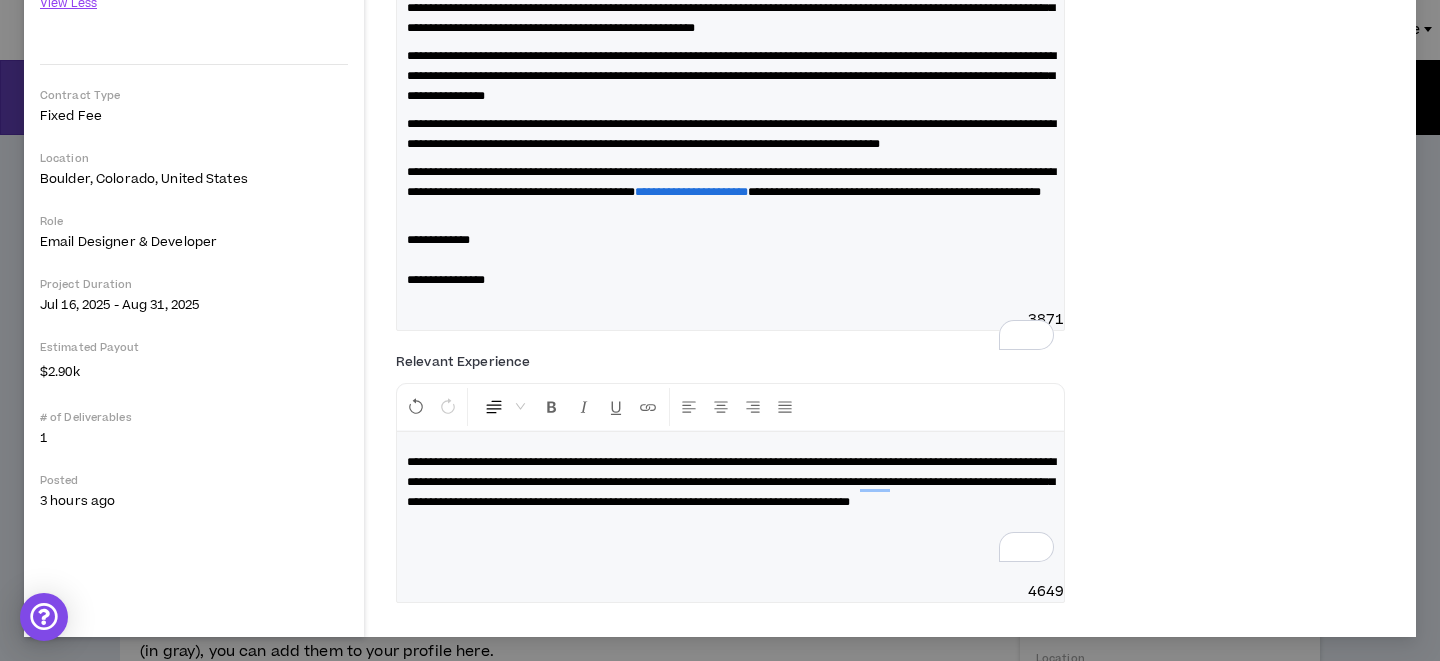click on "**********" at bounding box center (898, 482) 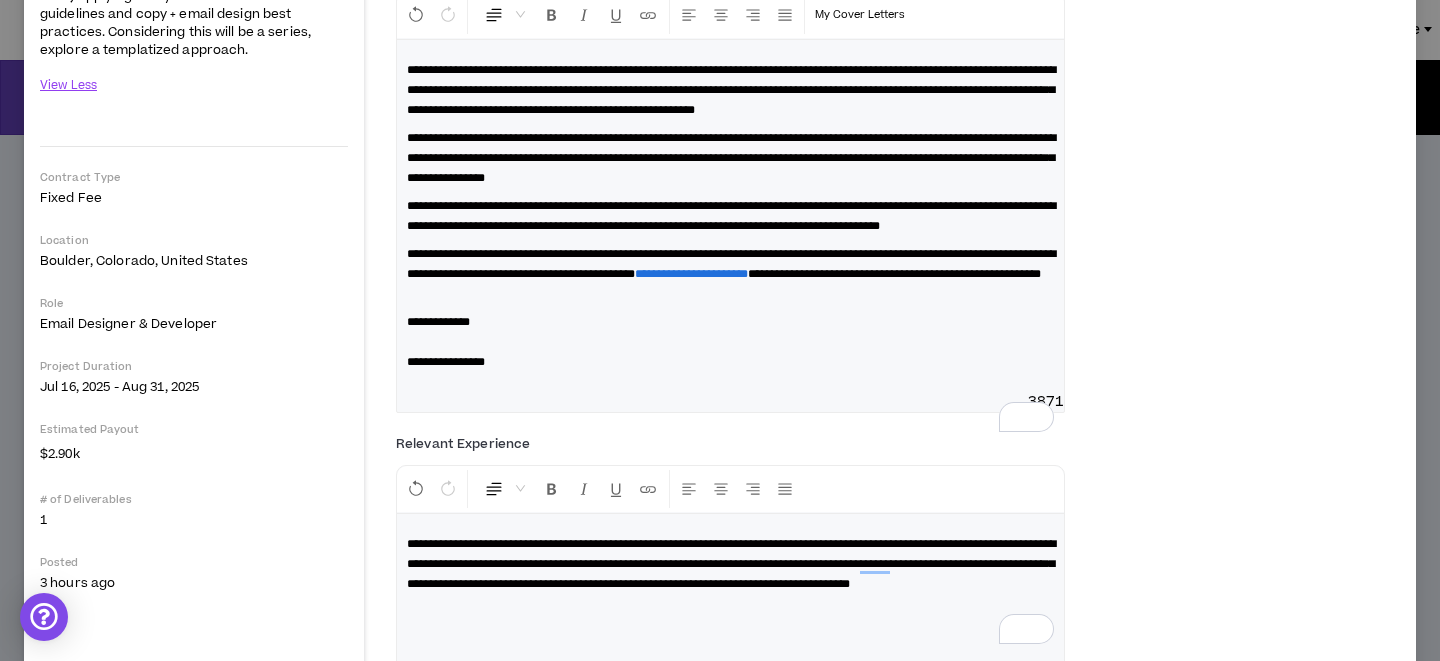 scroll, scrollTop: 437, scrollLeft: 0, axis: vertical 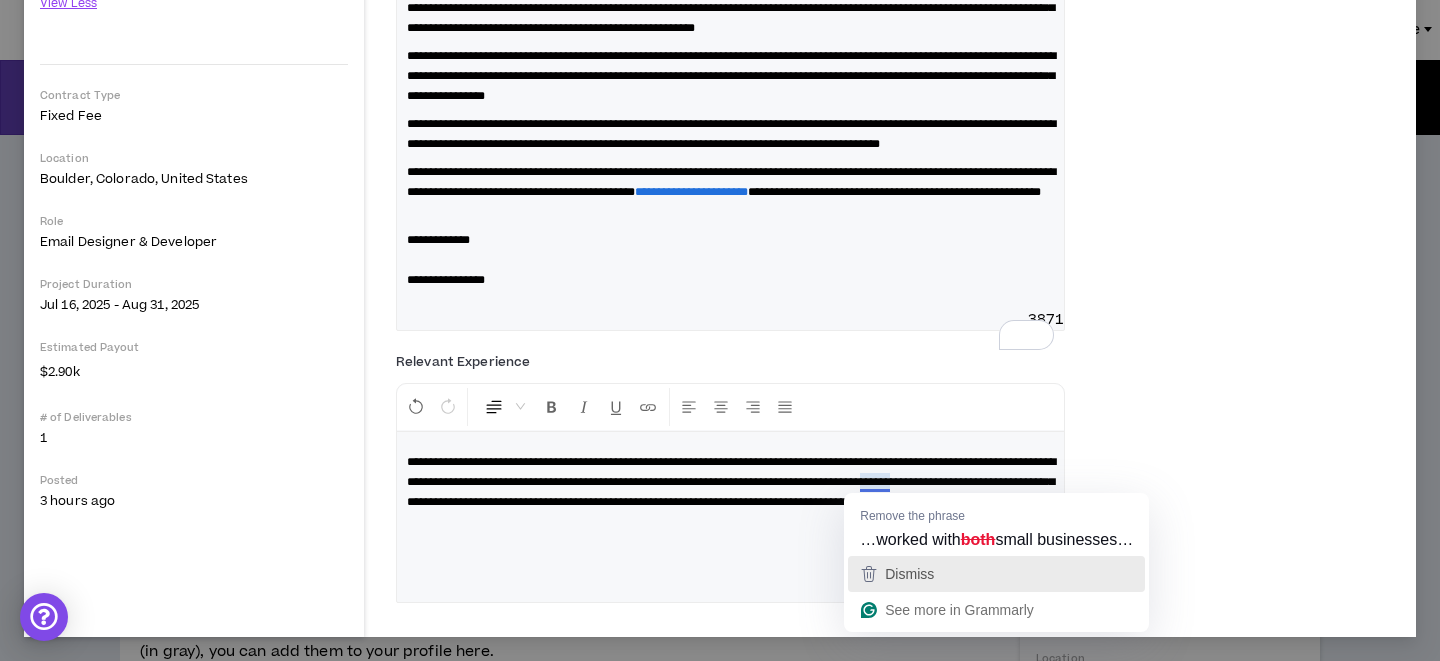 click on "Dismiss" at bounding box center [909, 574] 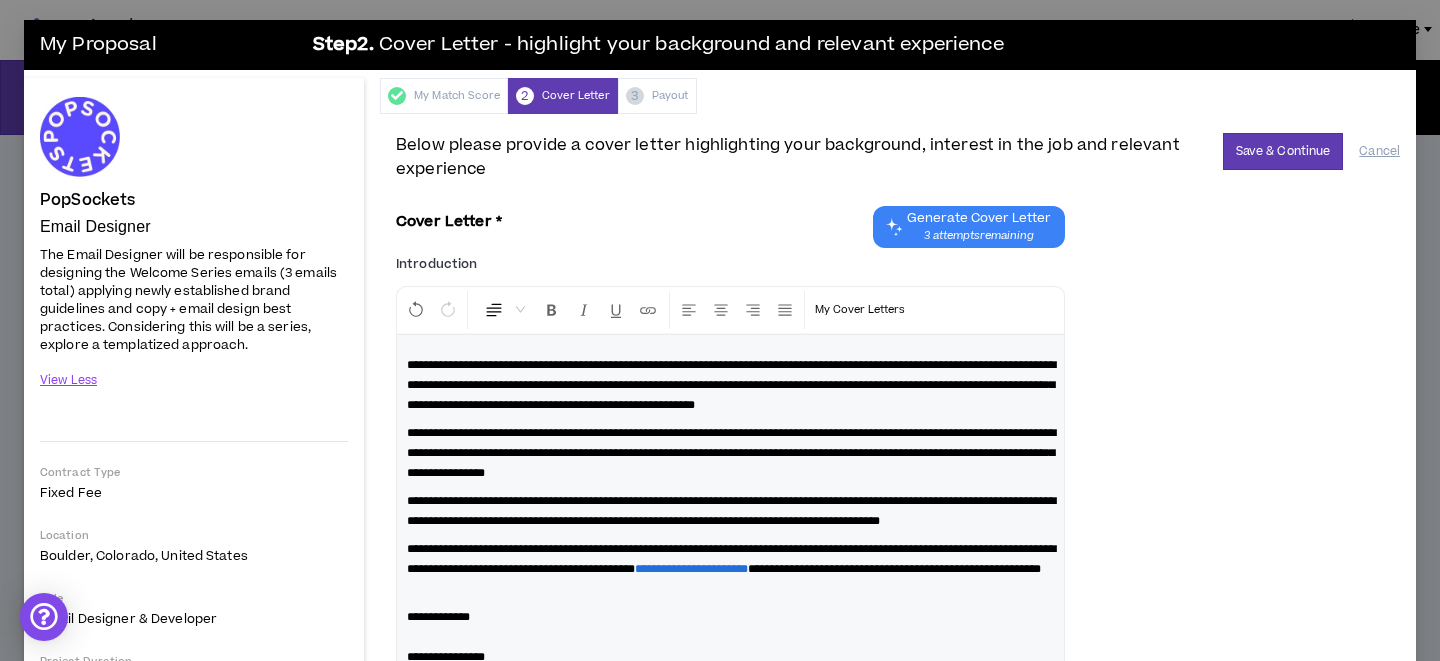 scroll, scrollTop: 2, scrollLeft: 0, axis: vertical 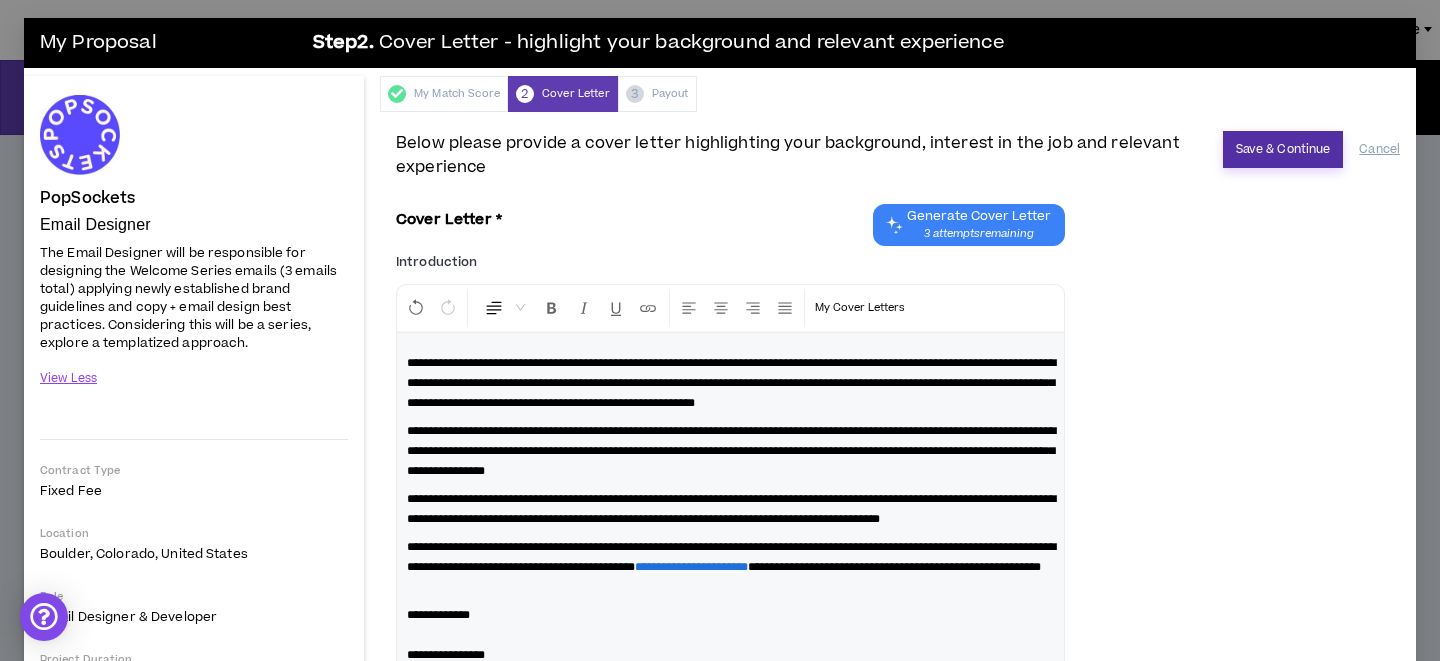 click on "Save & Continue" at bounding box center [1283, 149] 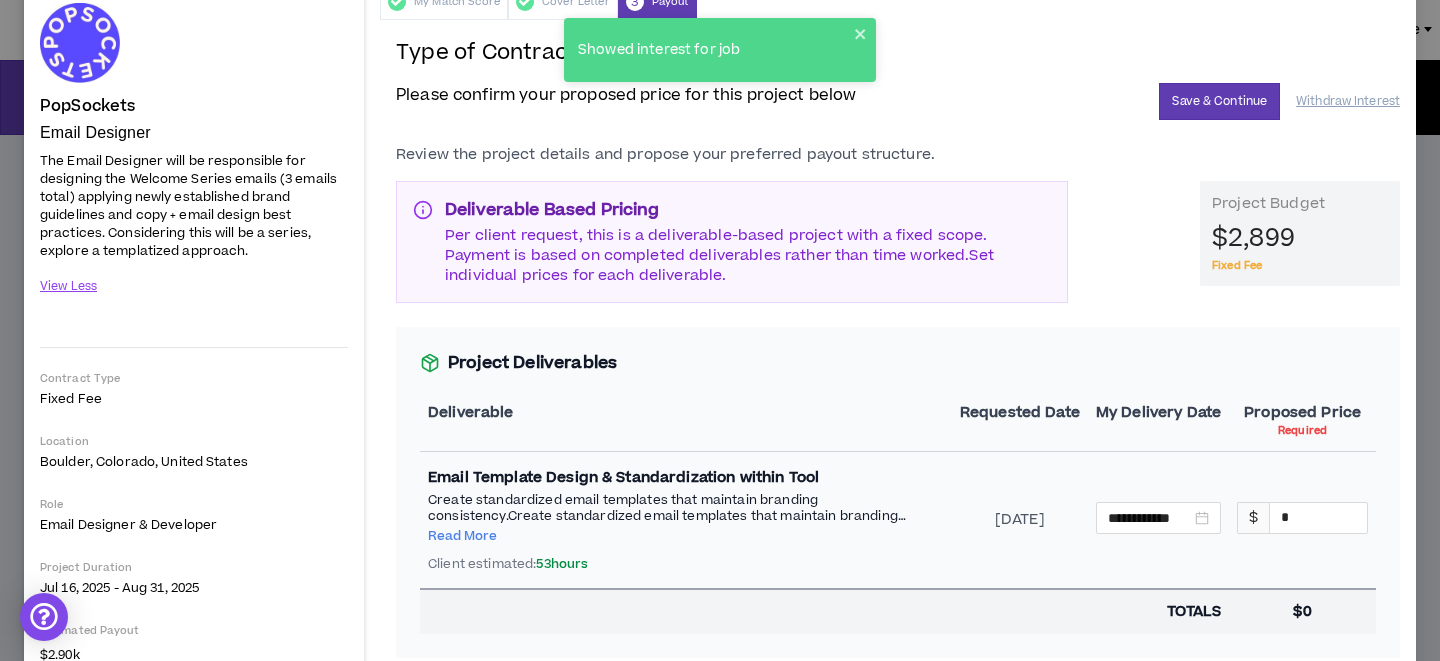 scroll, scrollTop: 116, scrollLeft: 0, axis: vertical 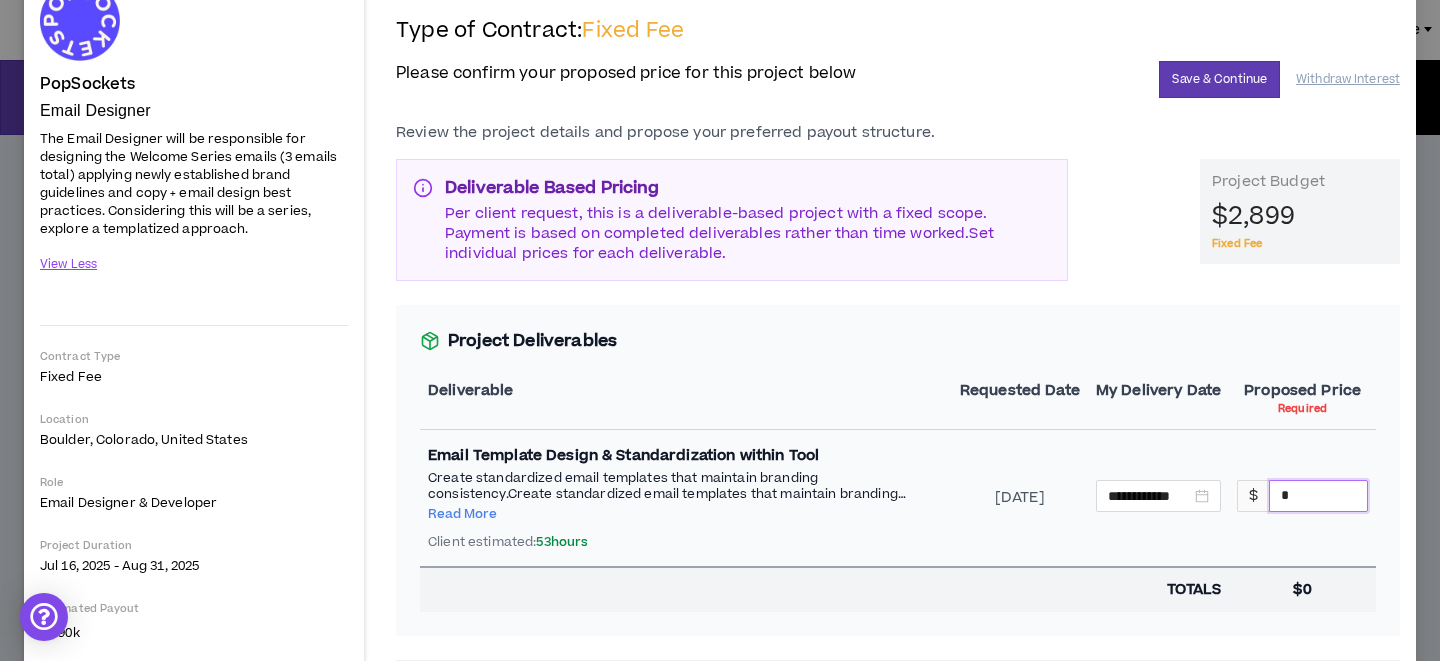 click on "*" at bounding box center (1318, 496) 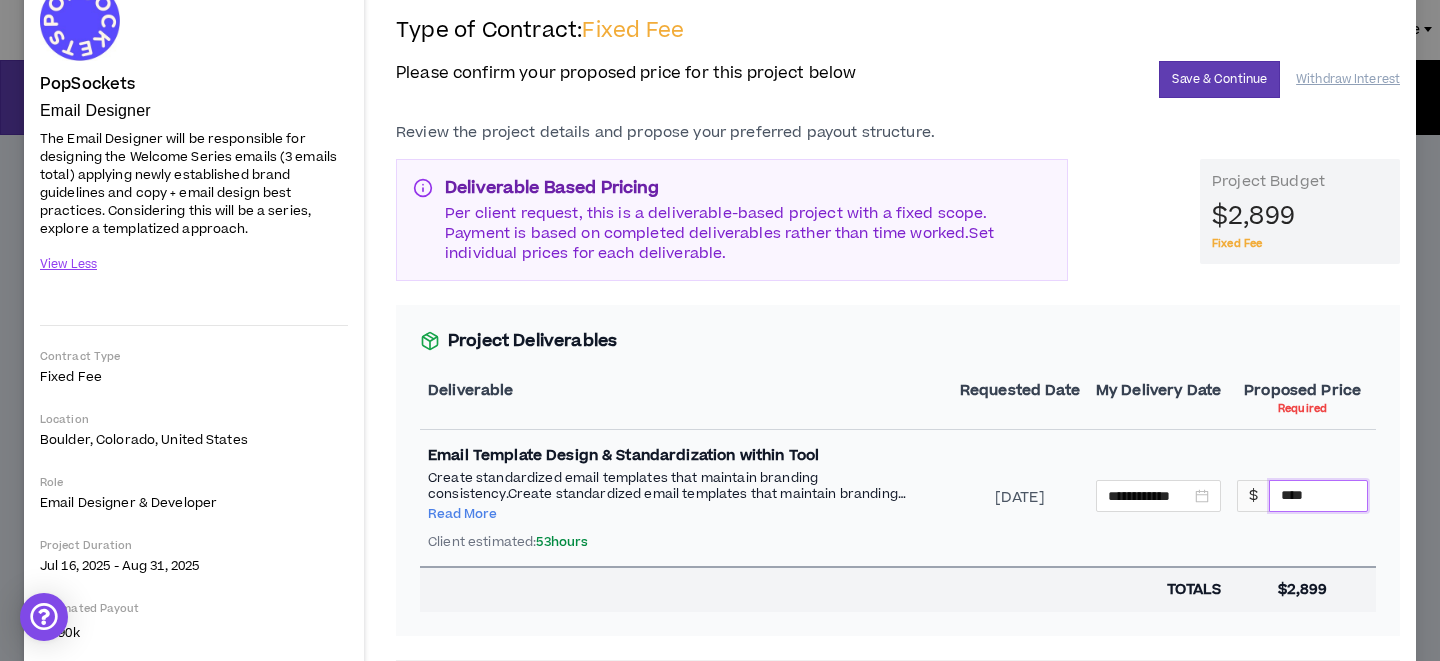 type on "****" 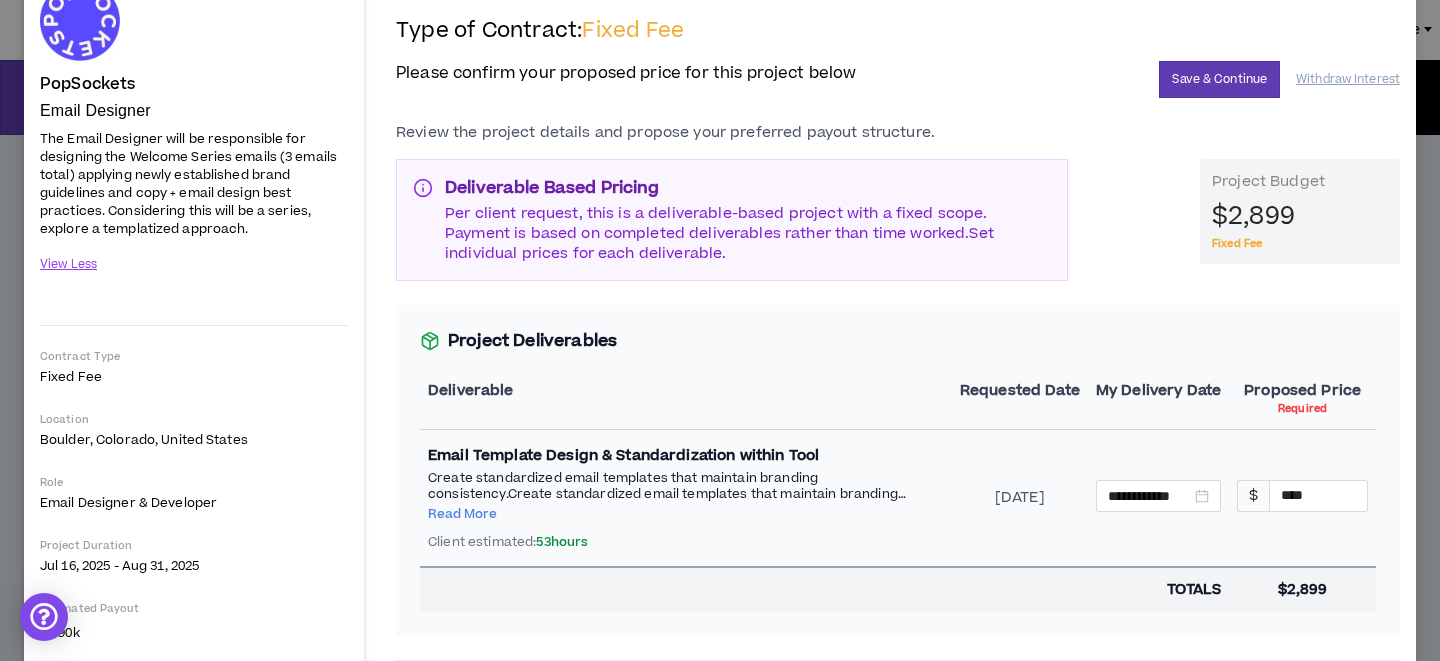 click at bounding box center (1020, 589) 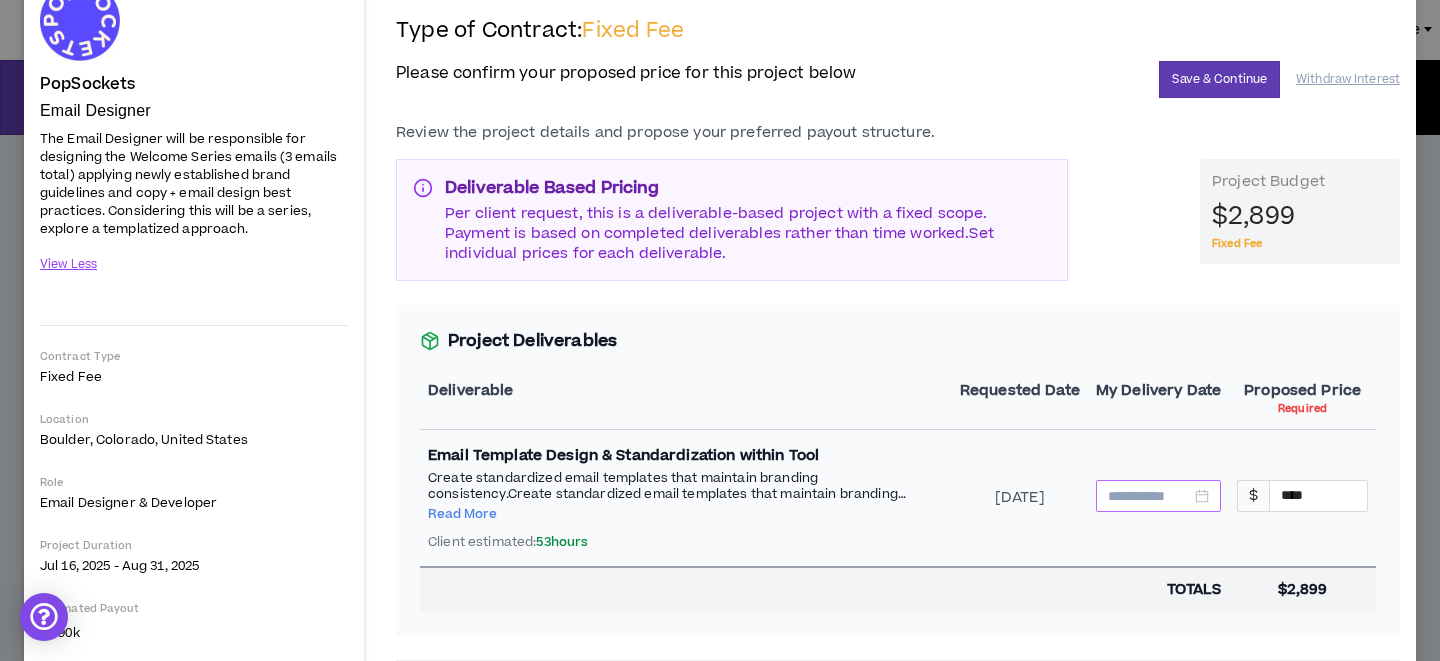 click at bounding box center [1149, 496] 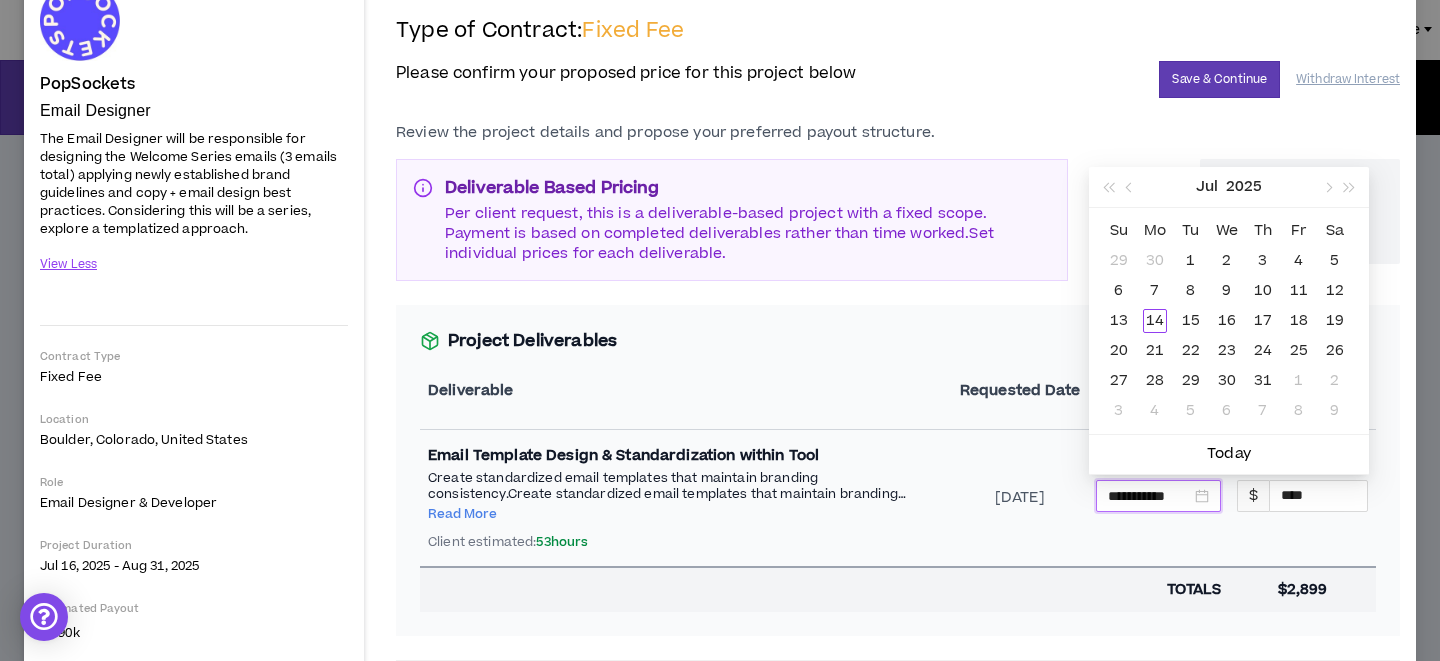 type on "**********" 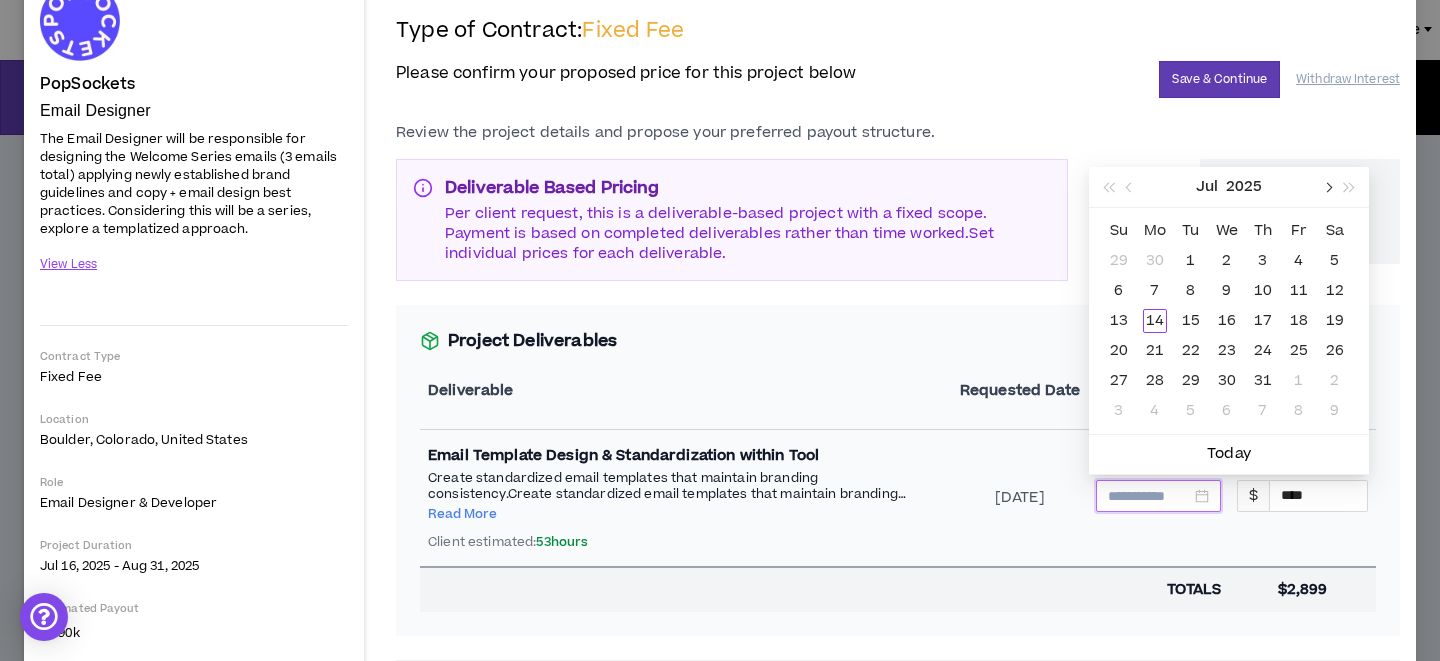 click at bounding box center [1327, 187] 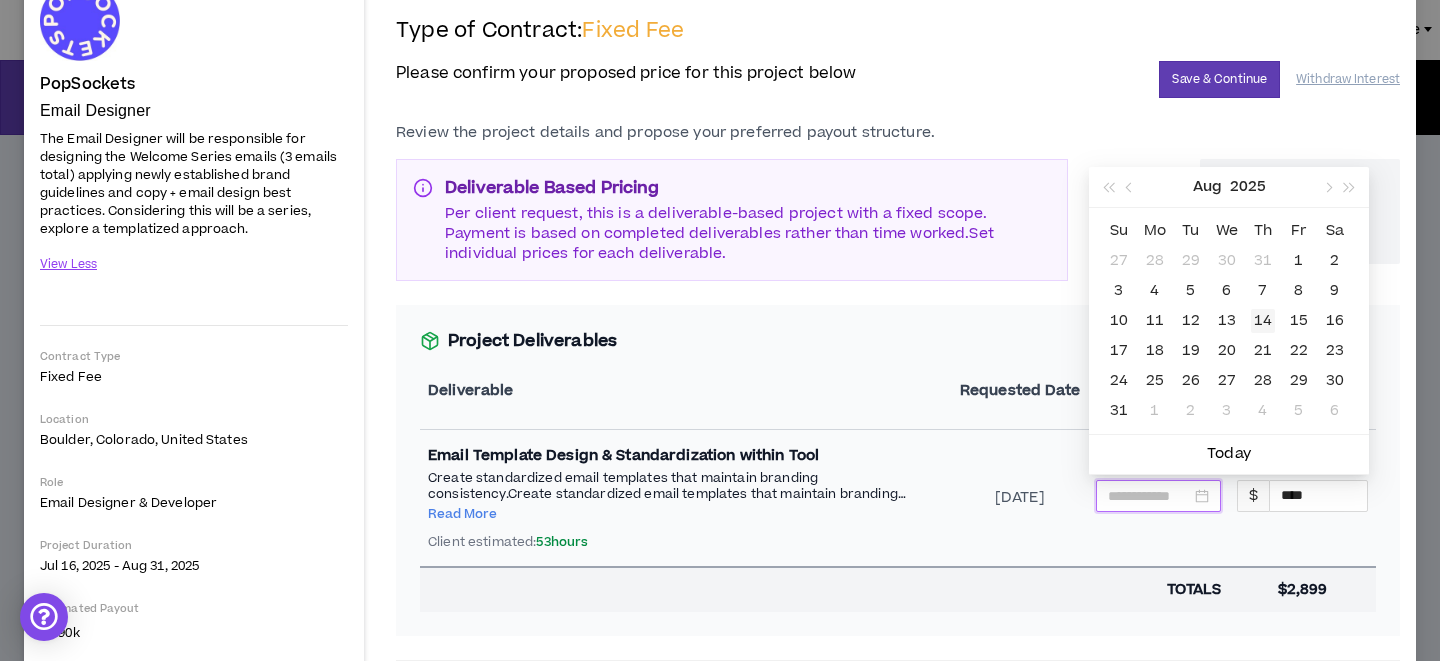 type on "**********" 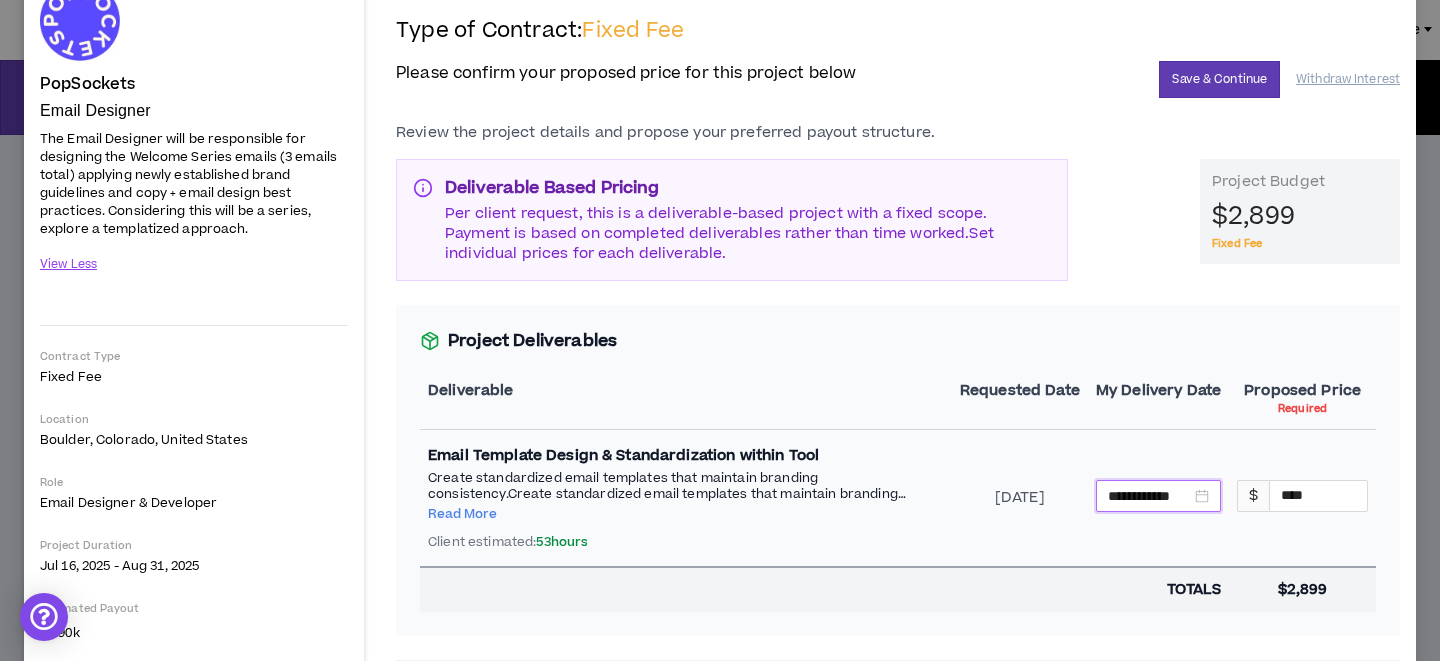 click at bounding box center (1020, 589) 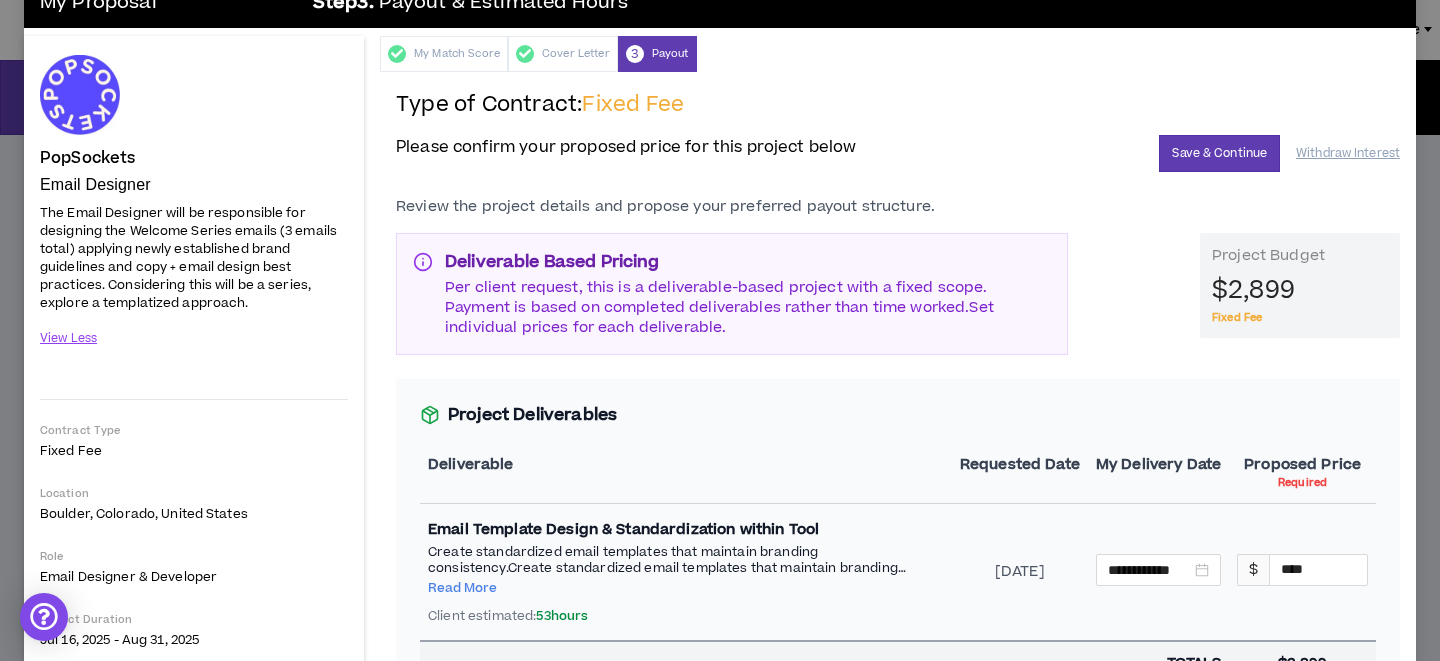 scroll, scrollTop: 32, scrollLeft: 0, axis: vertical 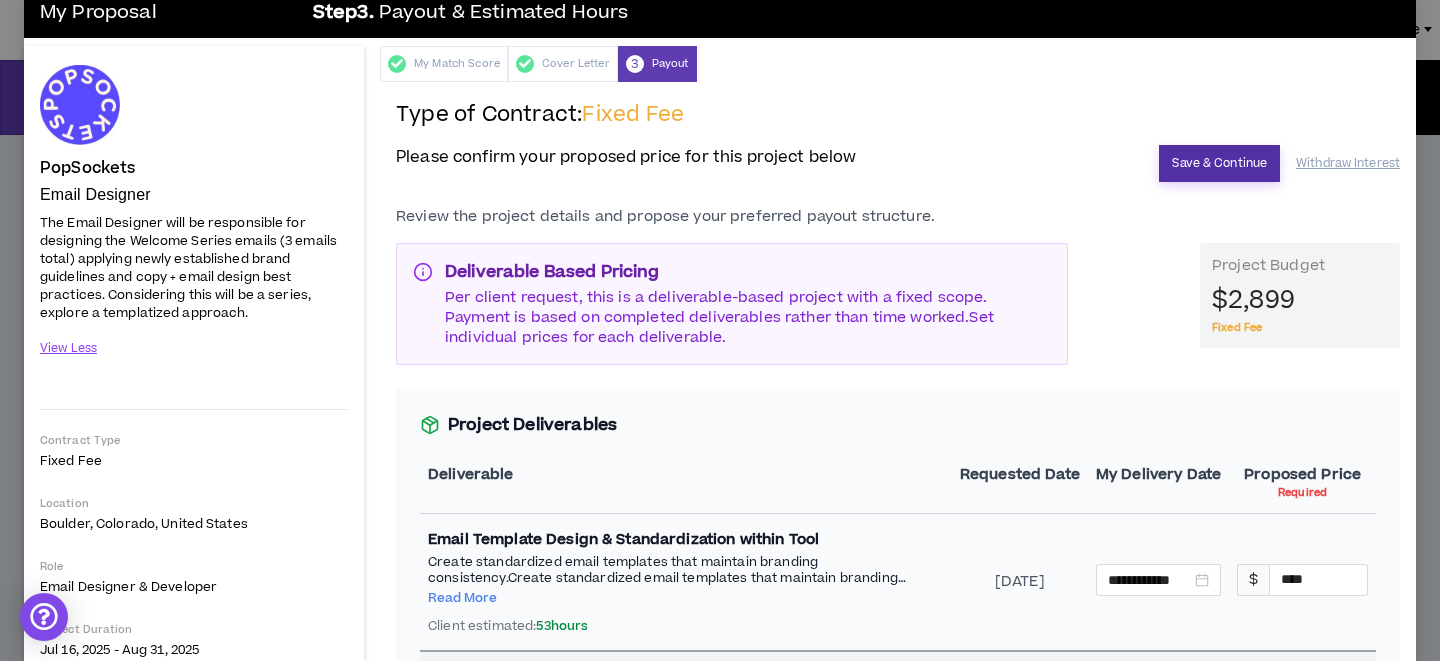 click on "Save & Continue" at bounding box center [1219, 163] 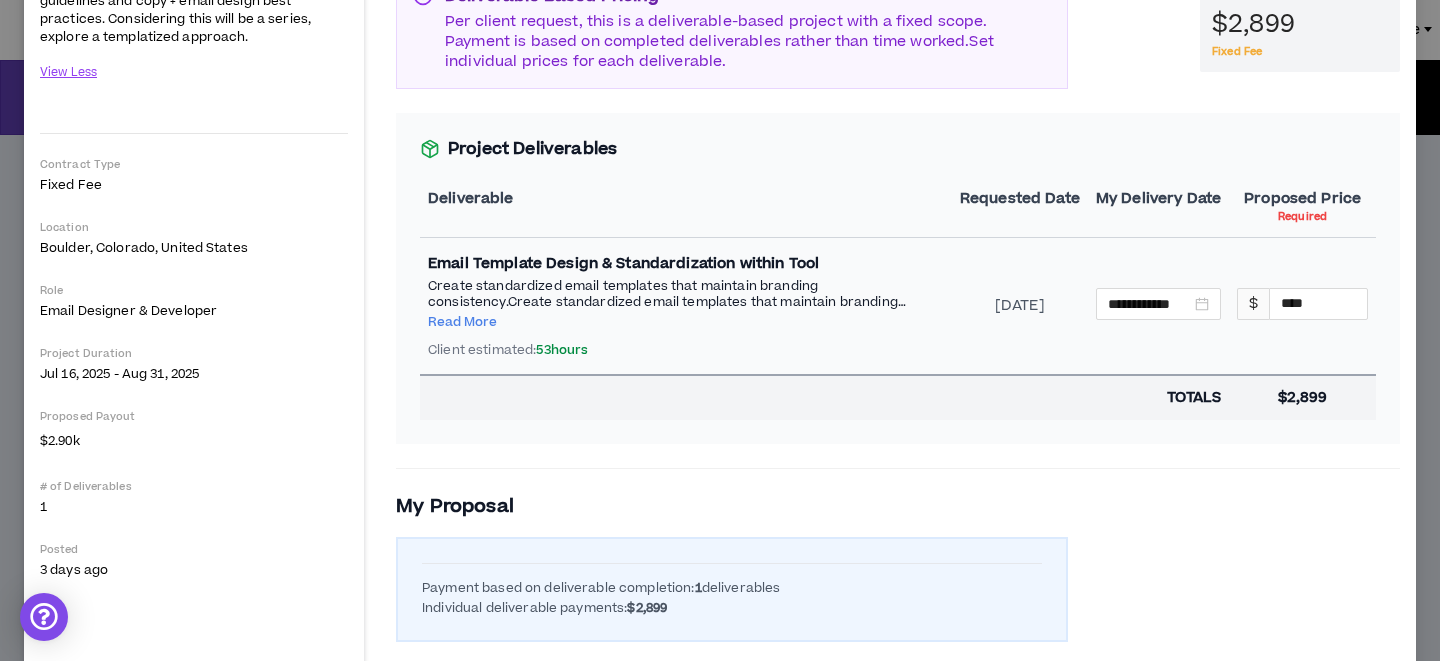 scroll, scrollTop: 0, scrollLeft: 0, axis: both 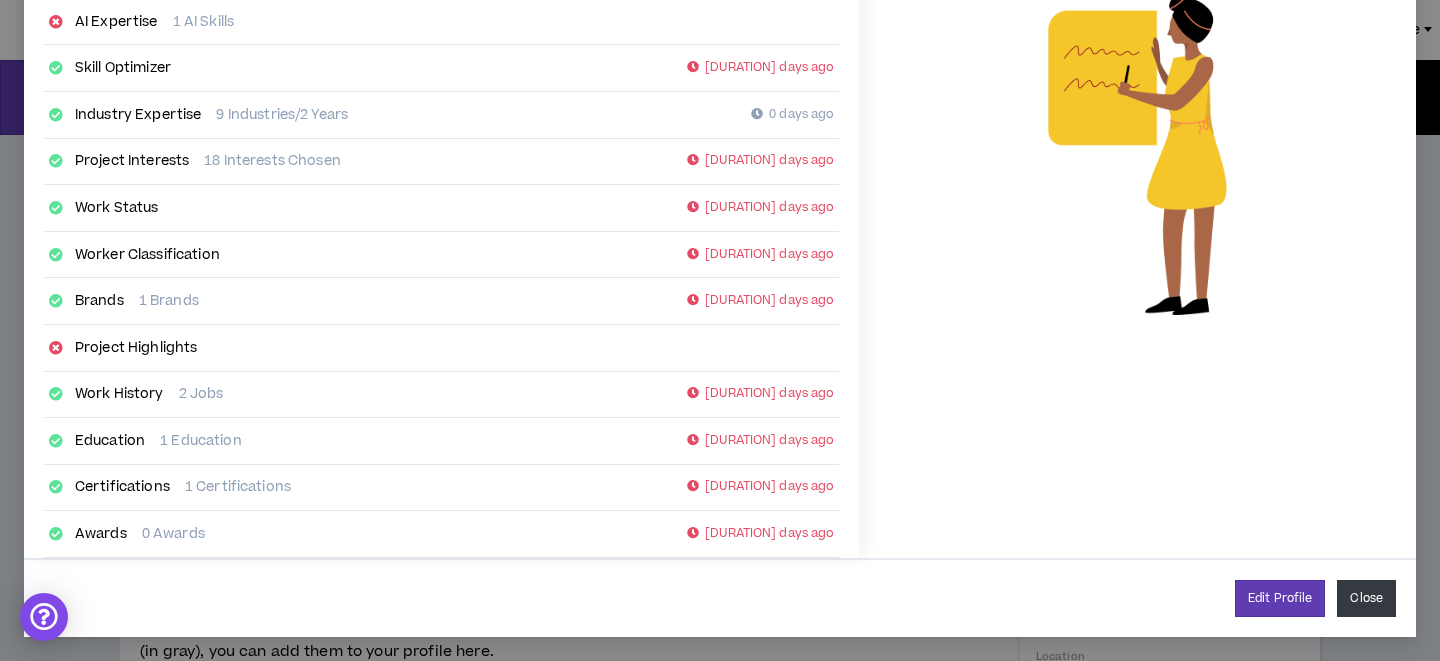 click on "Close" at bounding box center [1366, 598] 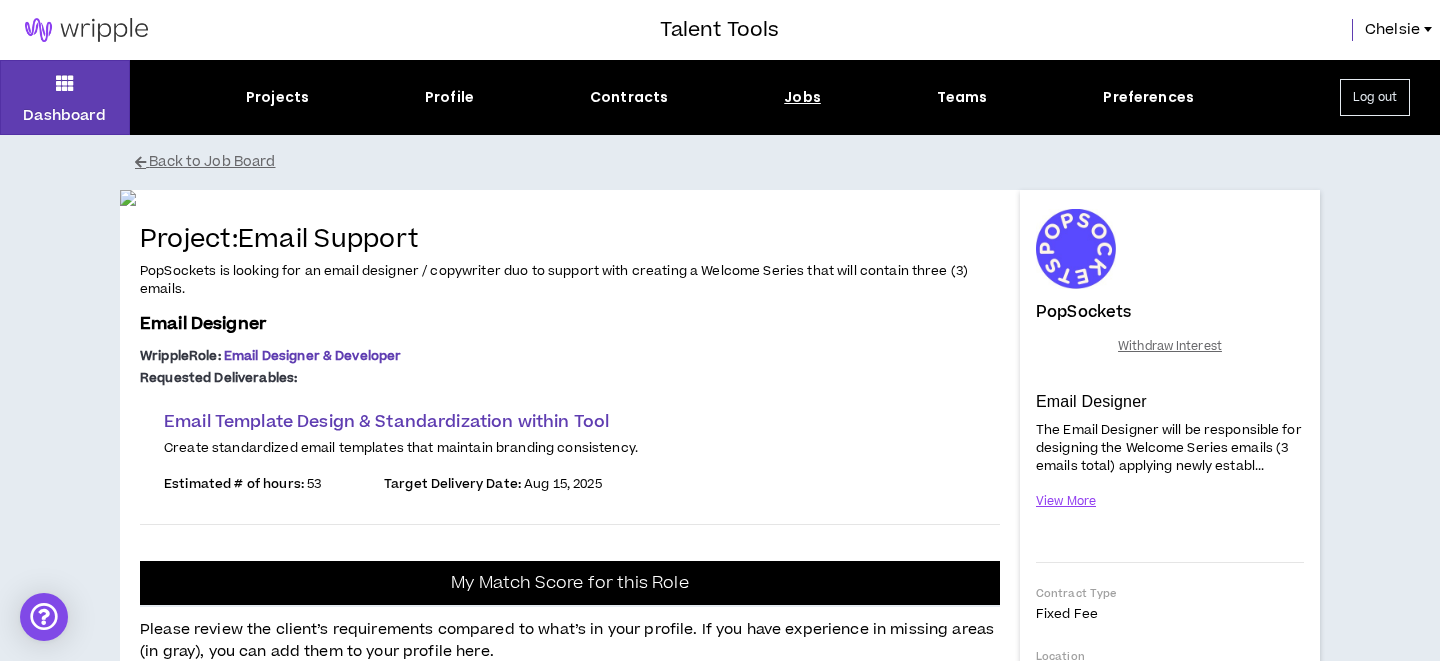 click on "Jobs" at bounding box center (802, 97) 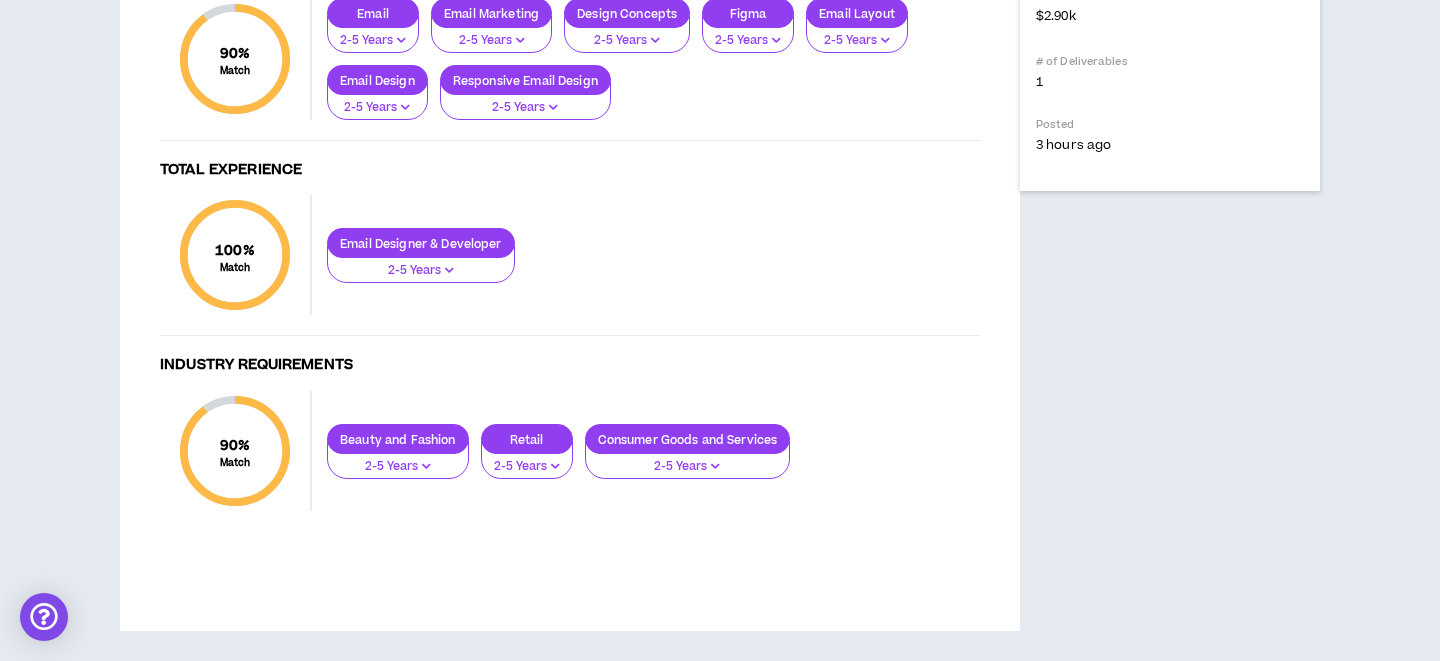 scroll, scrollTop: 0, scrollLeft: 0, axis: both 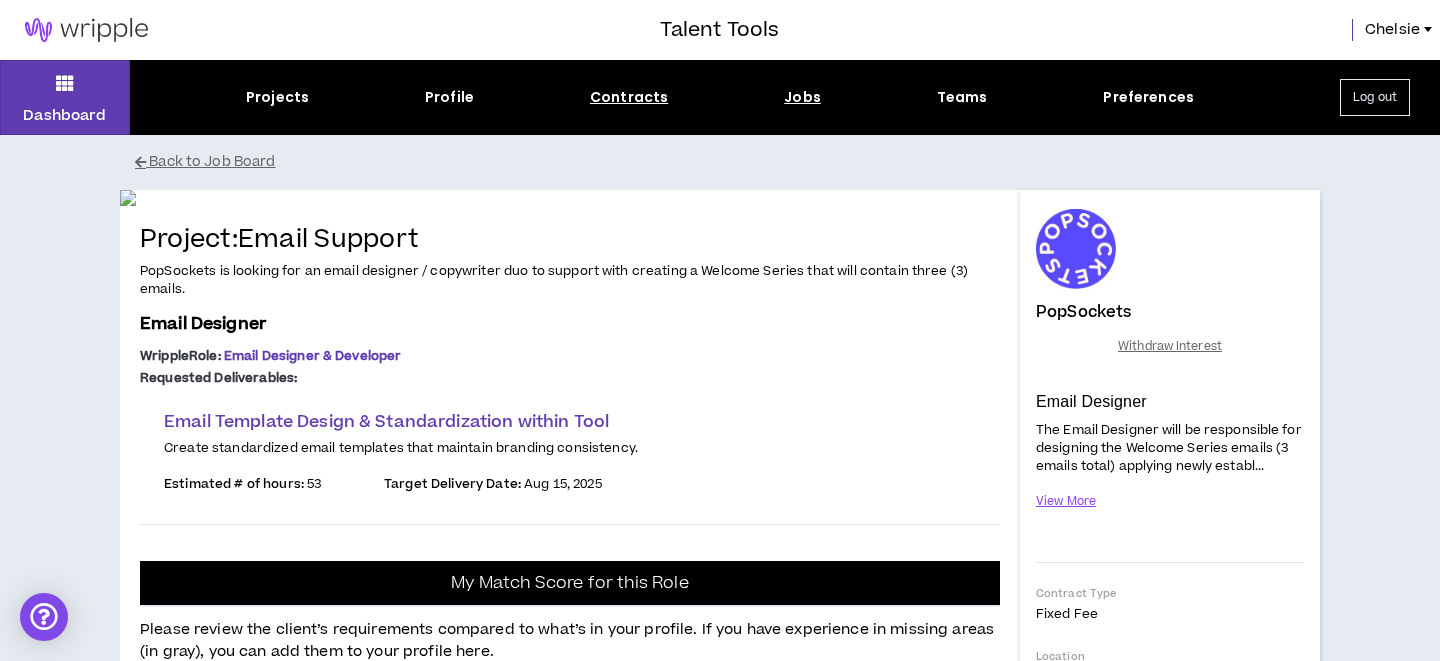 click on "Contracts" at bounding box center [629, 97] 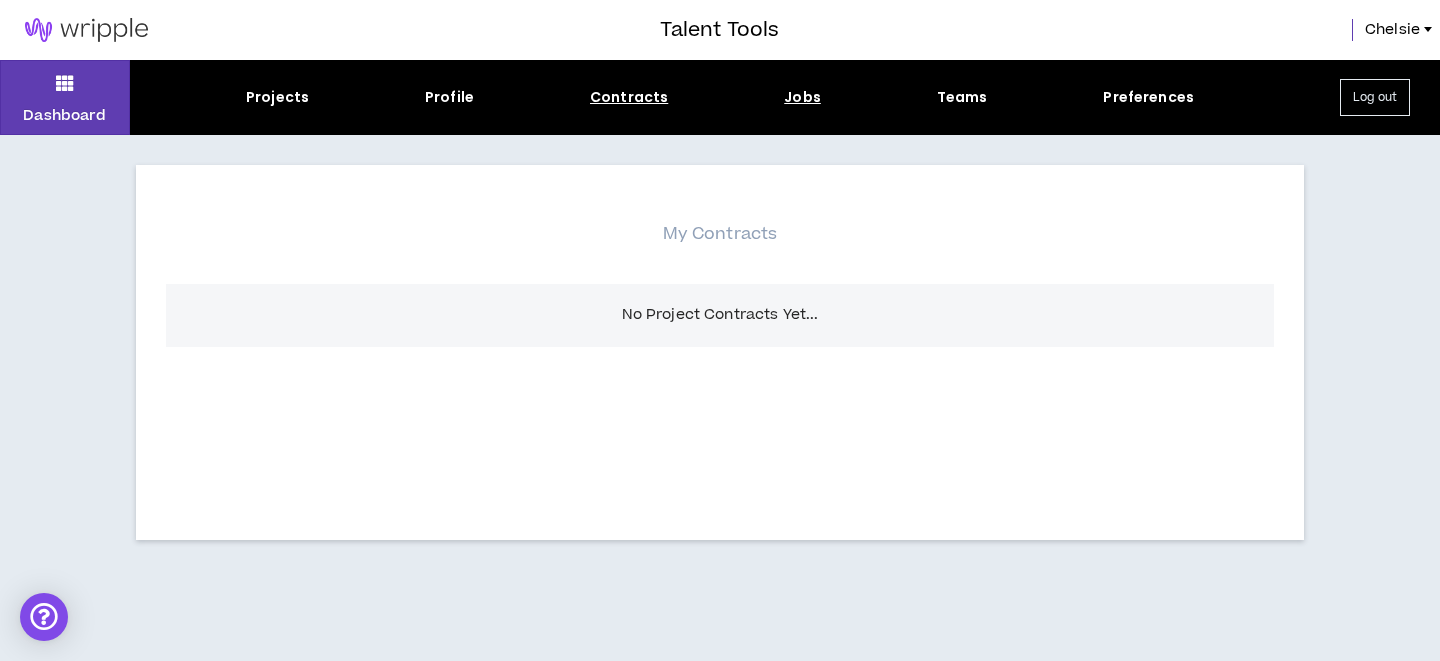 click on "Jobs" at bounding box center (802, 97) 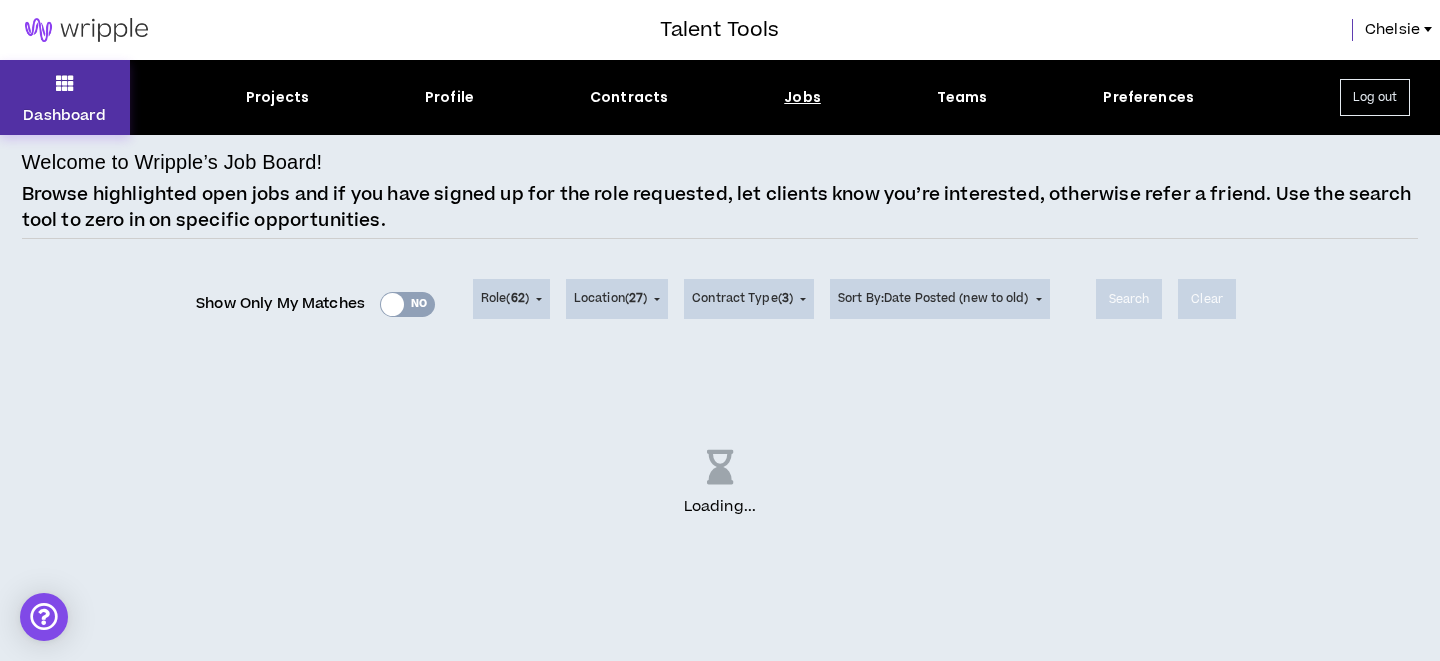 click at bounding box center [65, 83] 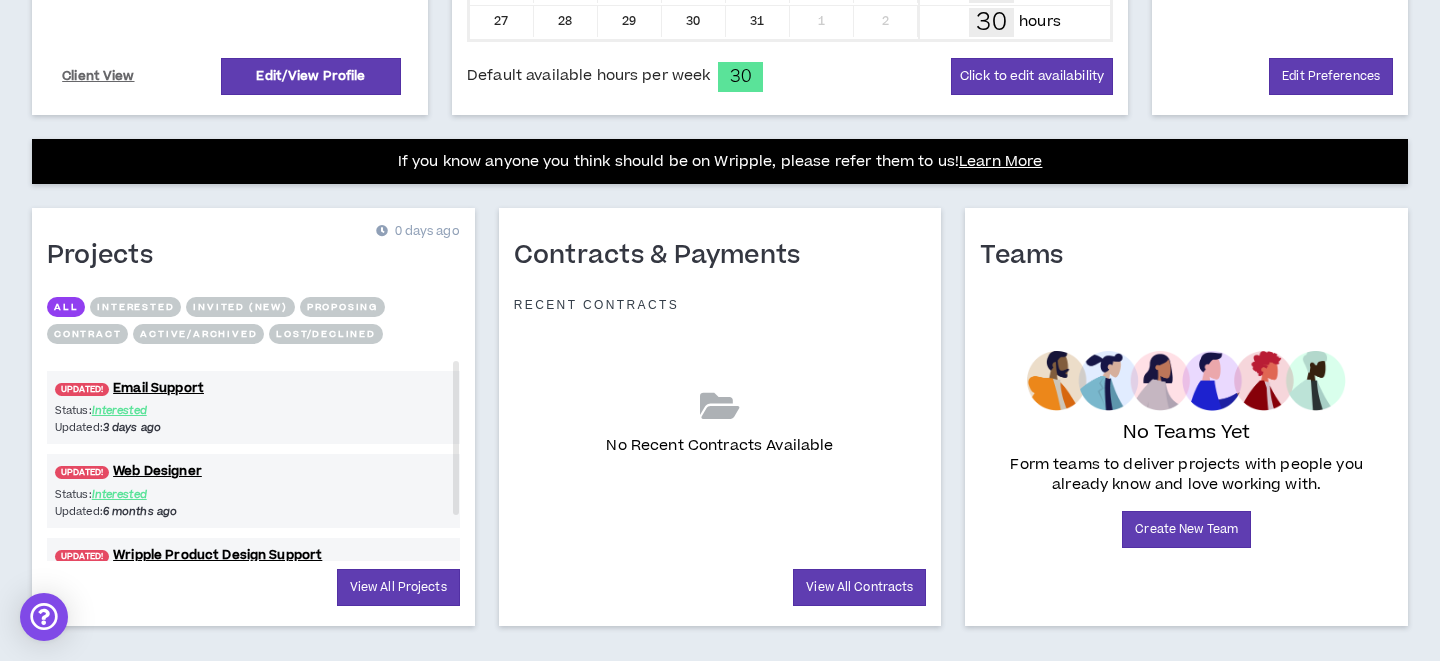 scroll, scrollTop: 689, scrollLeft: 0, axis: vertical 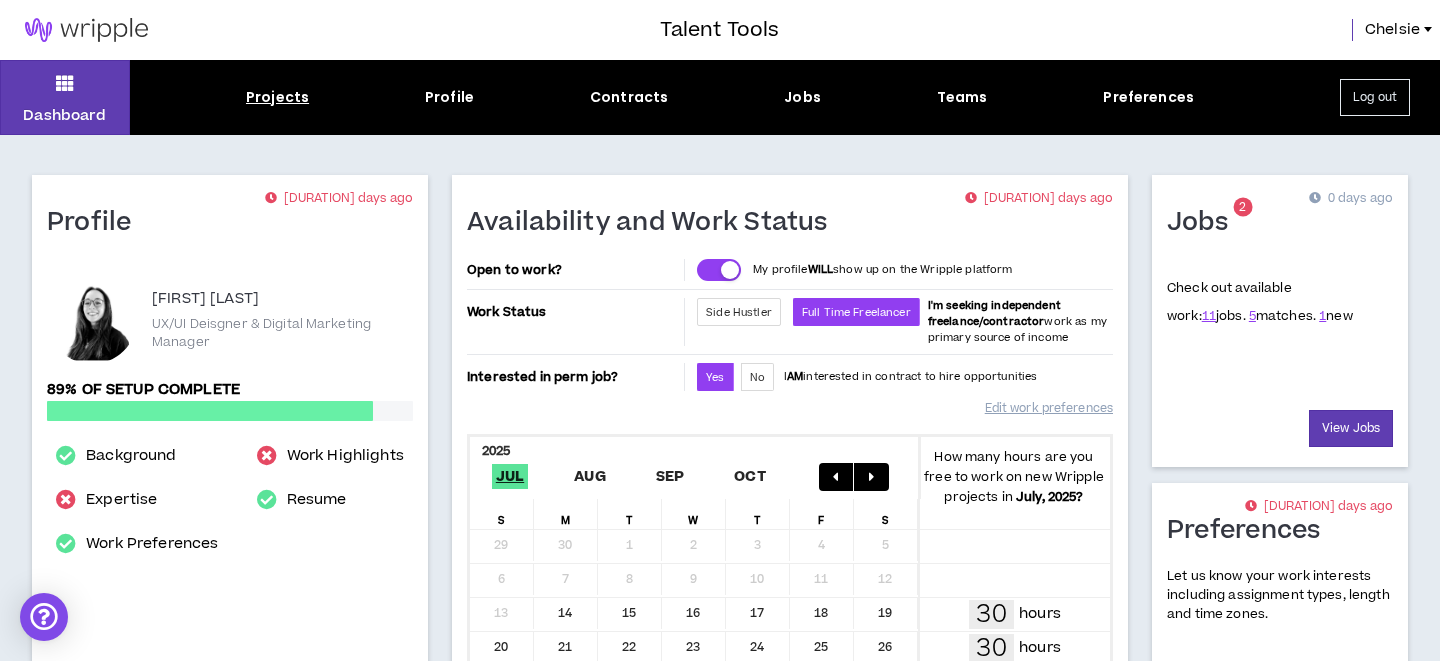 click on "Projects" at bounding box center [277, 97] 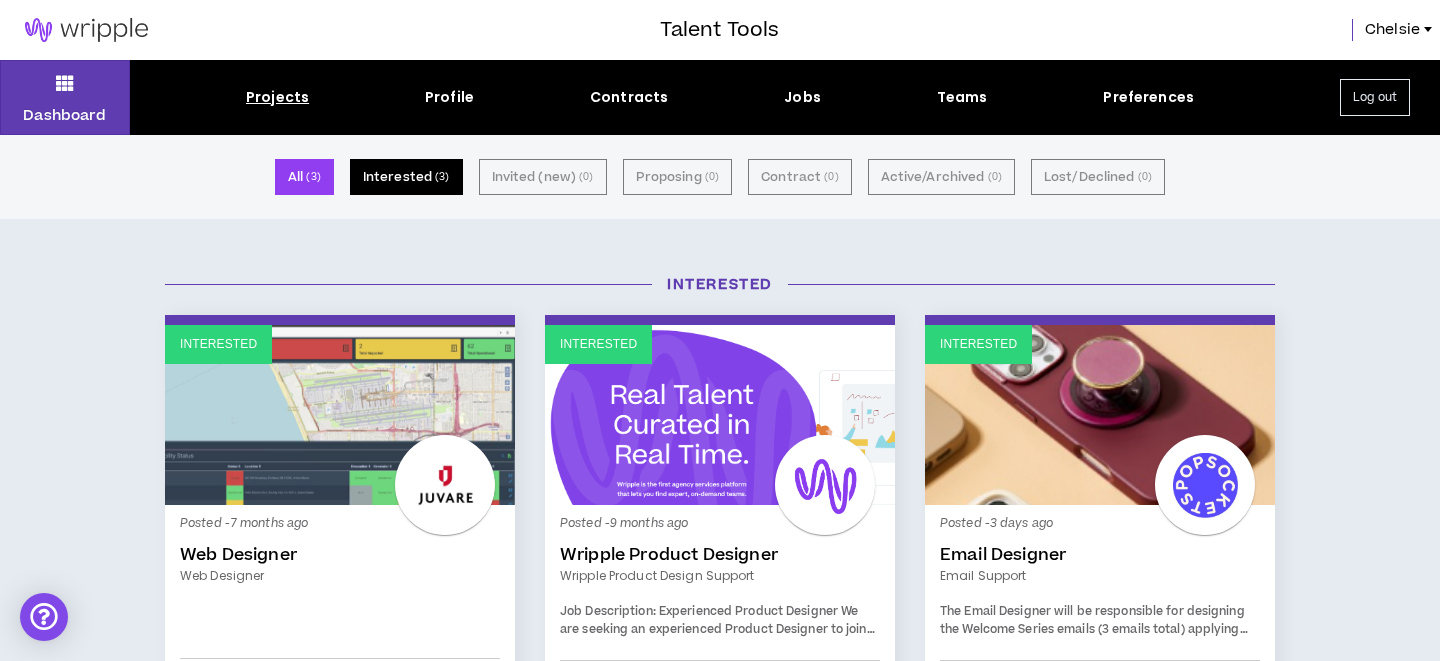 click on "Interested   ( 3 )" at bounding box center [406, 177] 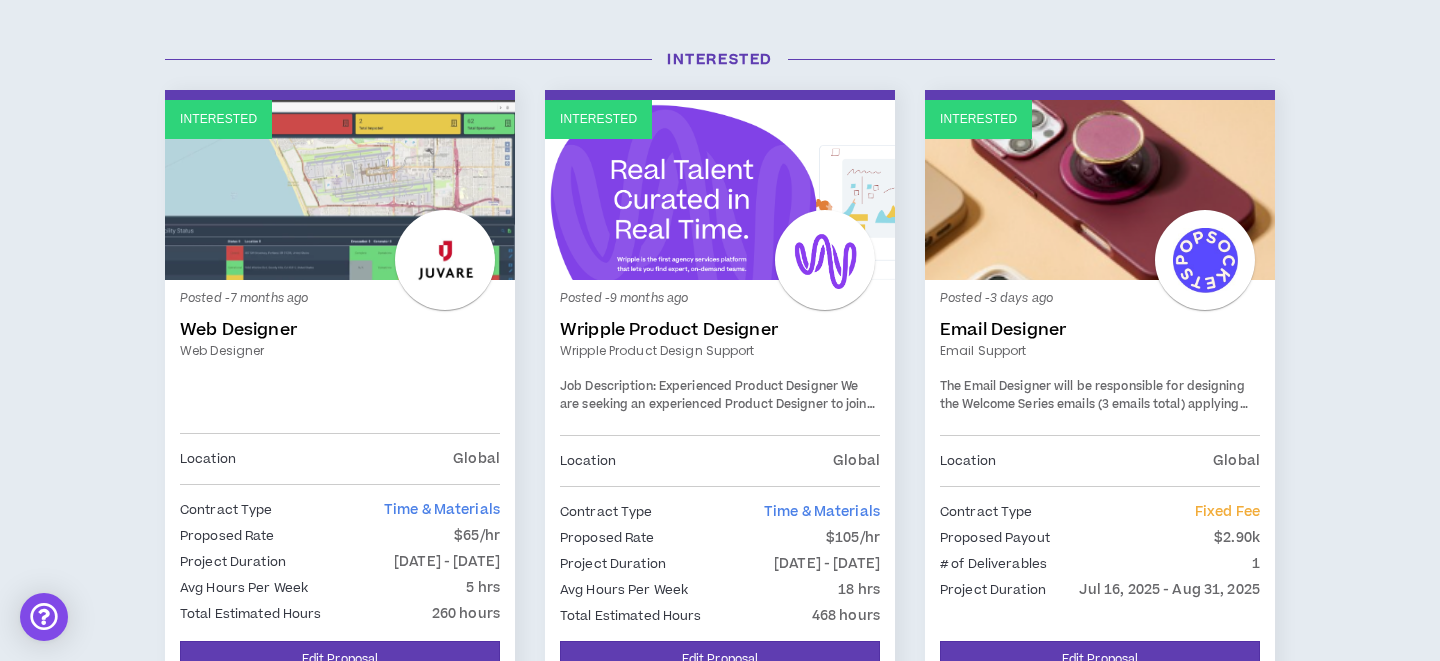 scroll, scrollTop: 362, scrollLeft: 0, axis: vertical 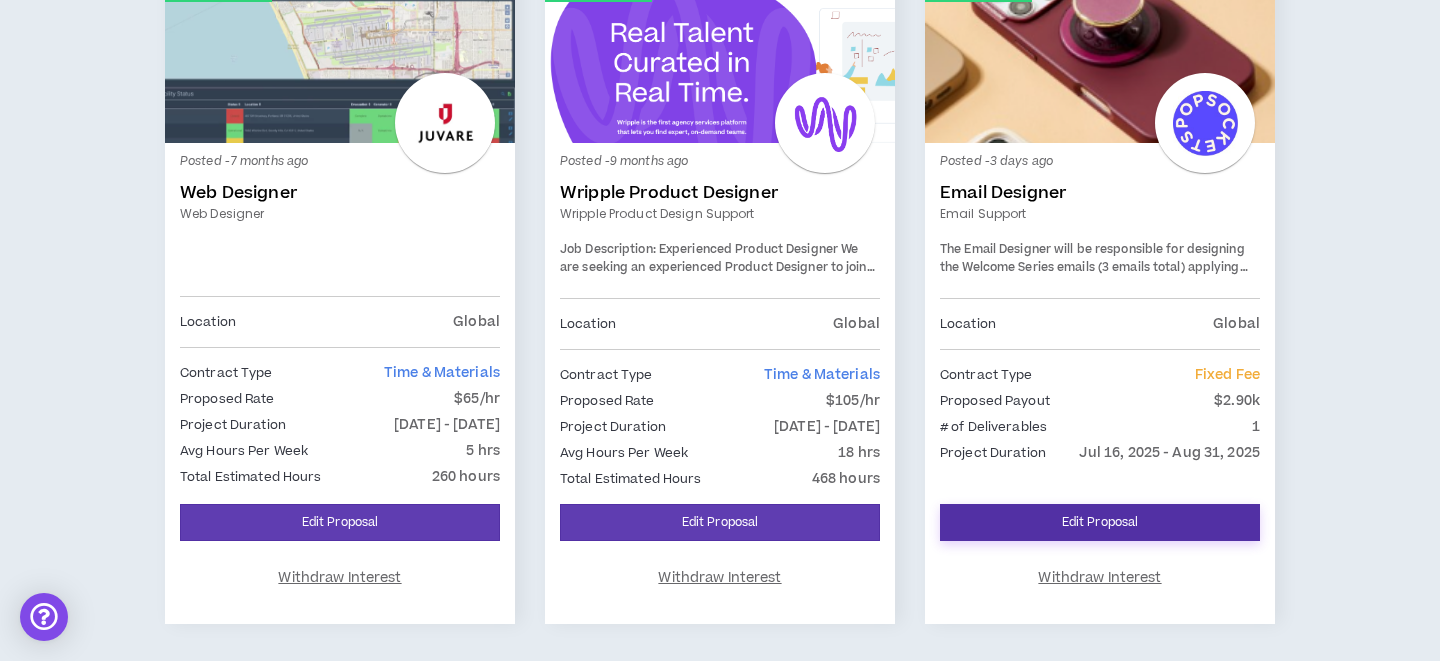 click on "Edit Proposal" at bounding box center (1100, 522) 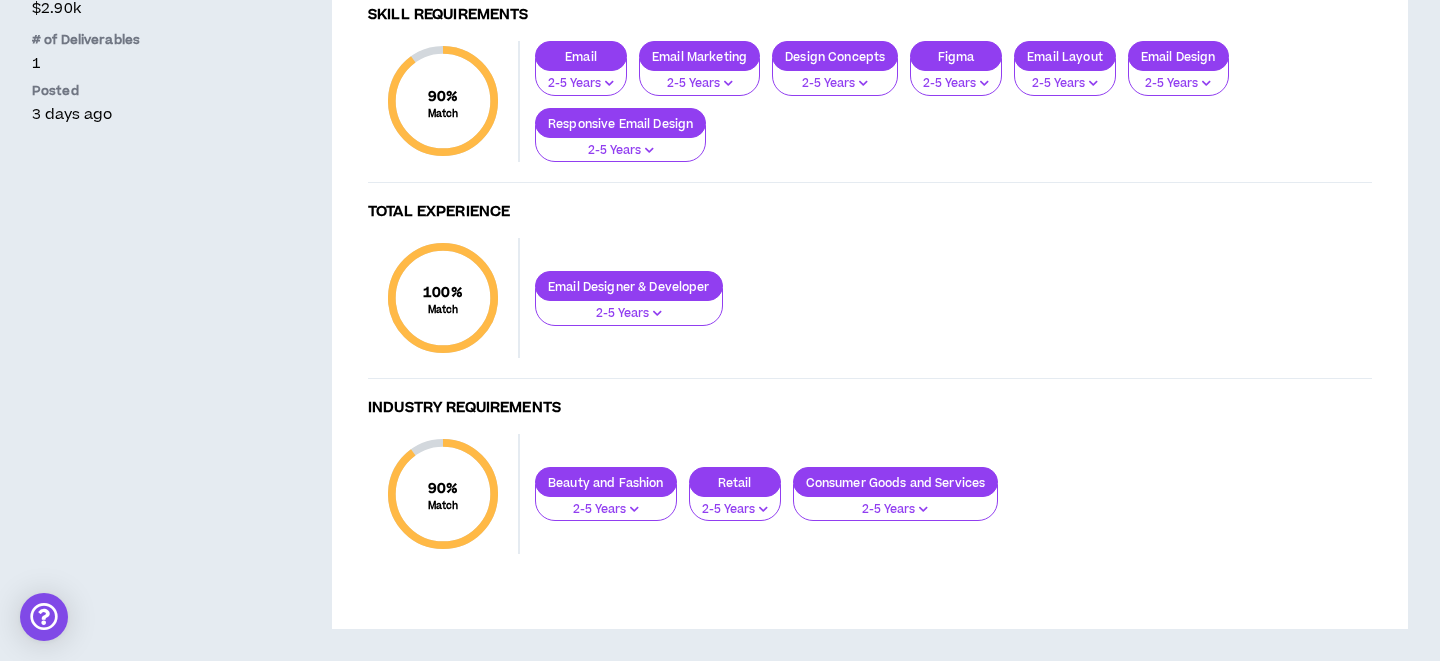 scroll, scrollTop: 0, scrollLeft: 0, axis: both 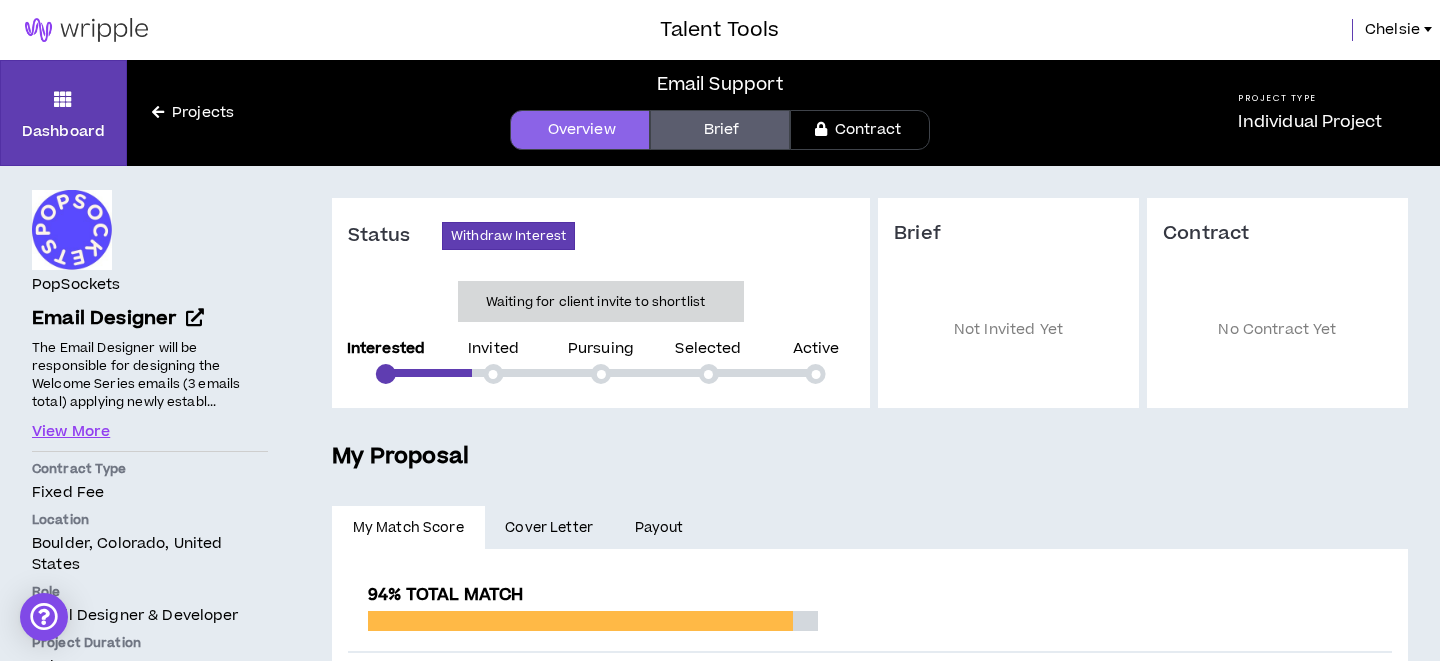 click on "Brief" at bounding box center [720, 130] 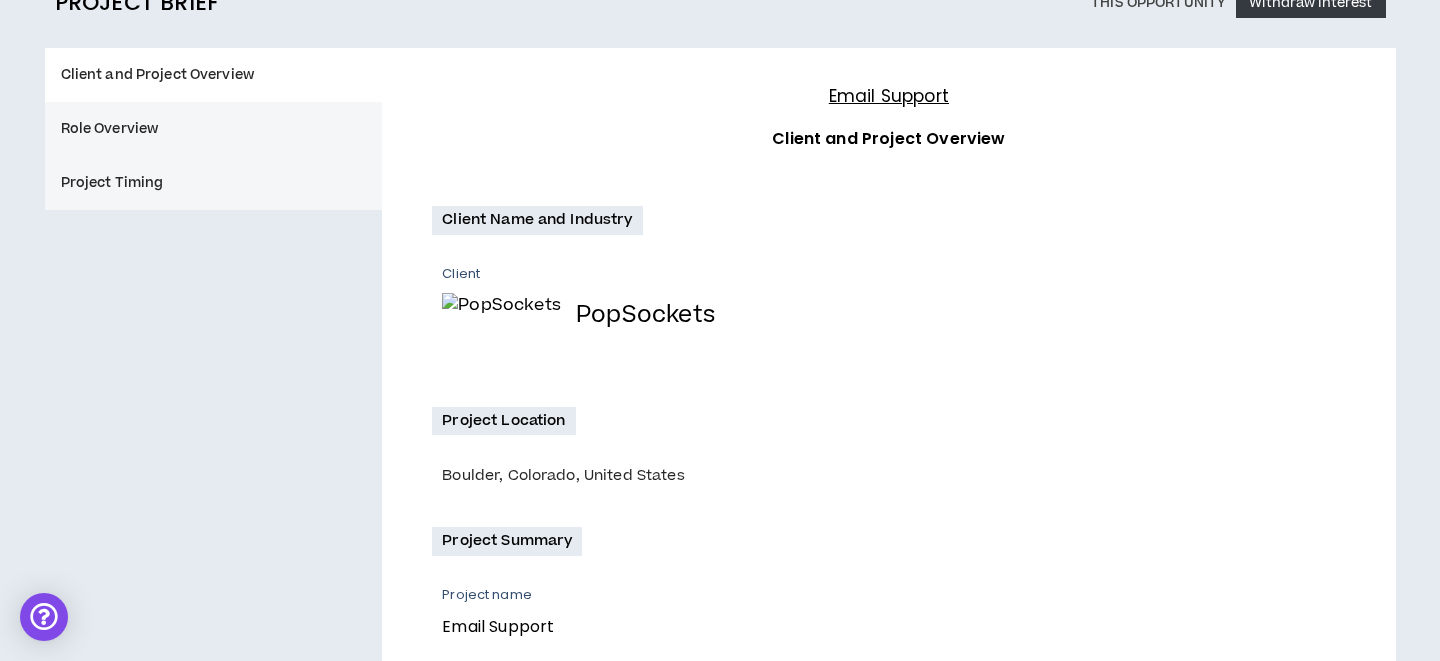 scroll, scrollTop: 0, scrollLeft: 0, axis: both 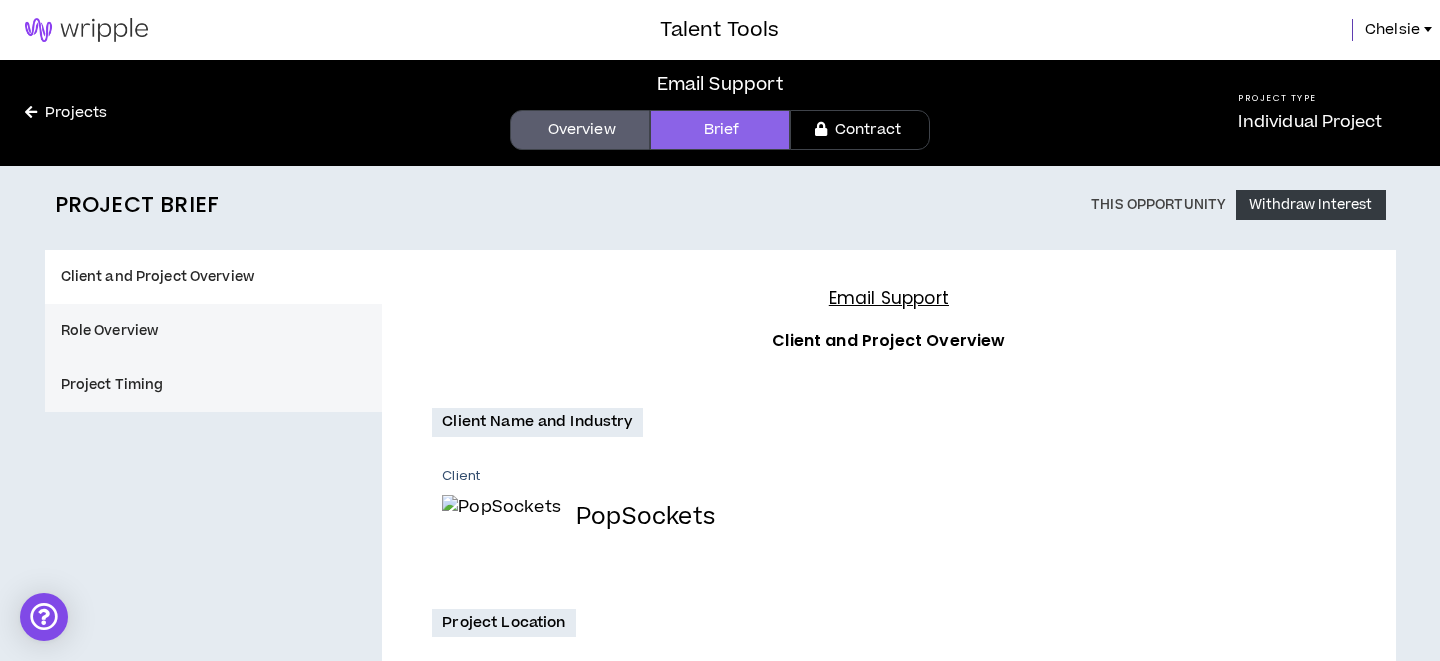 click on "Overview" at bounding box center (580, 130) 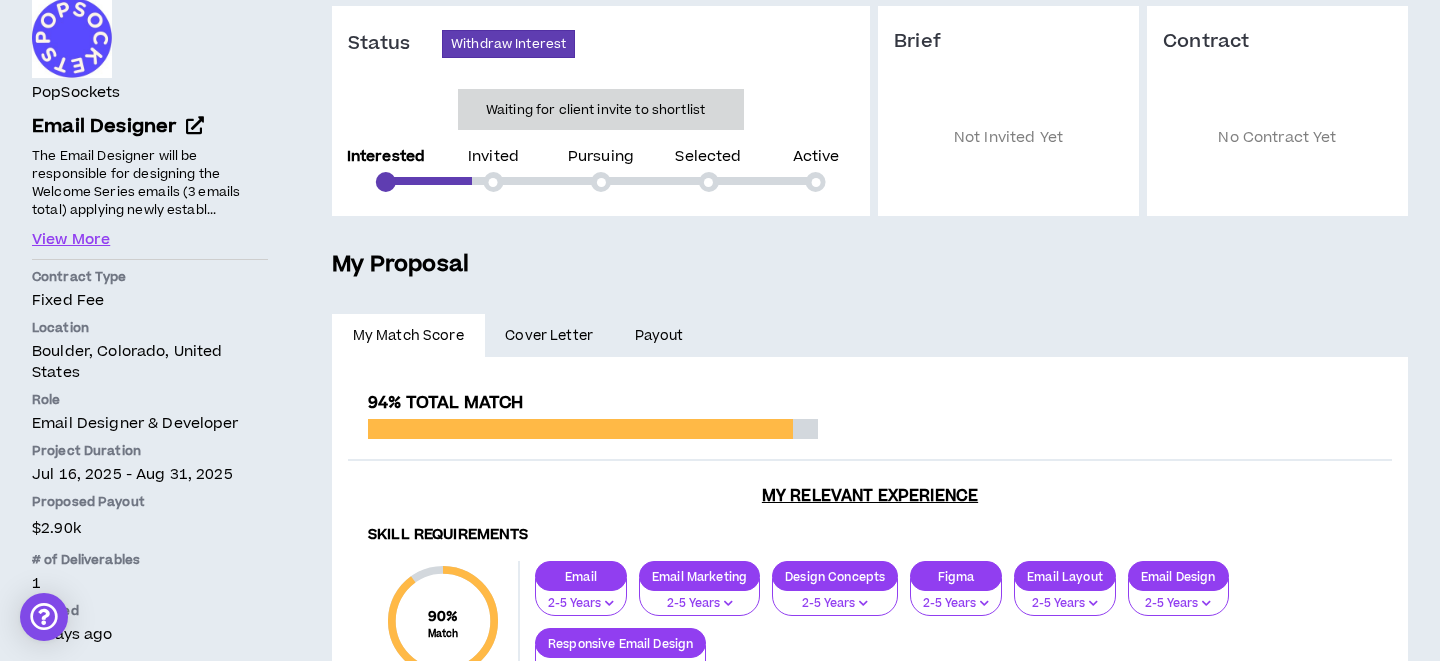 scroll, scrollTop: 0, scrollLeft: 0, axis: both 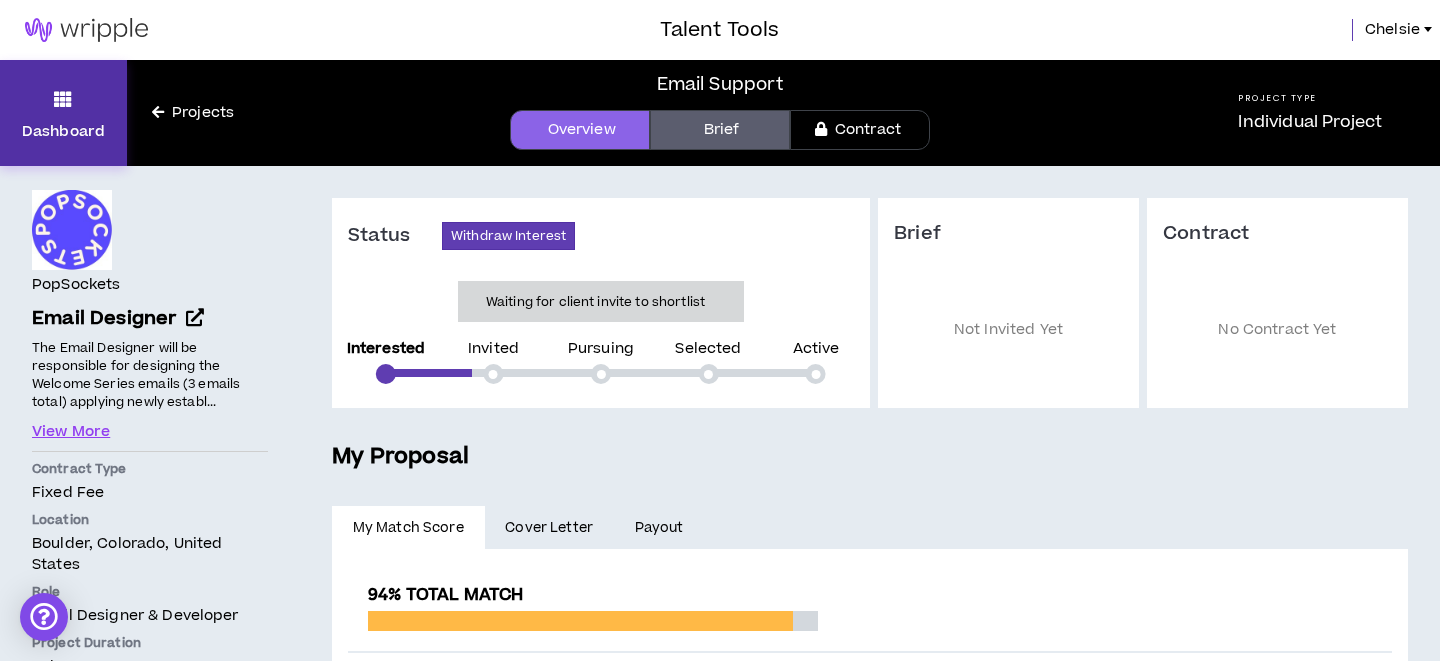click on "Dashboard" at bounding box center [63, 113] 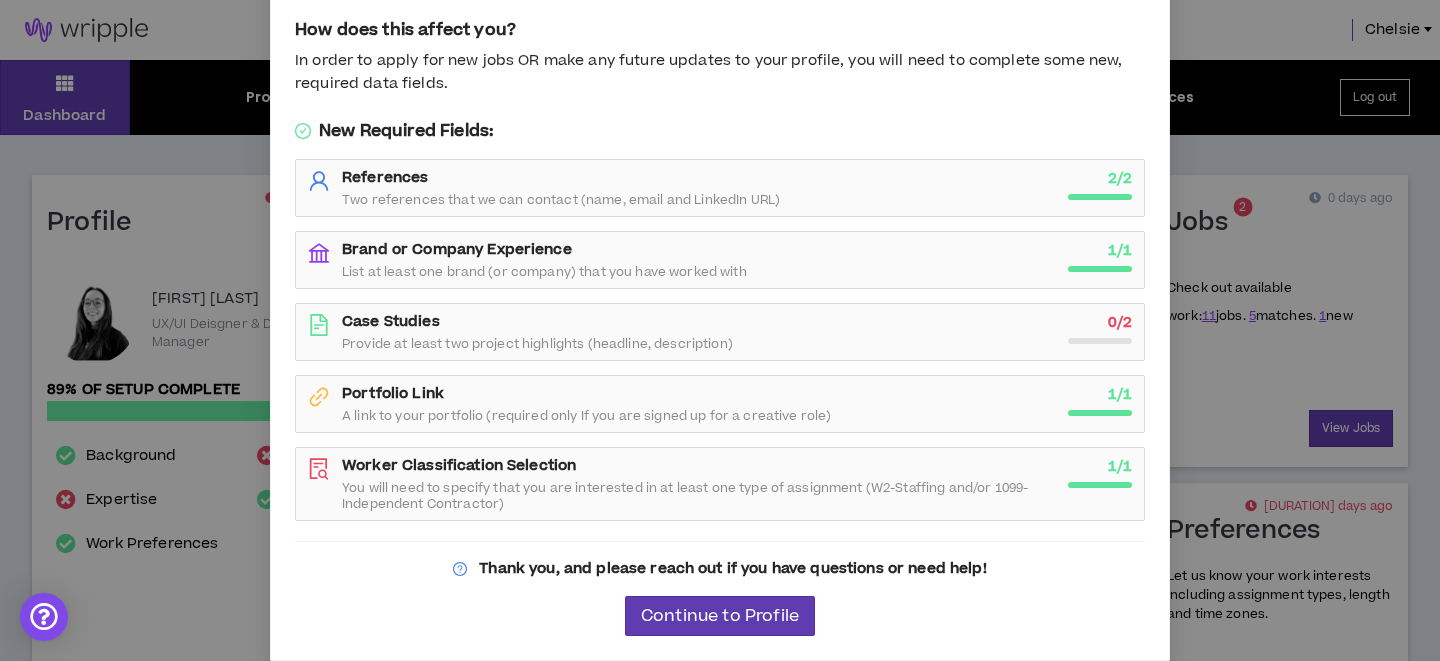 scroll, scrollTop: 0, scrollLeft: 0, axis: both 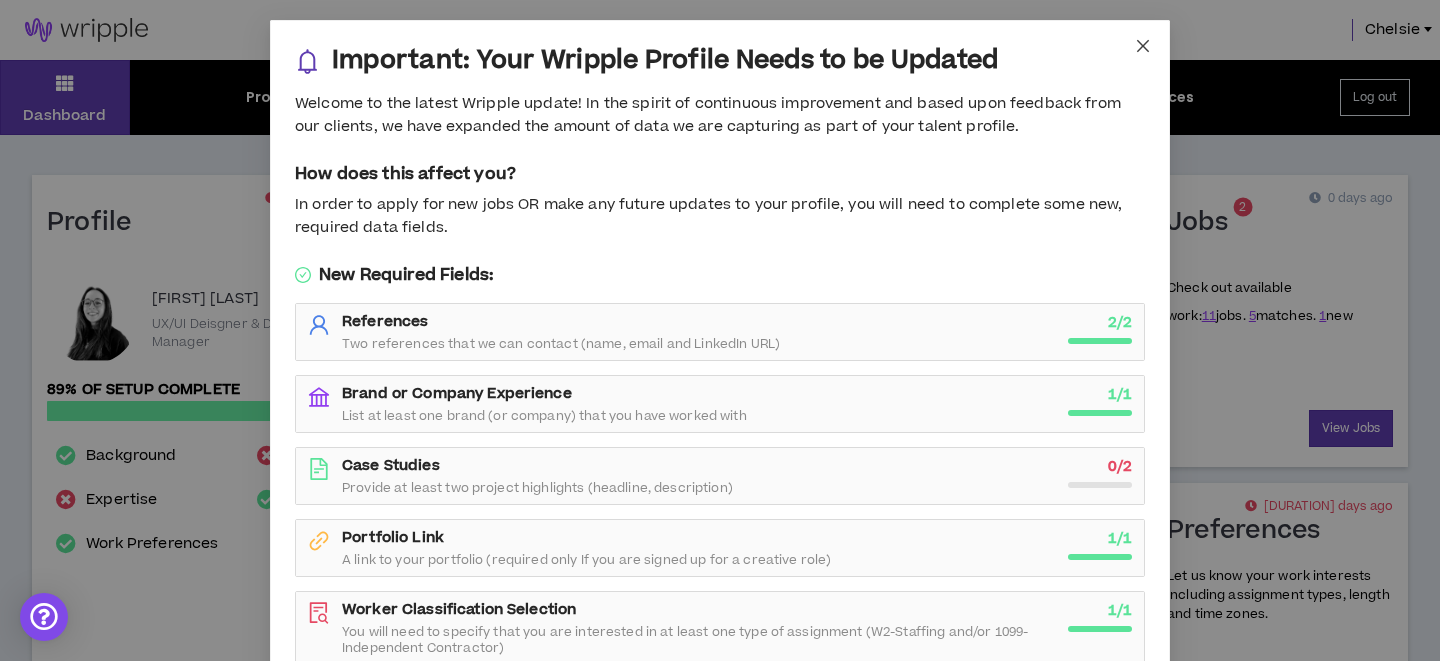 click 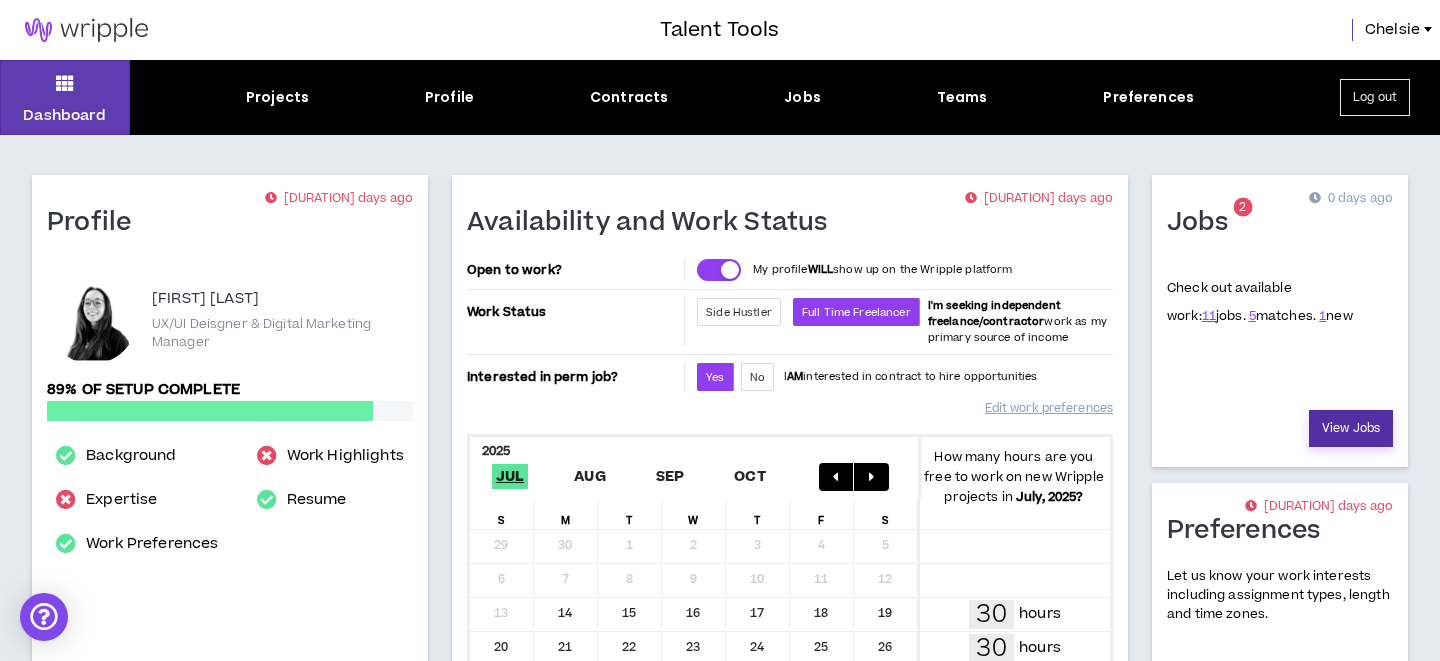 click on "View Jobs" at bounding box center [1351, 428] 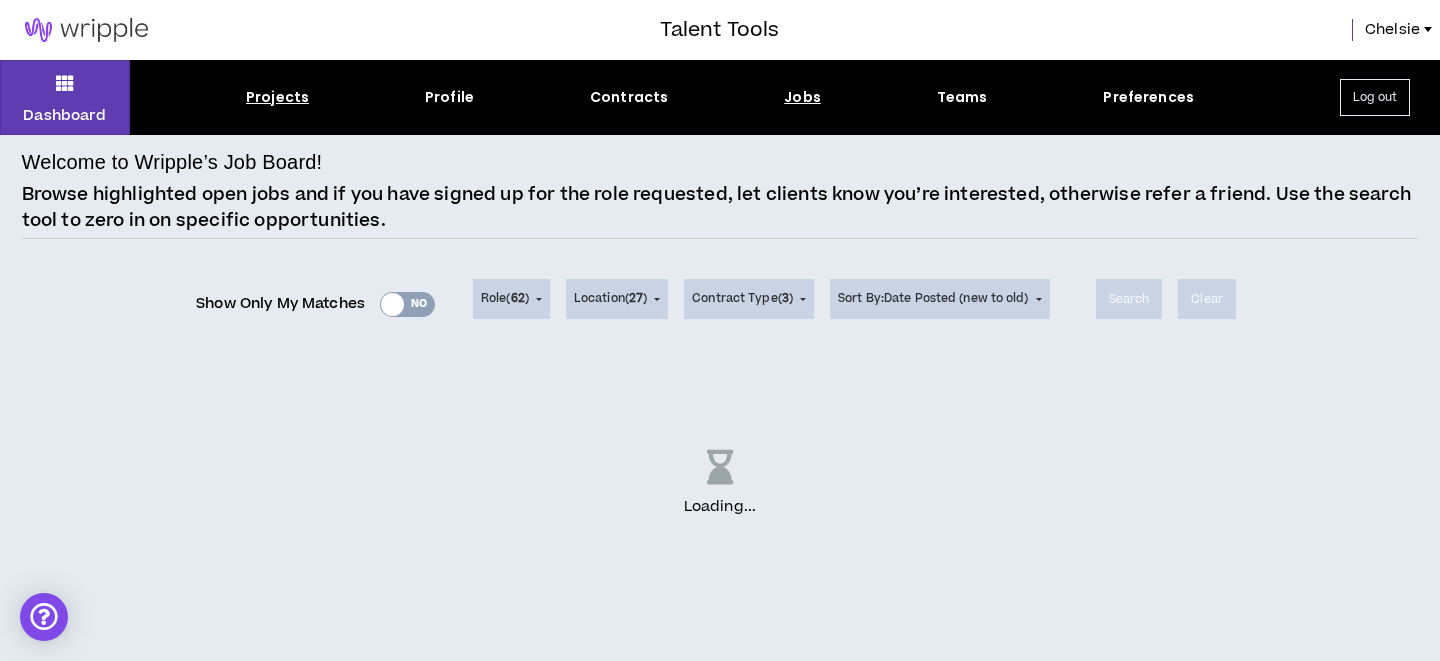 click on "Projects" at bounding box center [277, 97] 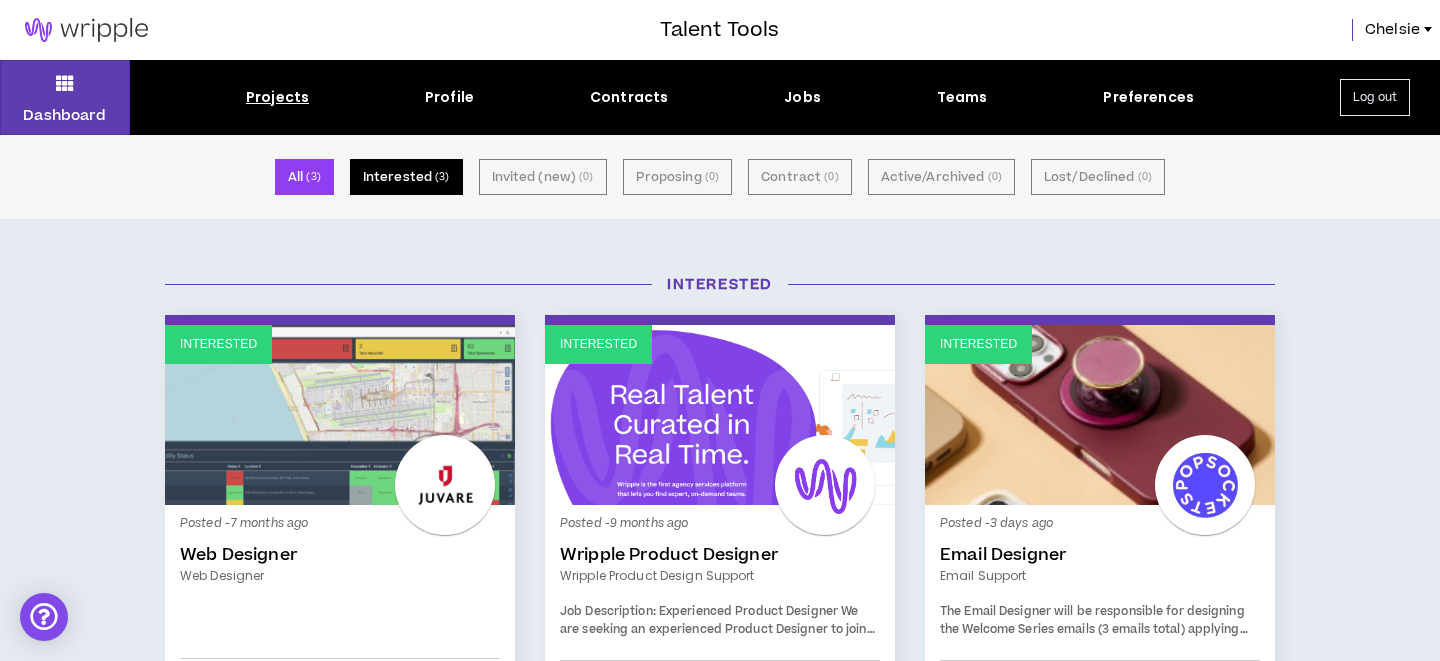 click on "Interested   ( 3 )" at bounding box center (406, 177) 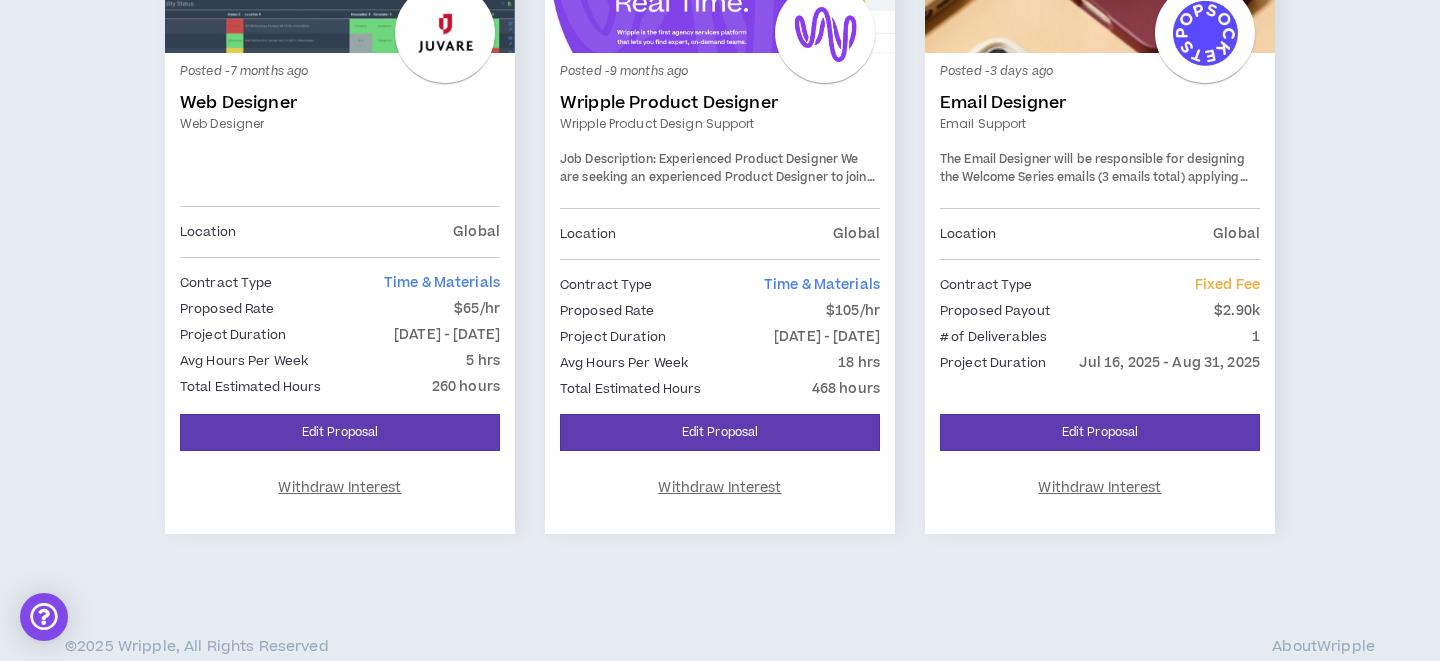 scroll, scrollTop: 453, scrollLeft: 0, axis: vertical 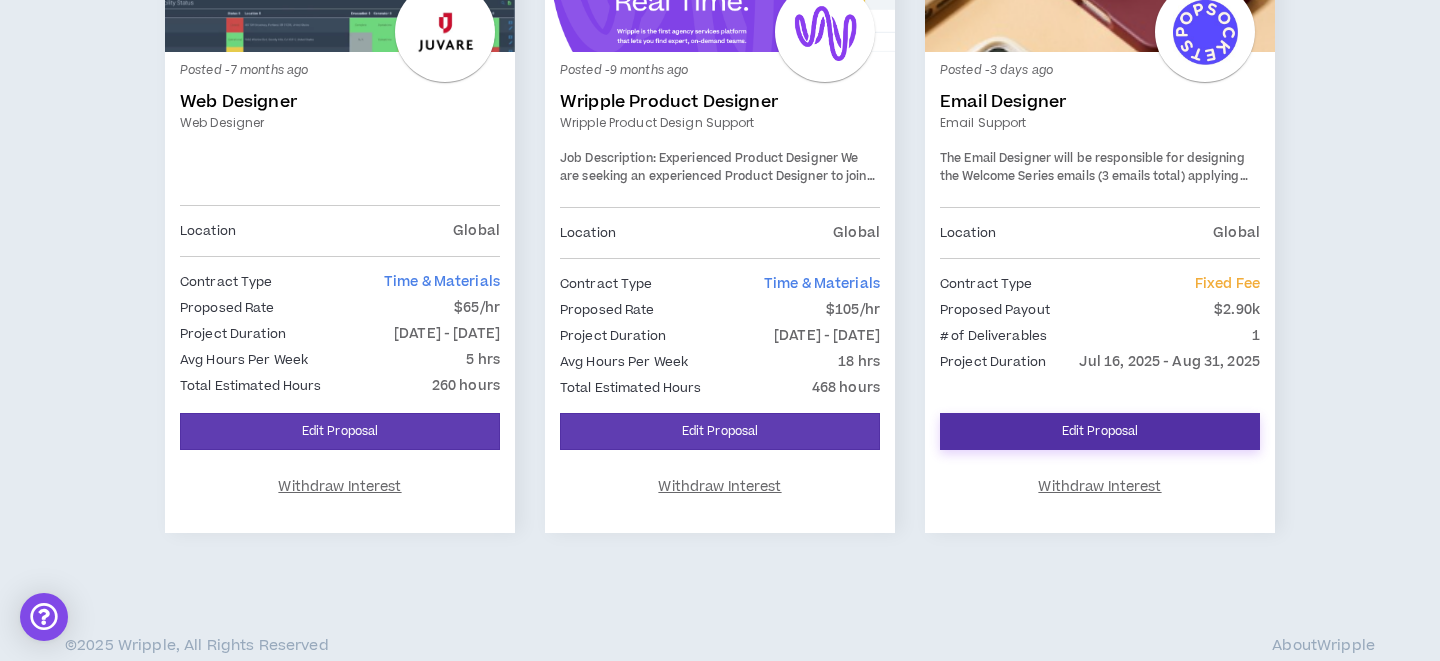 click on "Edit Proposal" at bounding box center [1100, 431] 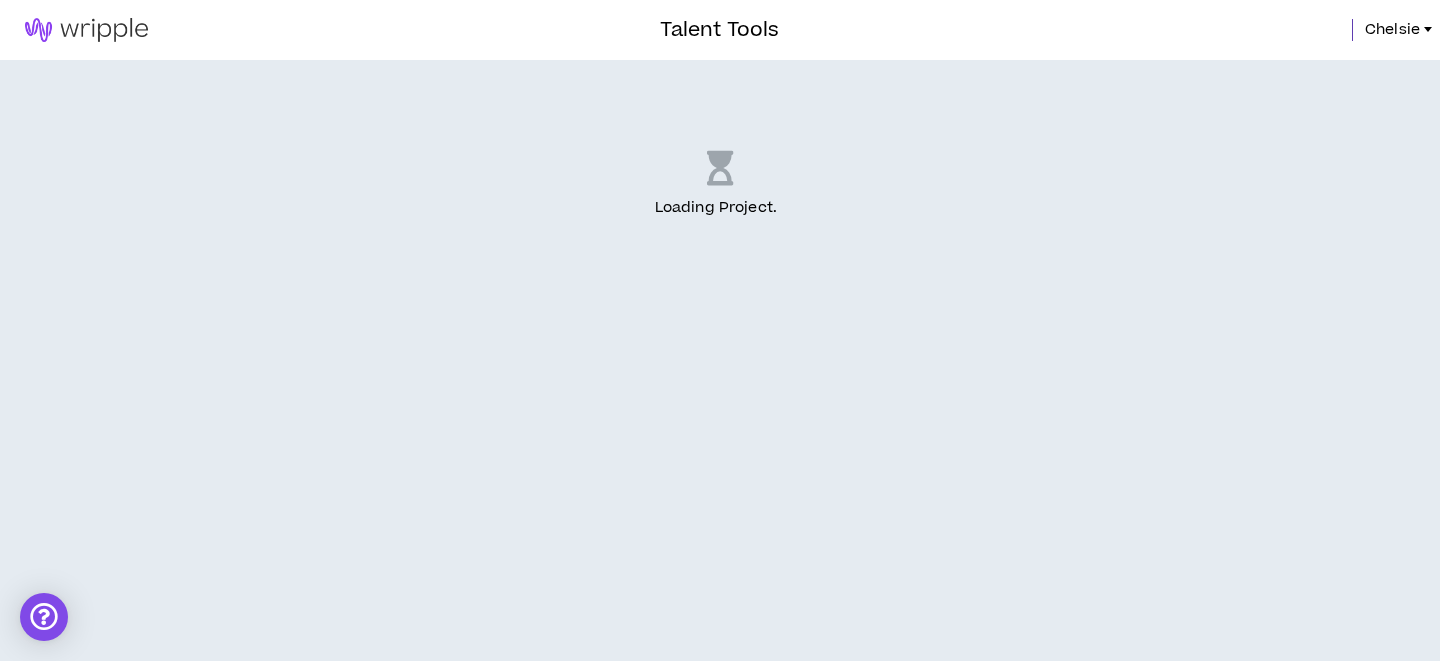 scroll, scrollTop: 0, scrollLeft: 0, axis: both 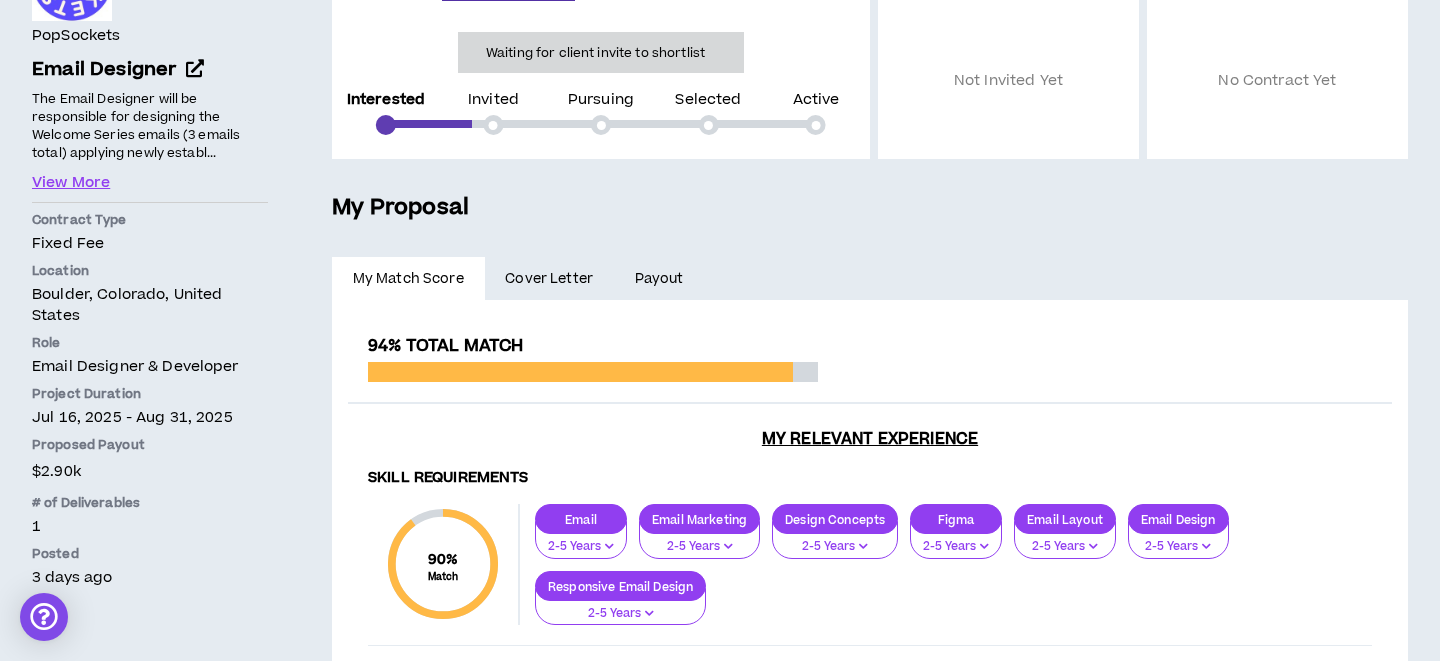 click on "Cover Letter" at bounding box center (549, 279) 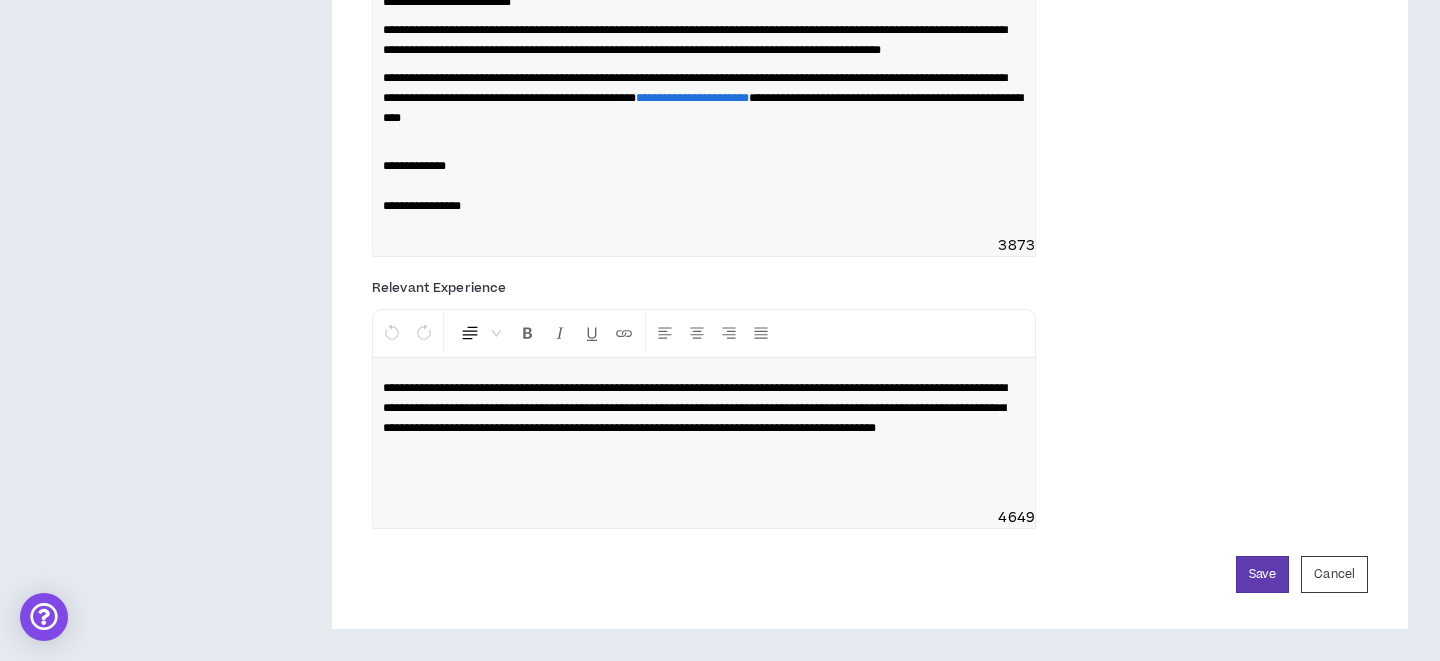 scroll, scrollTop: 888, scrollLeft: 0, axis: vertical 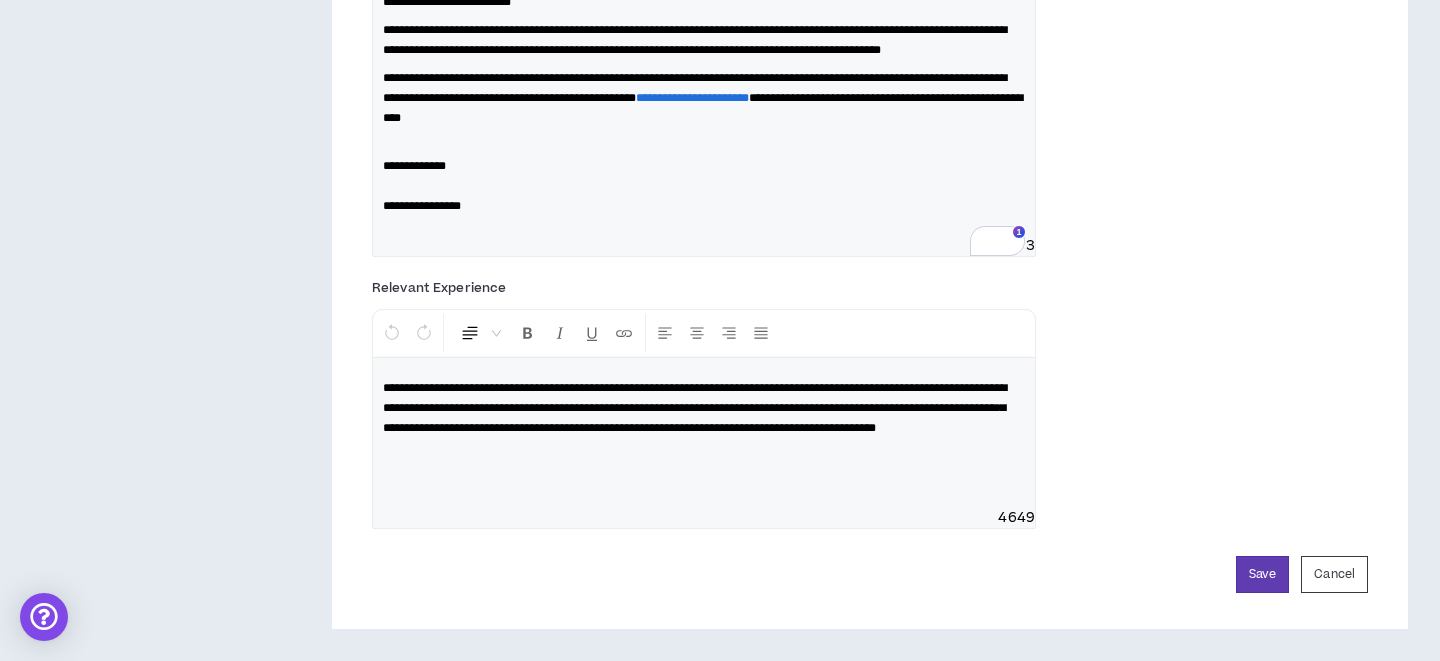 click on "**********" at bounding box center (692, 98) 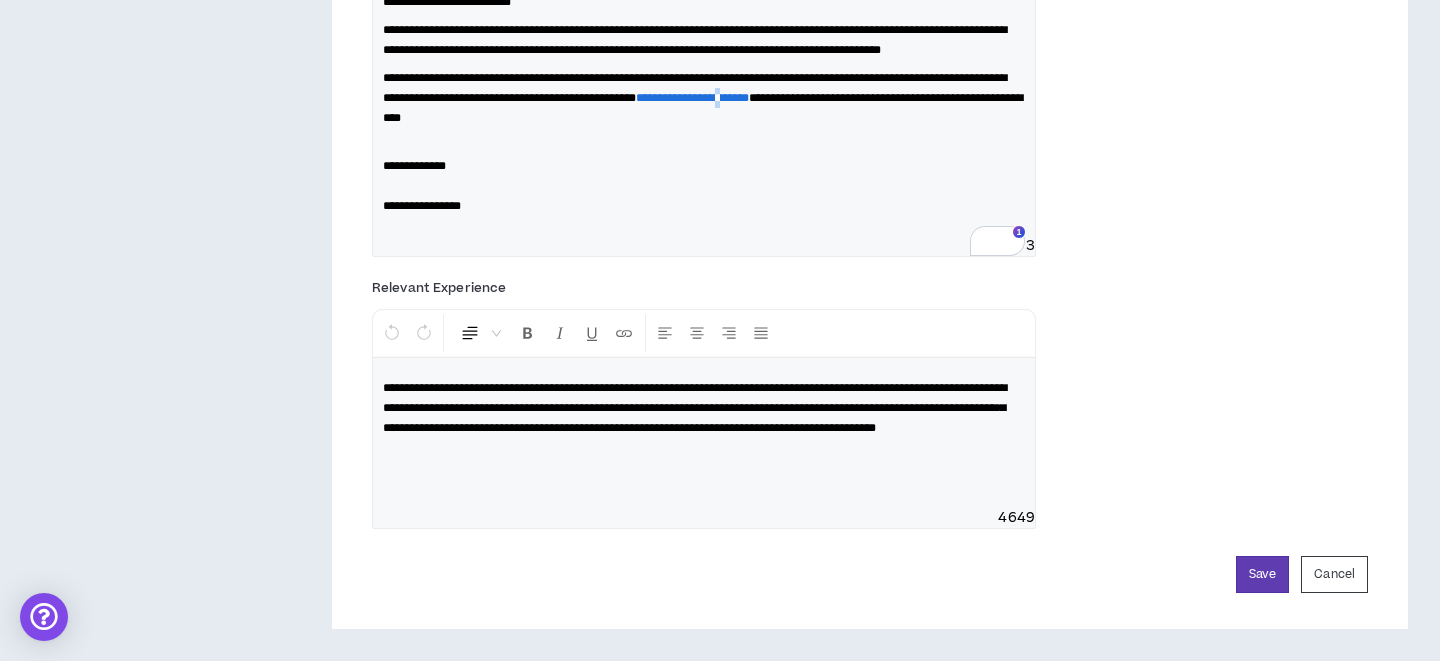 click on "**********" at bounding box center (692, 98) 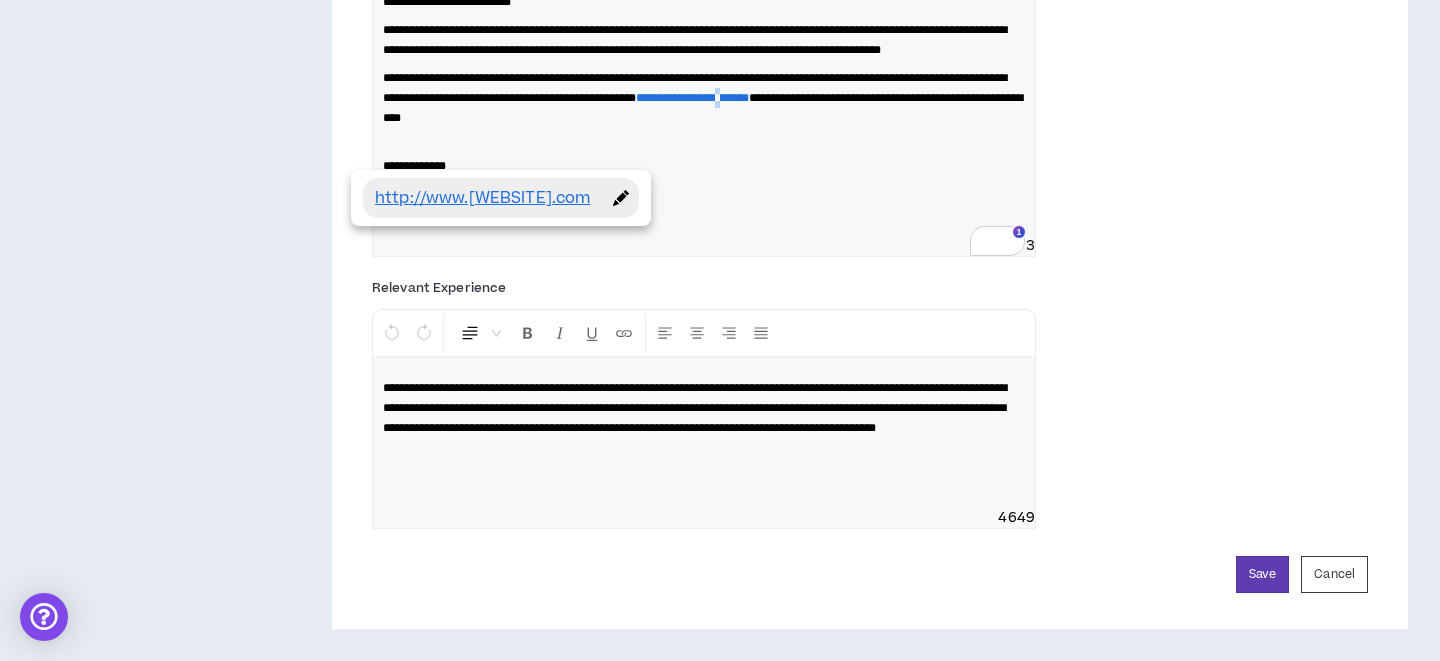 click on "http://www.[WEBSITE].com" at bounding box center [486, 198] 